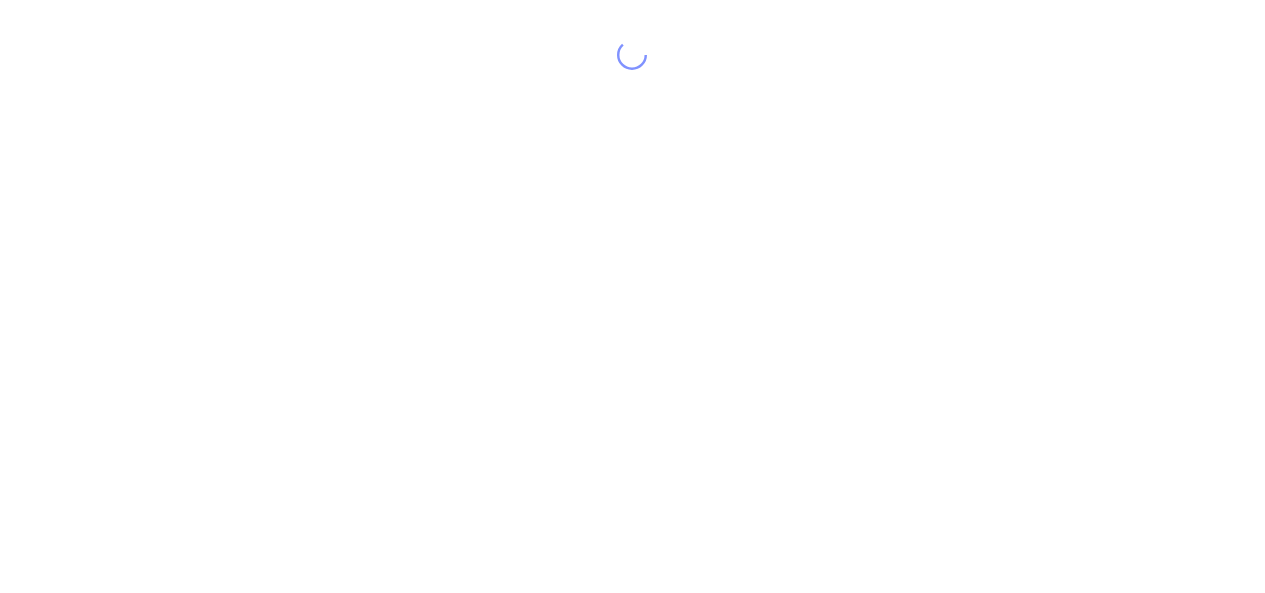 scroll, scrollTop: 0, scrollLeft: 0, axis: both 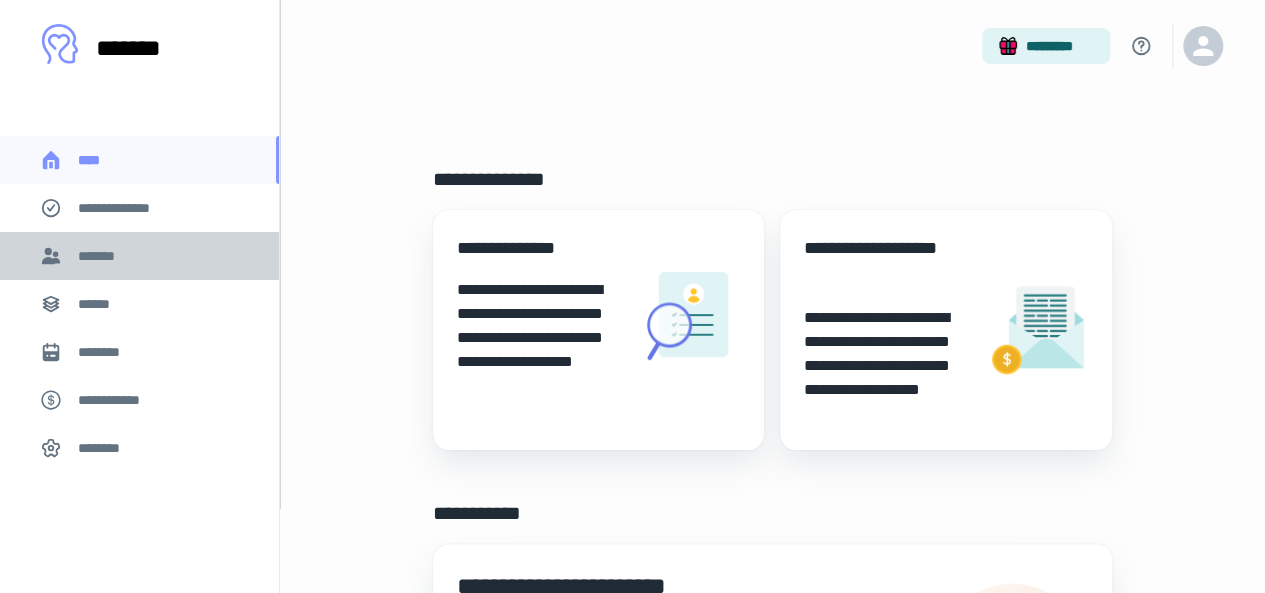 click on "*******" at bounding box center [139, 256] 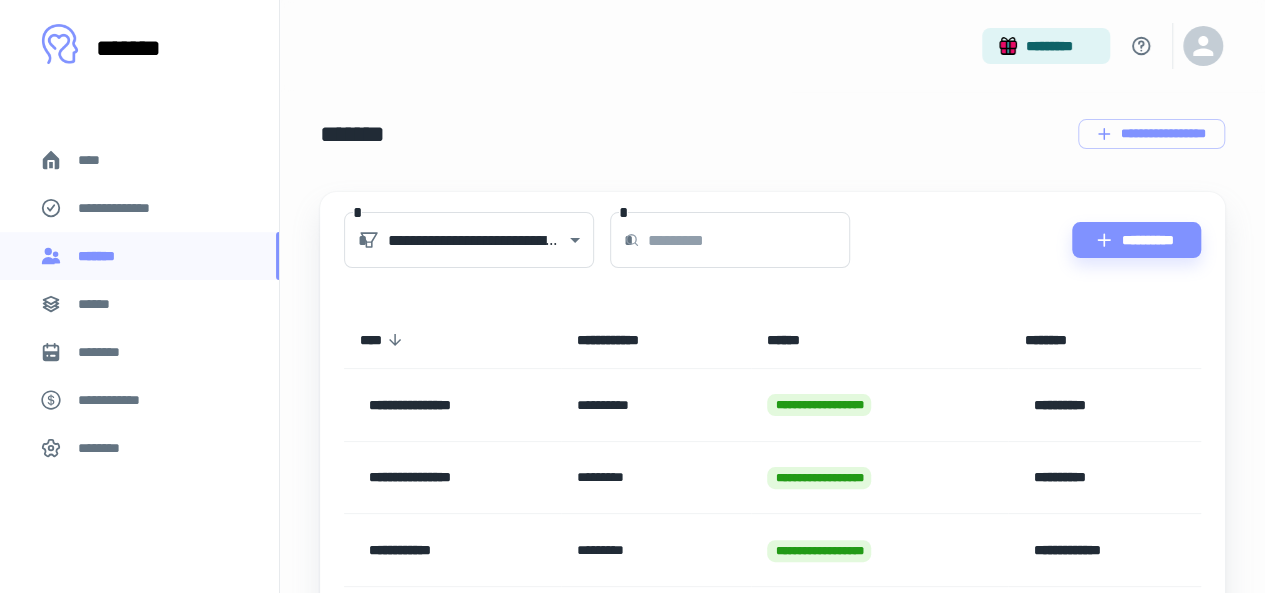 scroll, scrollTop: 200, scrollLeft: 0, axis: vertical 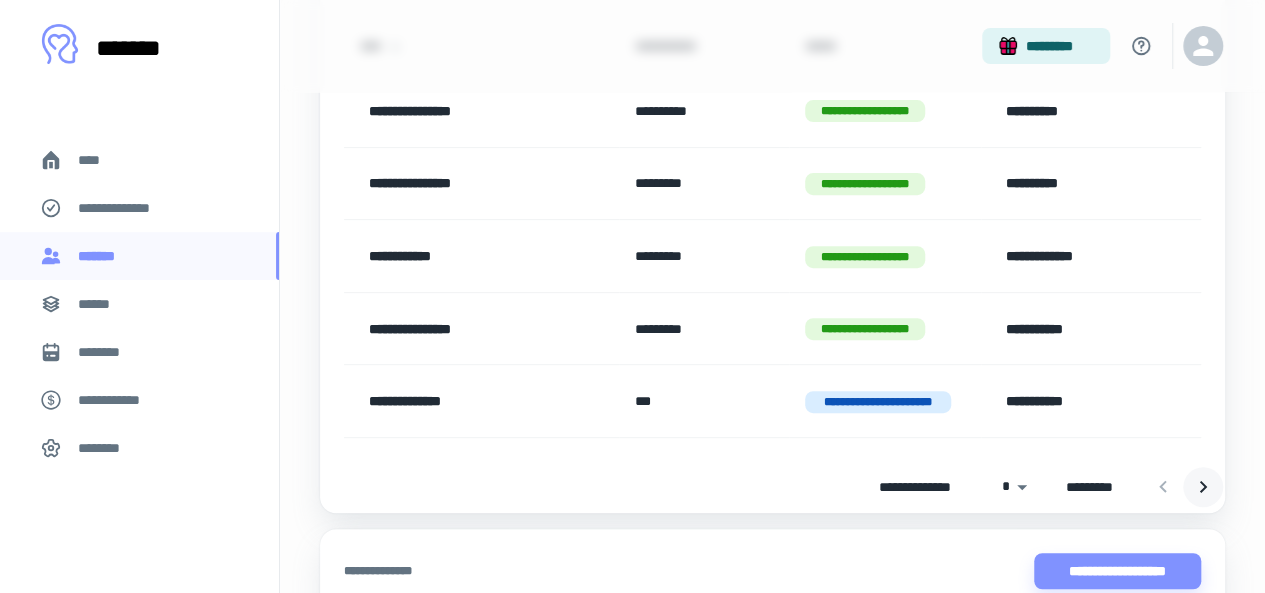 click 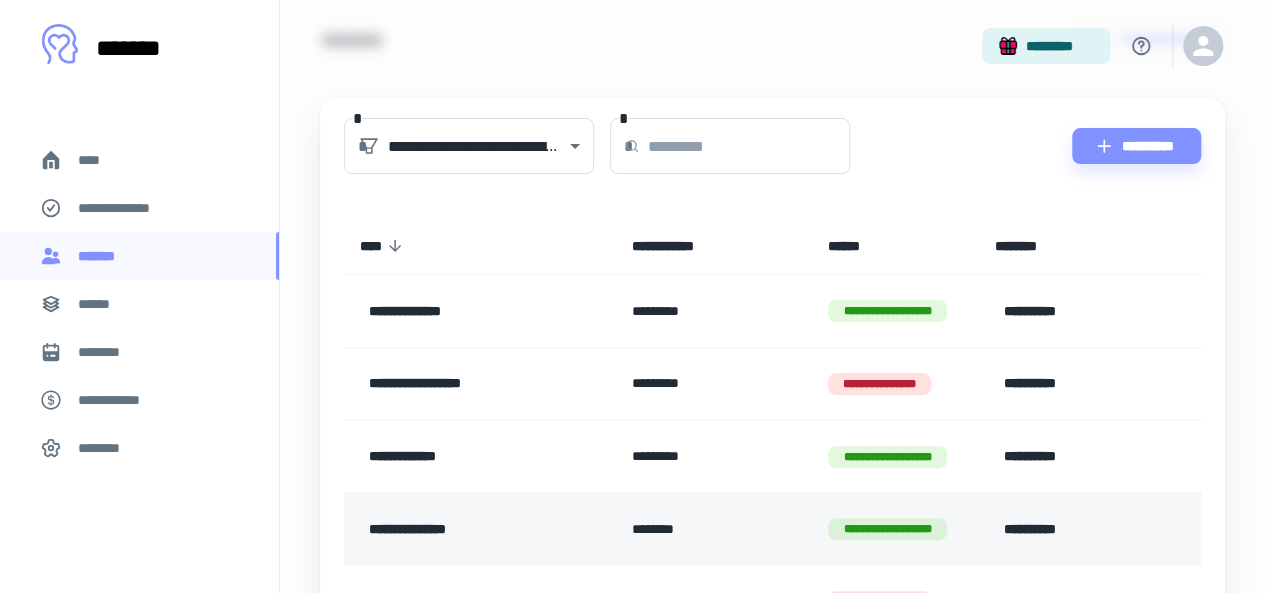 scroll, scrollTop: 294, scrollLeft: 0, axis: vertical 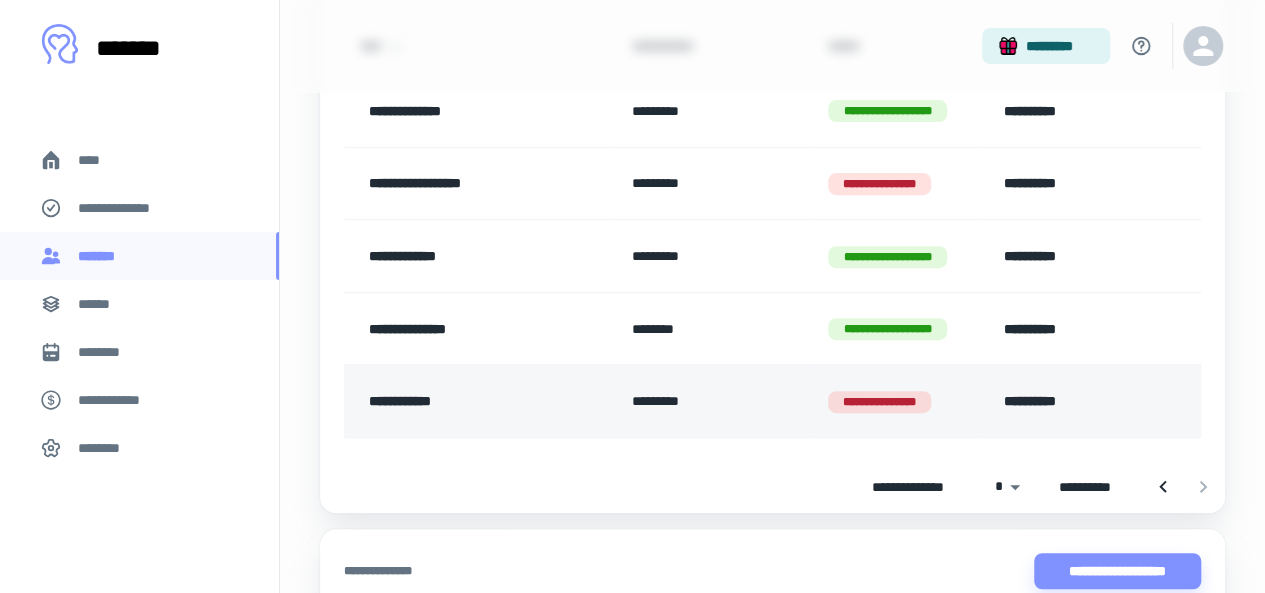 click on "**********" at bounding box center [895, 401] 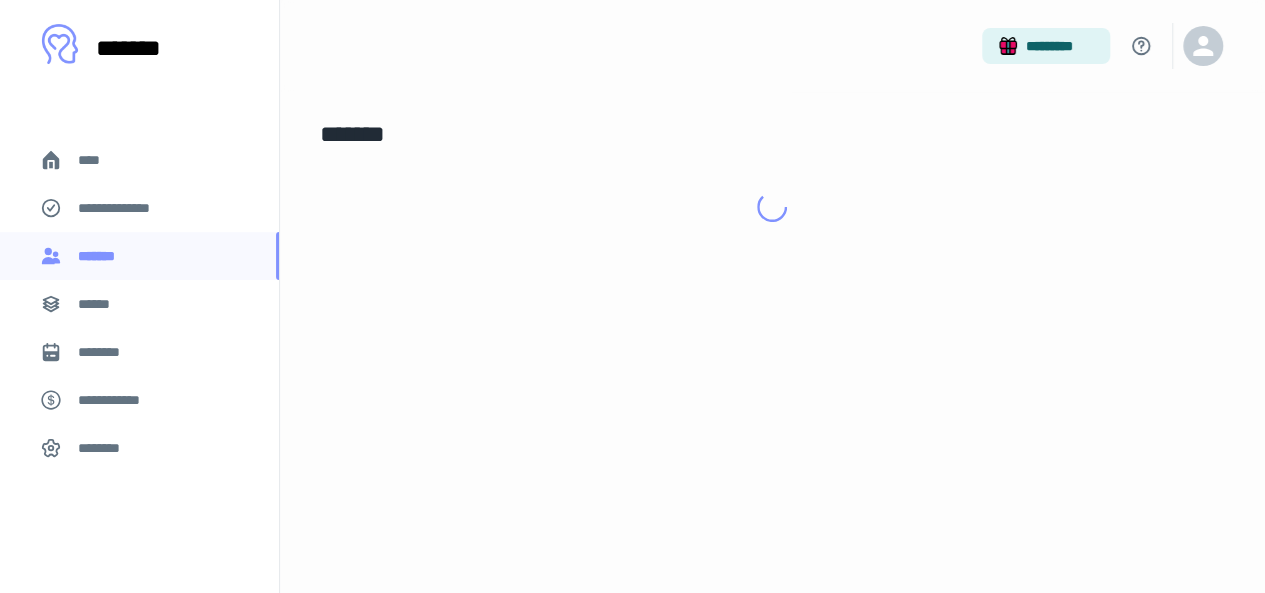 scroll, scrollTop: 0, scrollLeft: 0, axis: both 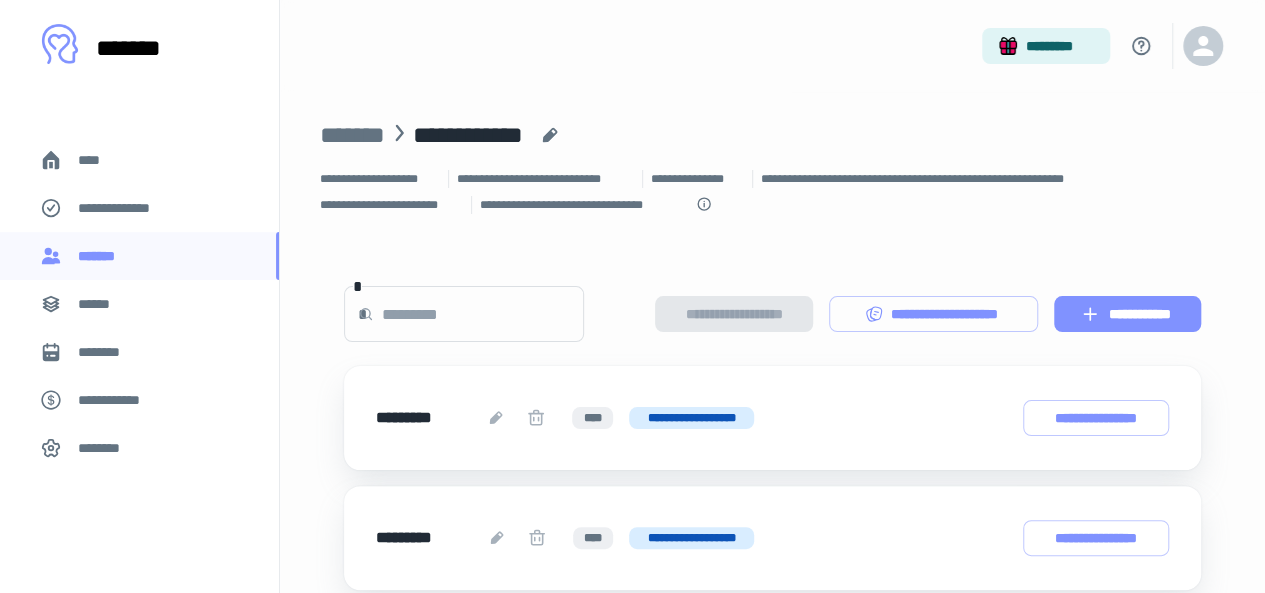 click on "**********" at bounding box center (1127, 314) 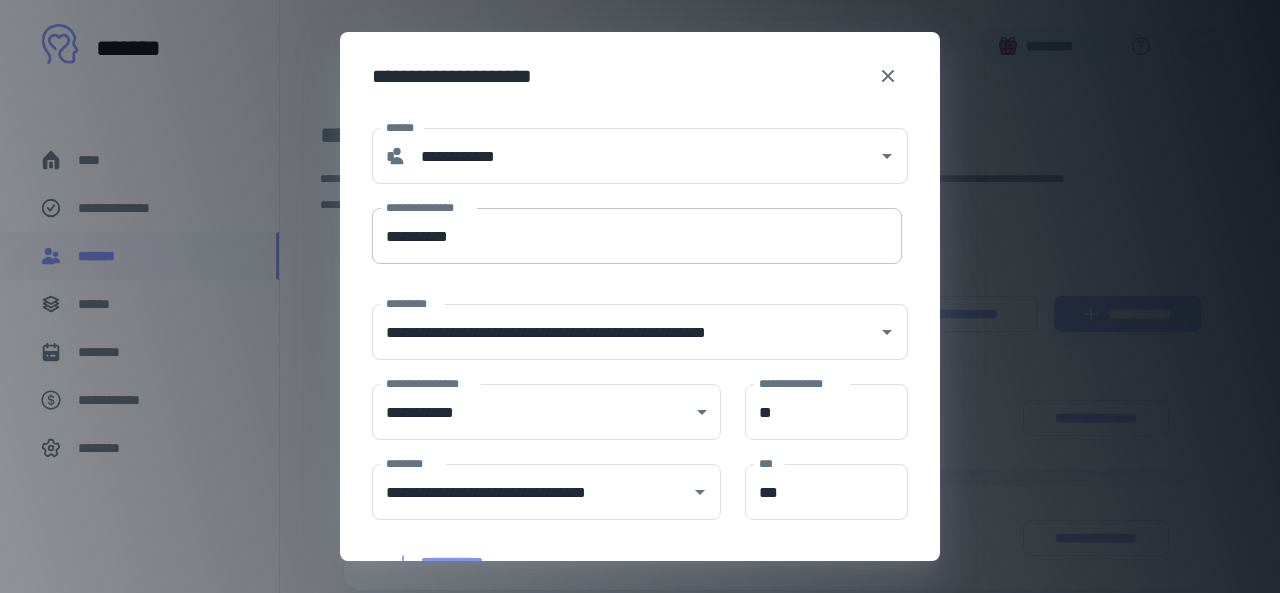 click on "**********" at bounding box center (637, 236) 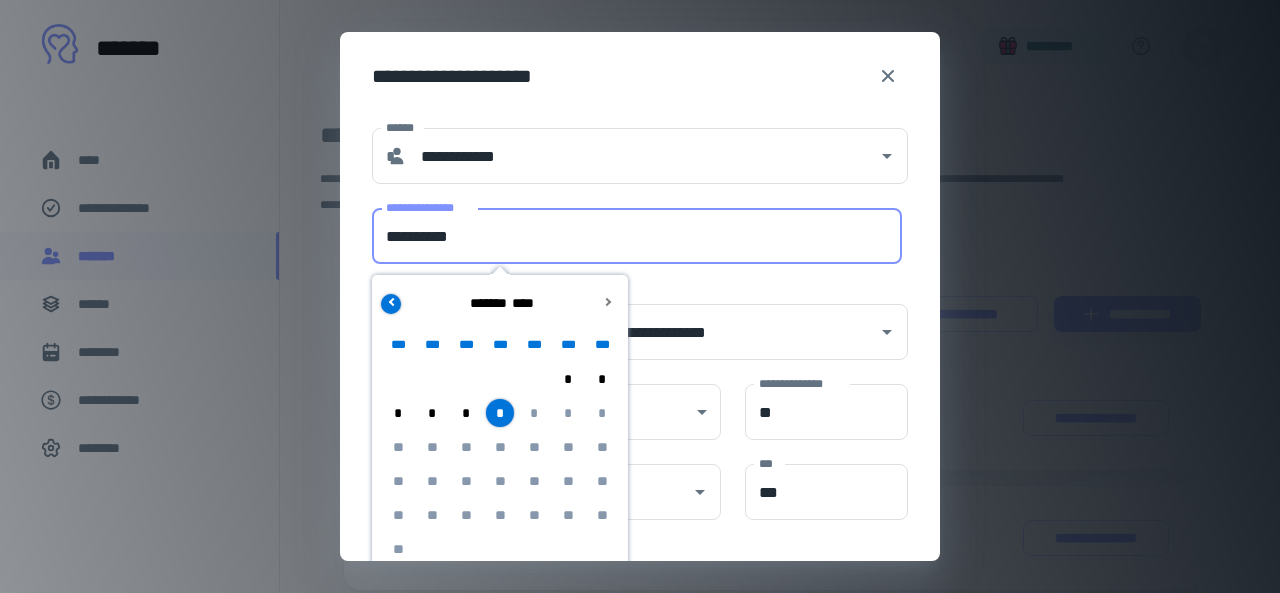 click at bounding box center [392, 301] 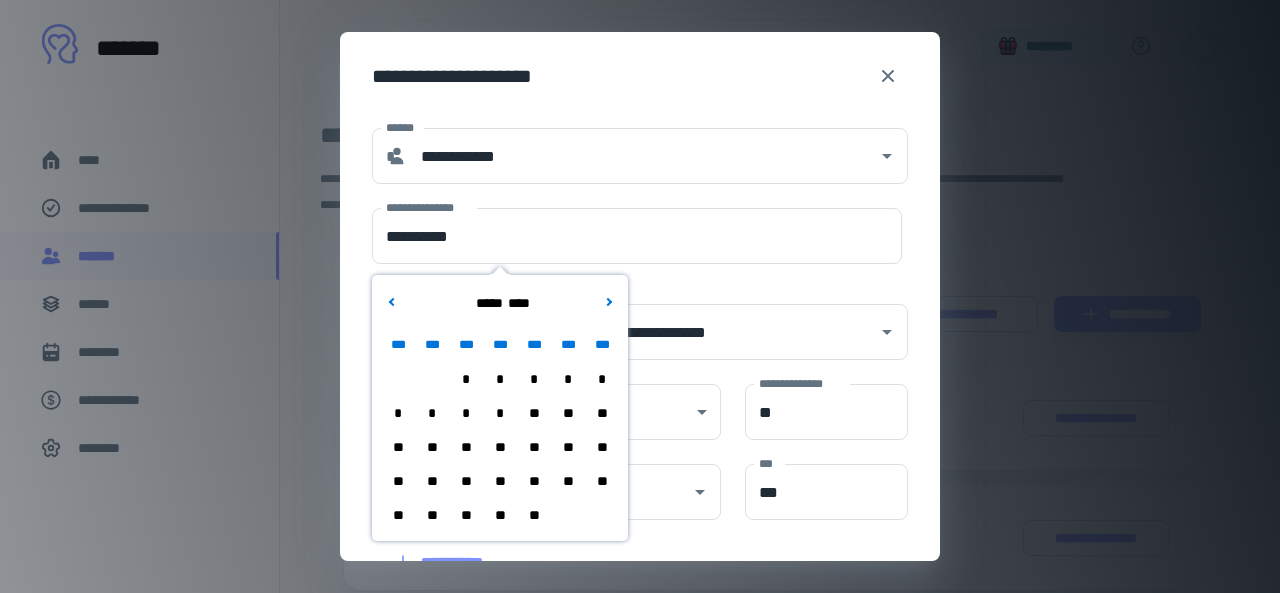 click on "*" at bounding box center [466, 379] 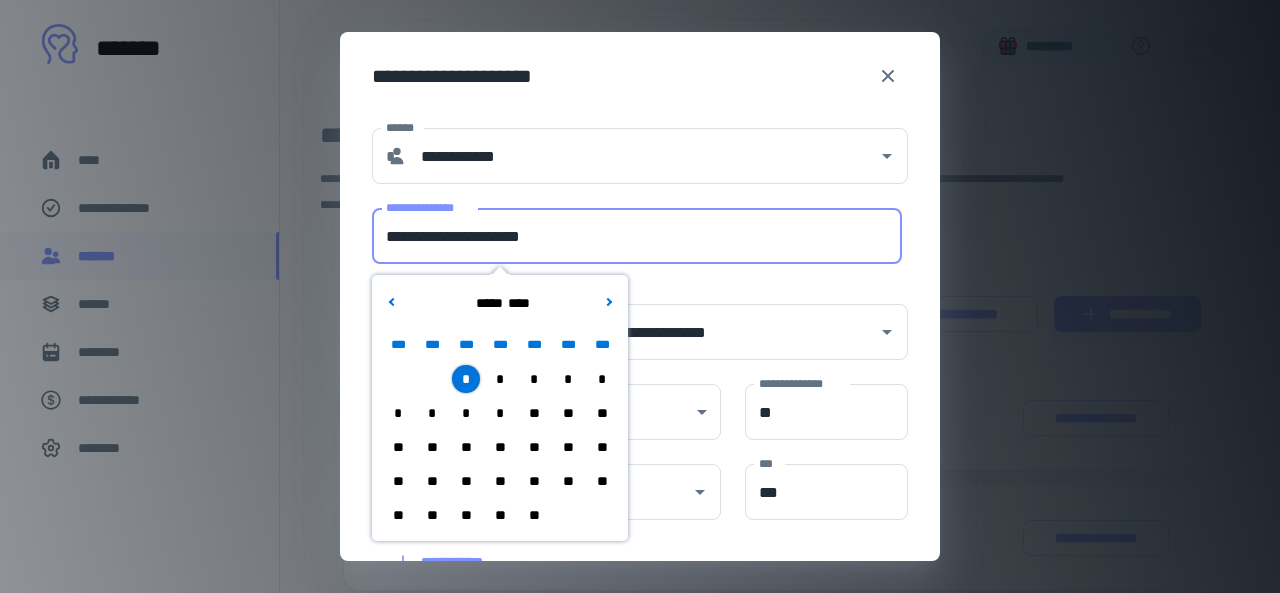 drag, startPoint x: 478, startPoint y: 238, endPoint x: 296, endPoint y: 225, distance: 182.4637 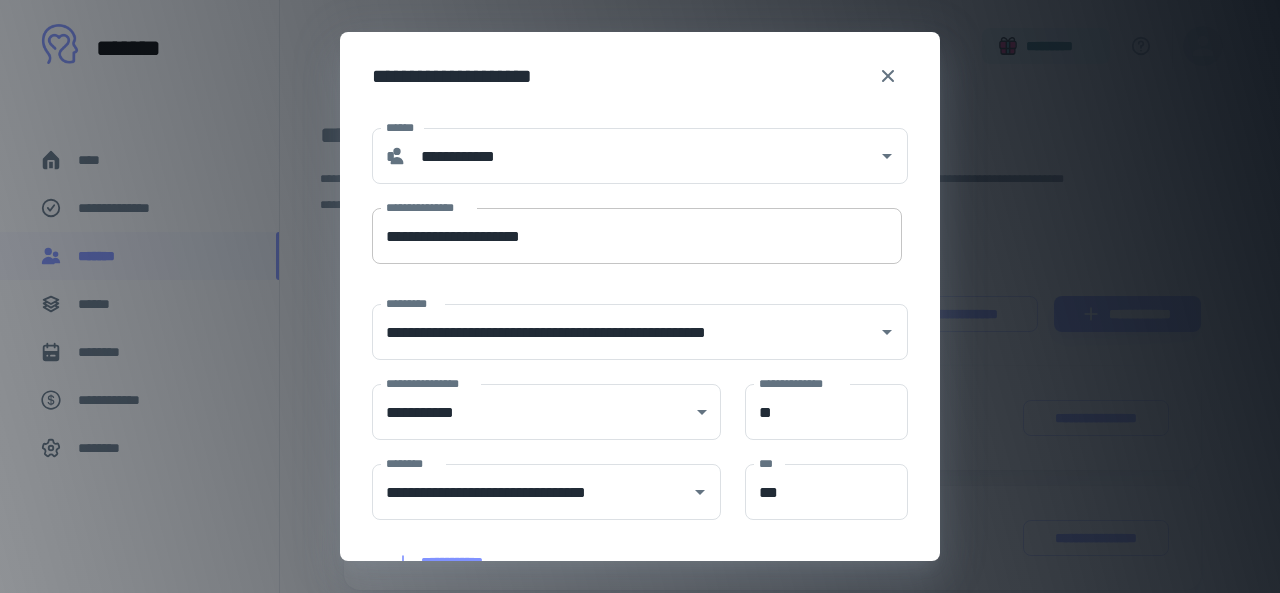 click on "**********" at bounding box center [637, 236] 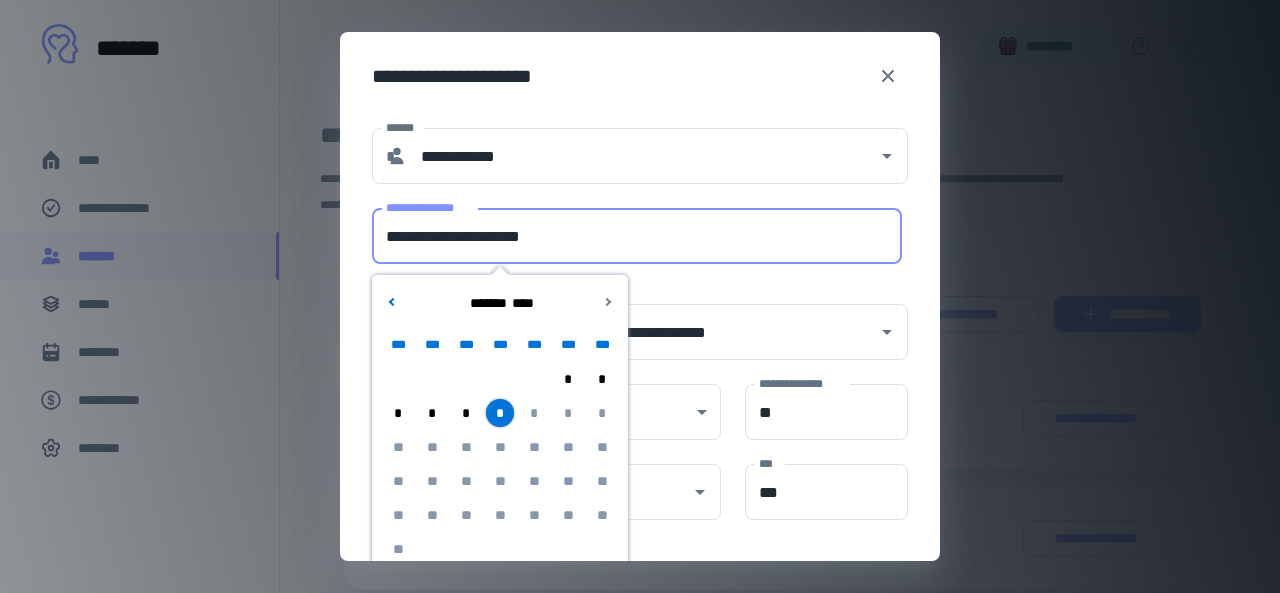 click on "**********" at bounding box center (637, 236) 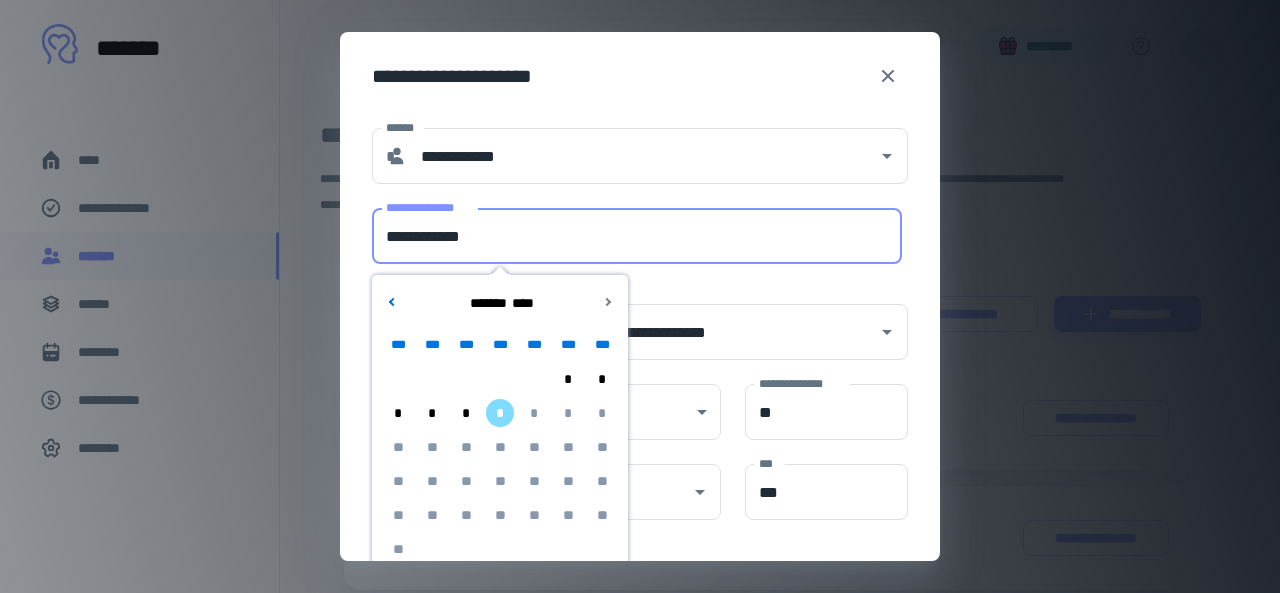 click on "**********" at bounding box center (637, 236) 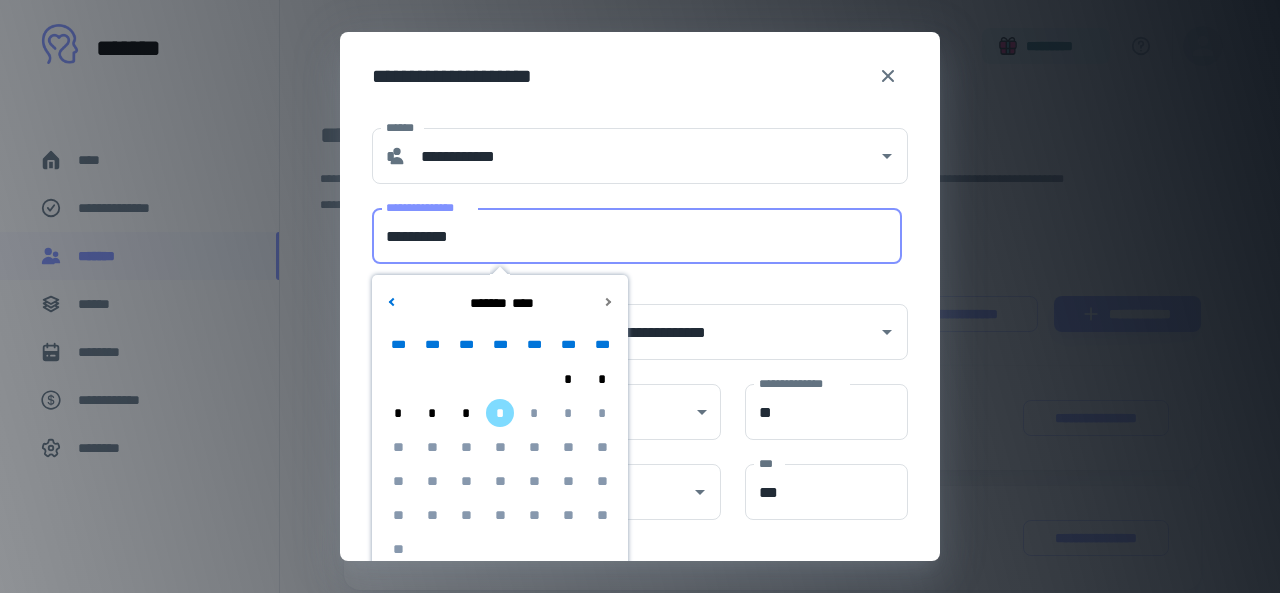 click on "**********" at bounding box center (637, 236) 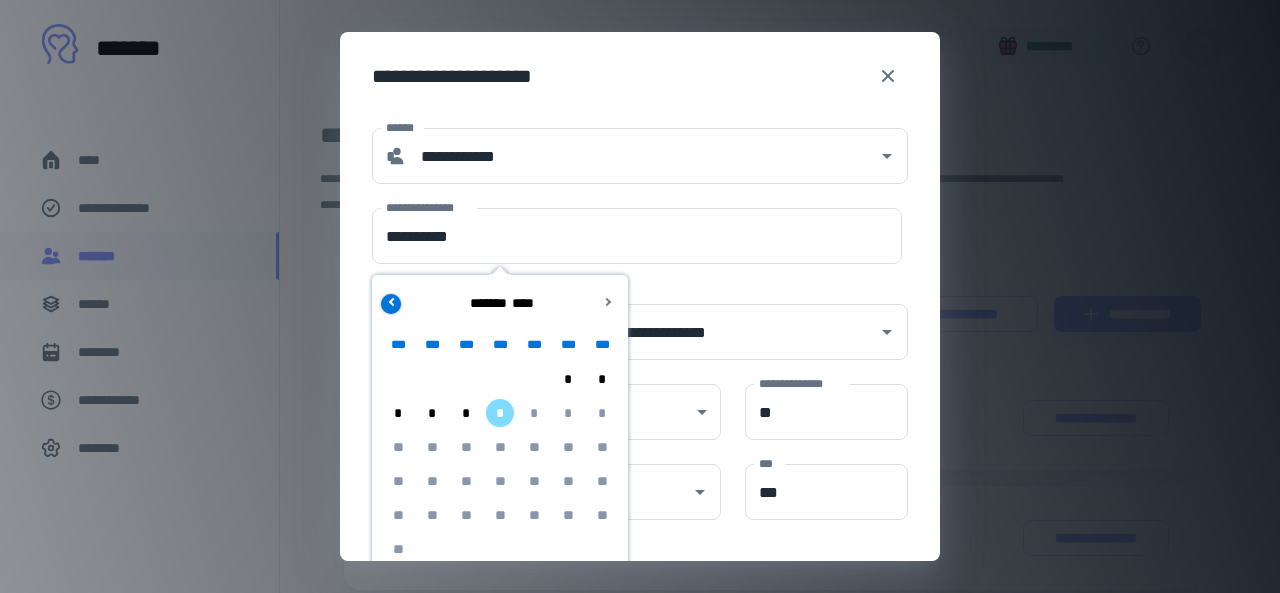 click at bounding box center (391, 304) 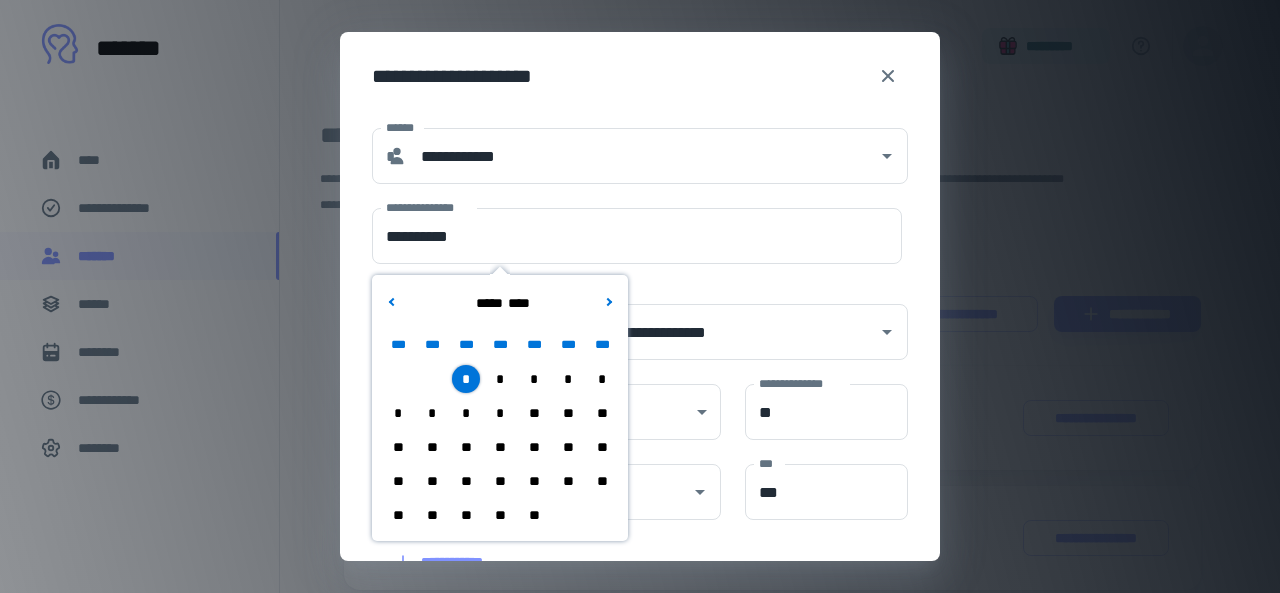 click on "*" at bounding box center (466, 413) 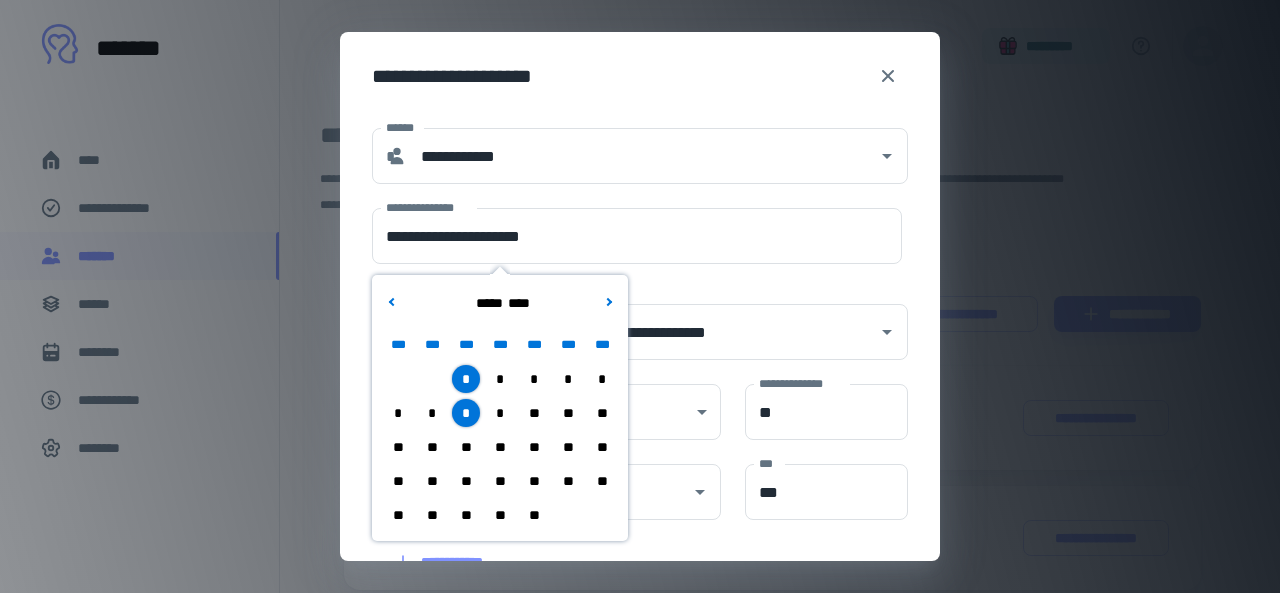 click on "**" at bounding box center (534, 447) 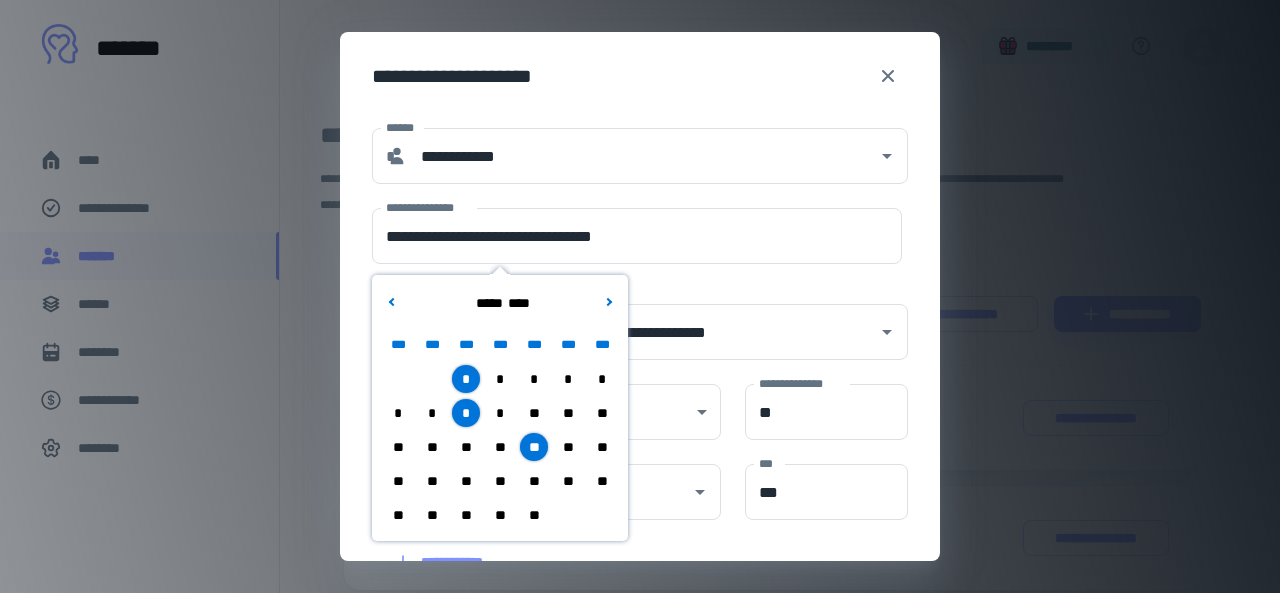 click on "**" at bounding box center (466, 481) 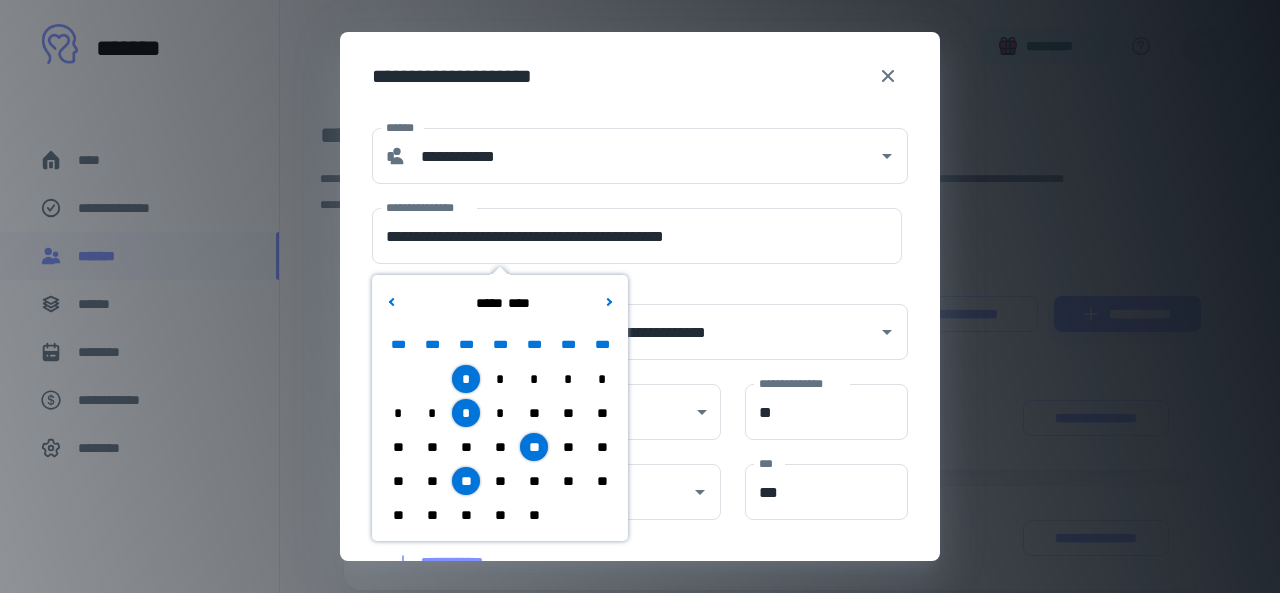 click on "**********" at bounding box center (814, 400) 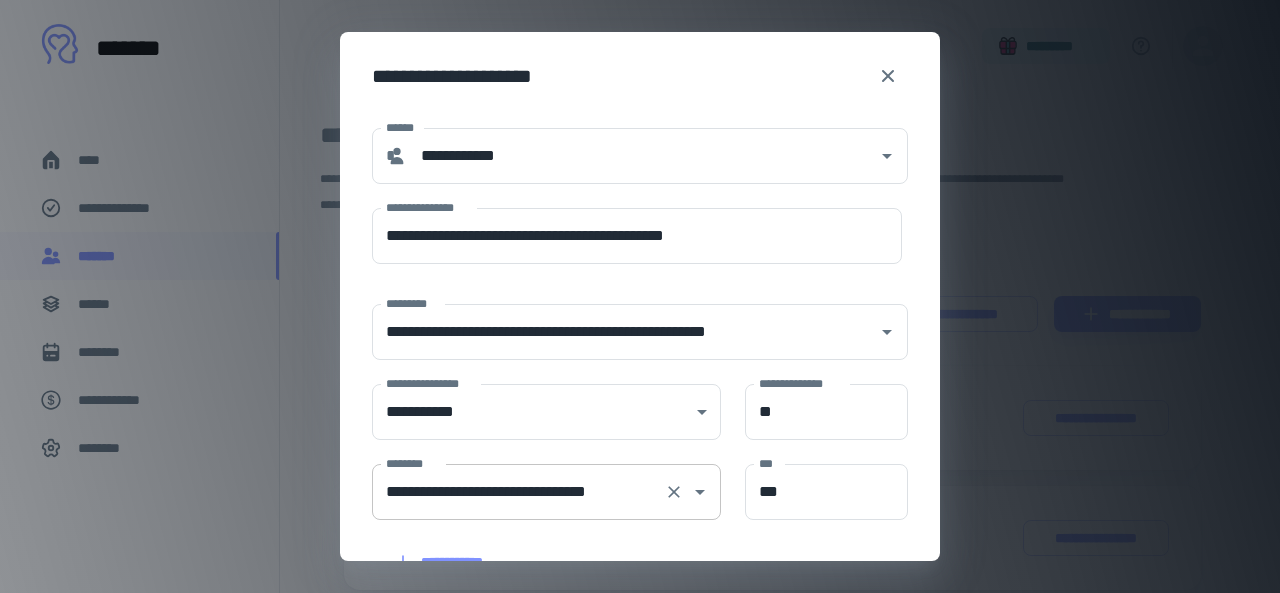 scroll, scrollTop: 374, scrollLeft: 0, axis: vertical 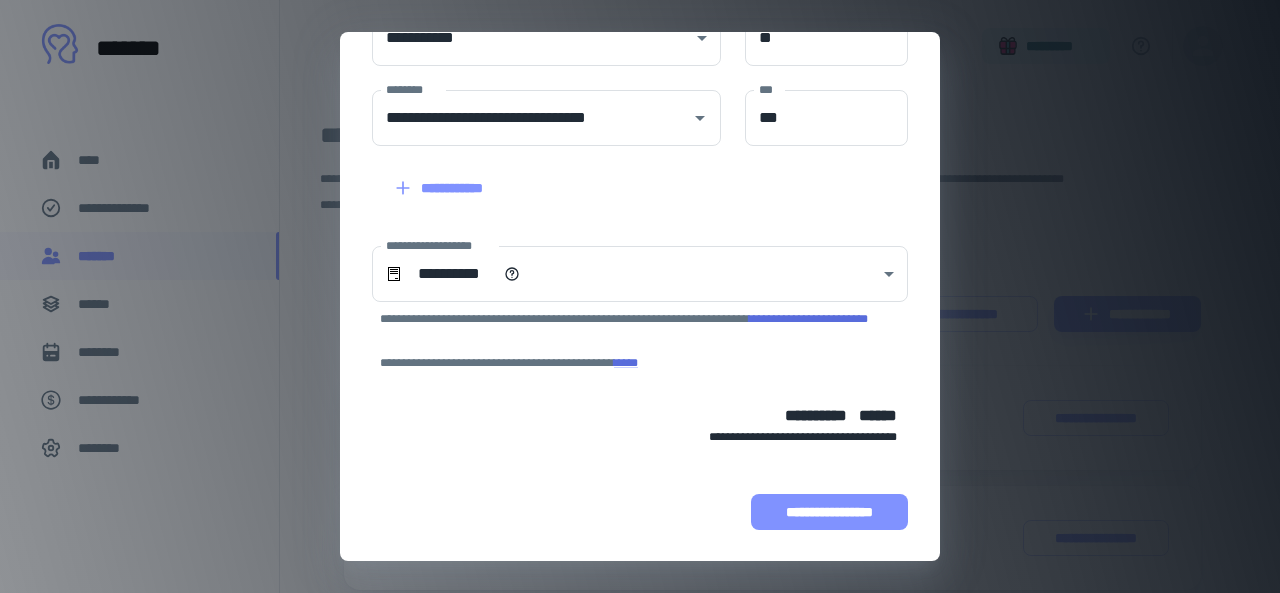 click on "**********" at bounding box center [829, 512] 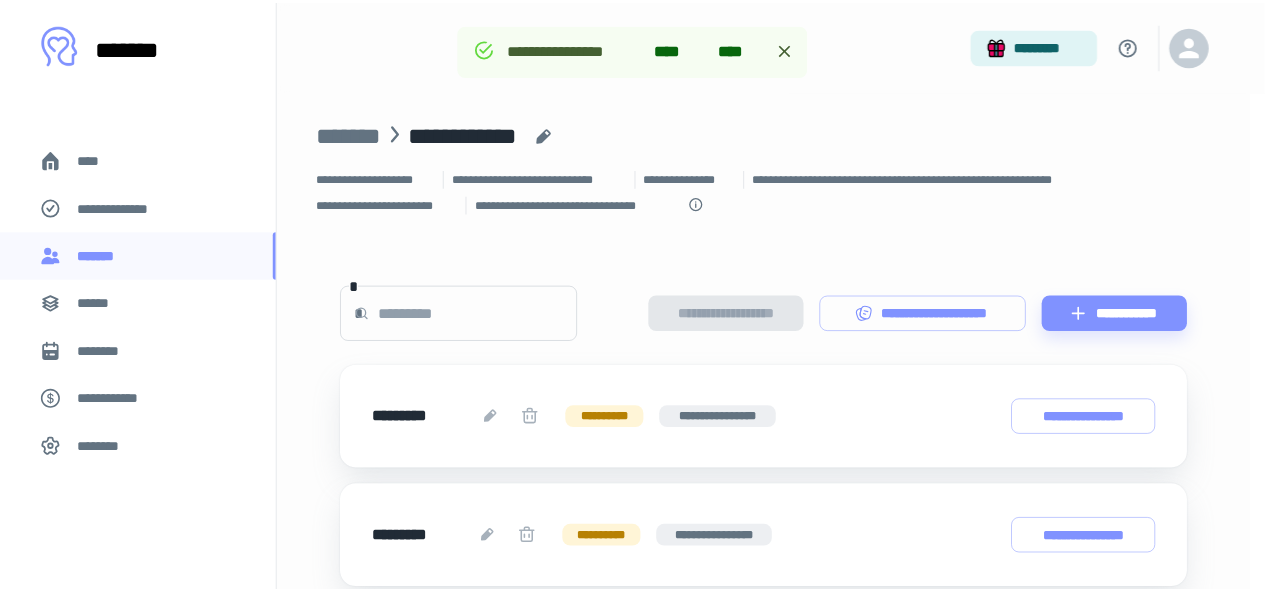 scroll, scrollTop: 566, scrollLeft: 0, axis: vertical 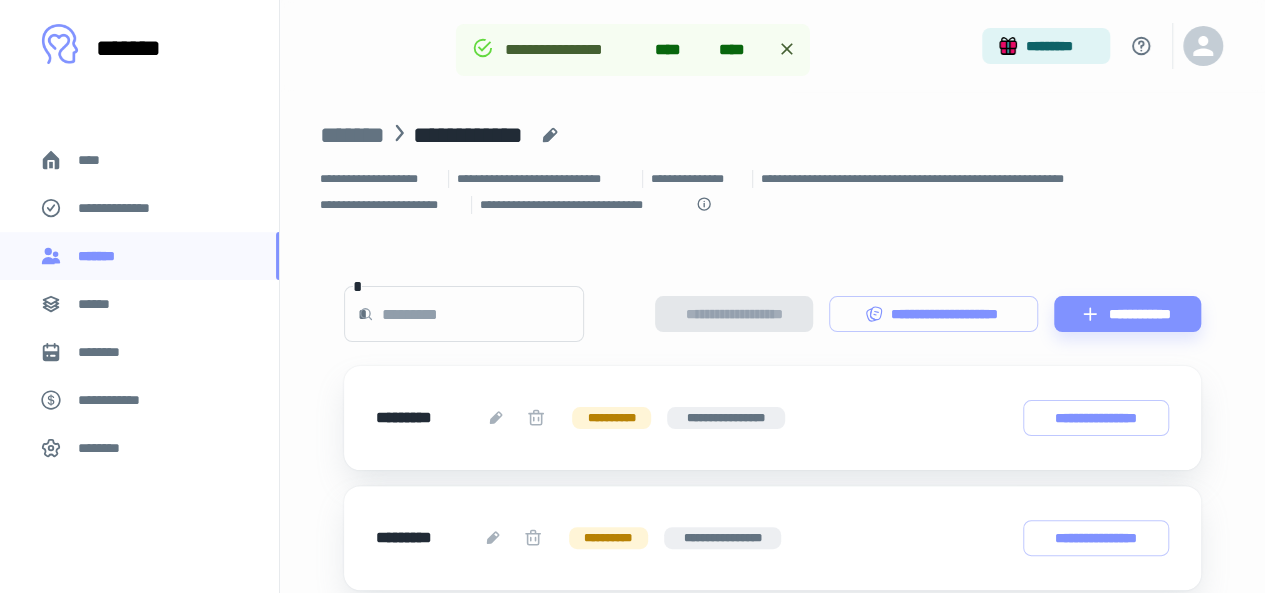 click on "****" at bounding box center [139, 160] 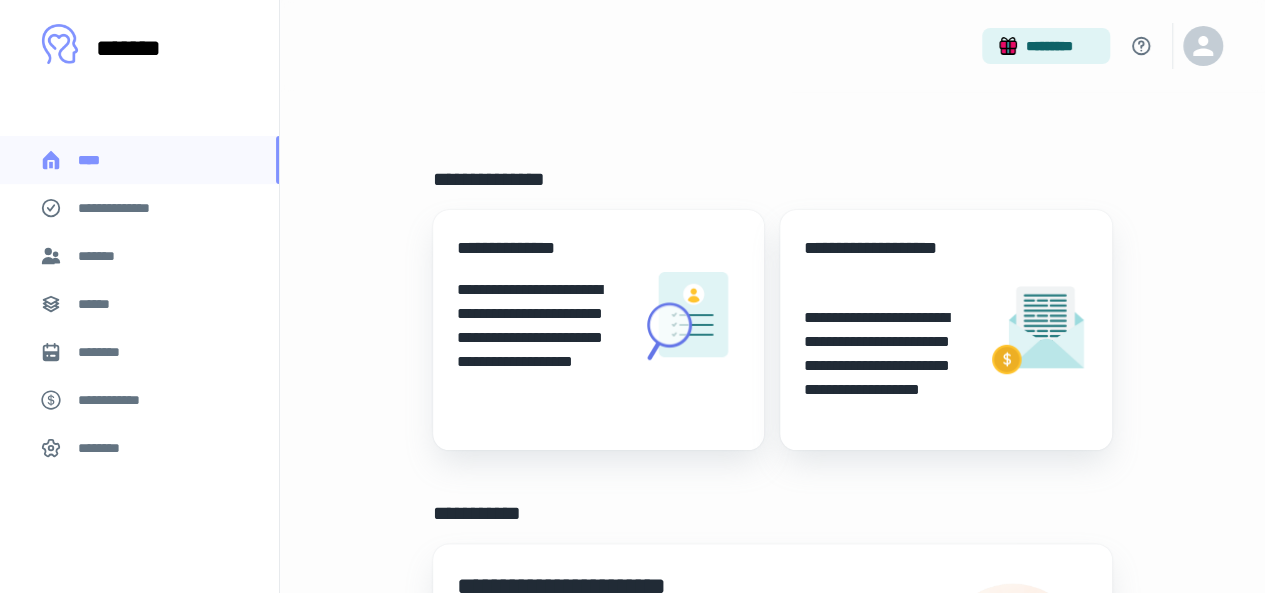 click on "*******" at bounding box center [139, 256] 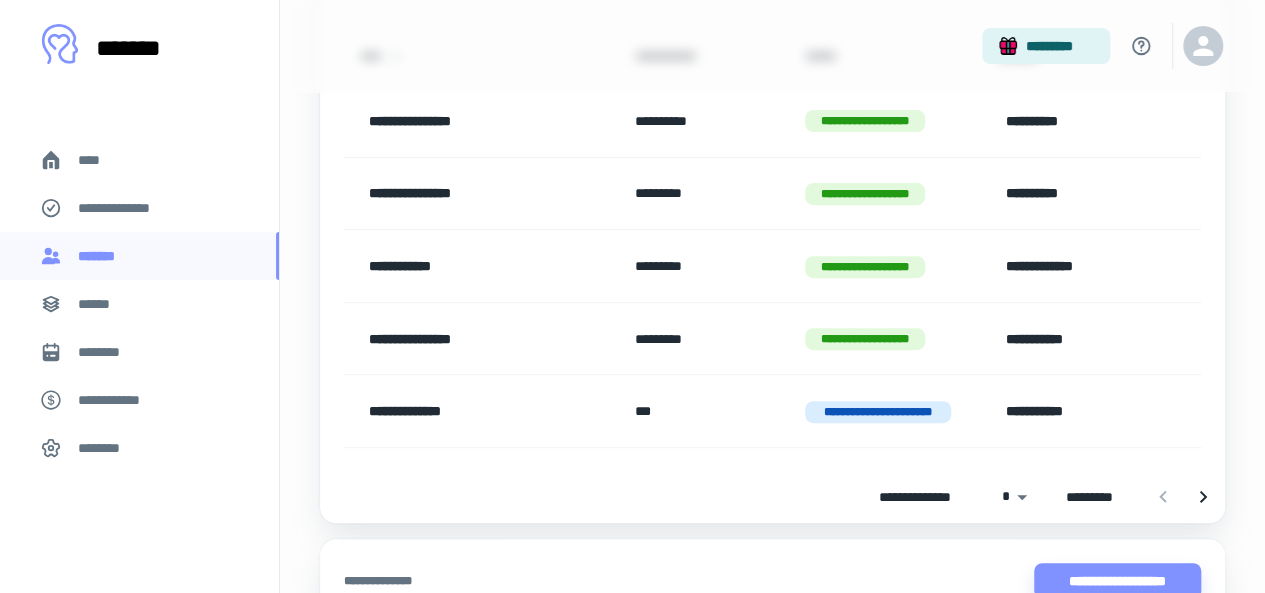 scroll, scrollTop: 394, scrollLeft: 0, axis: vertical 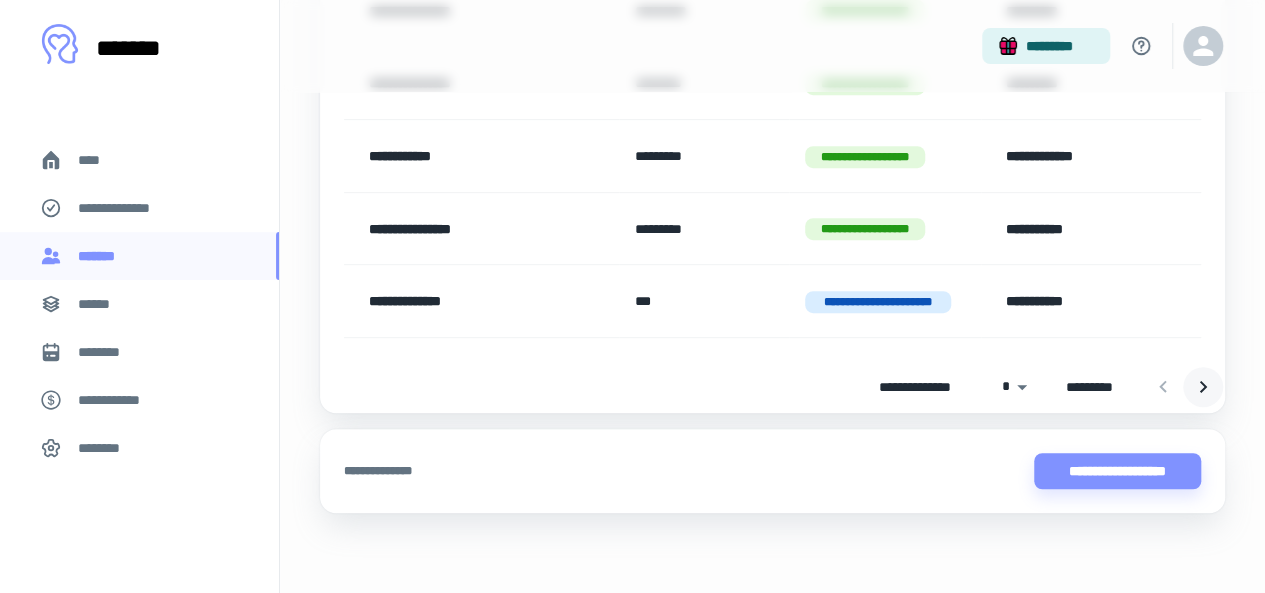 click 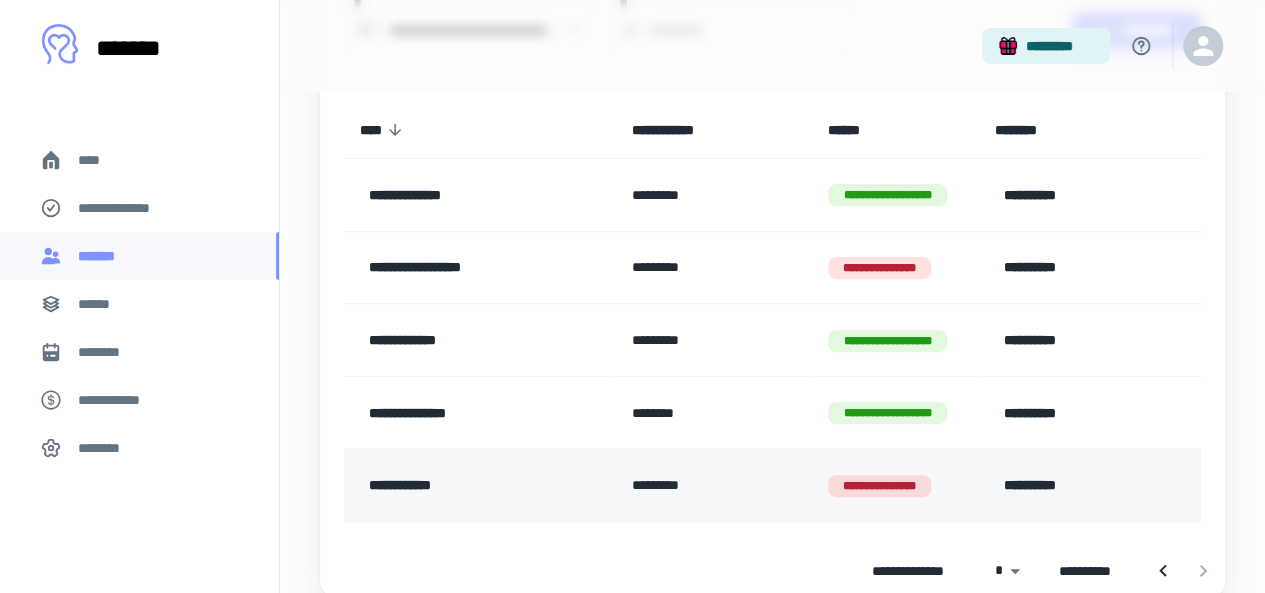 scroll, scrollTop: 194, scrollLeft: 0, axis: vertical 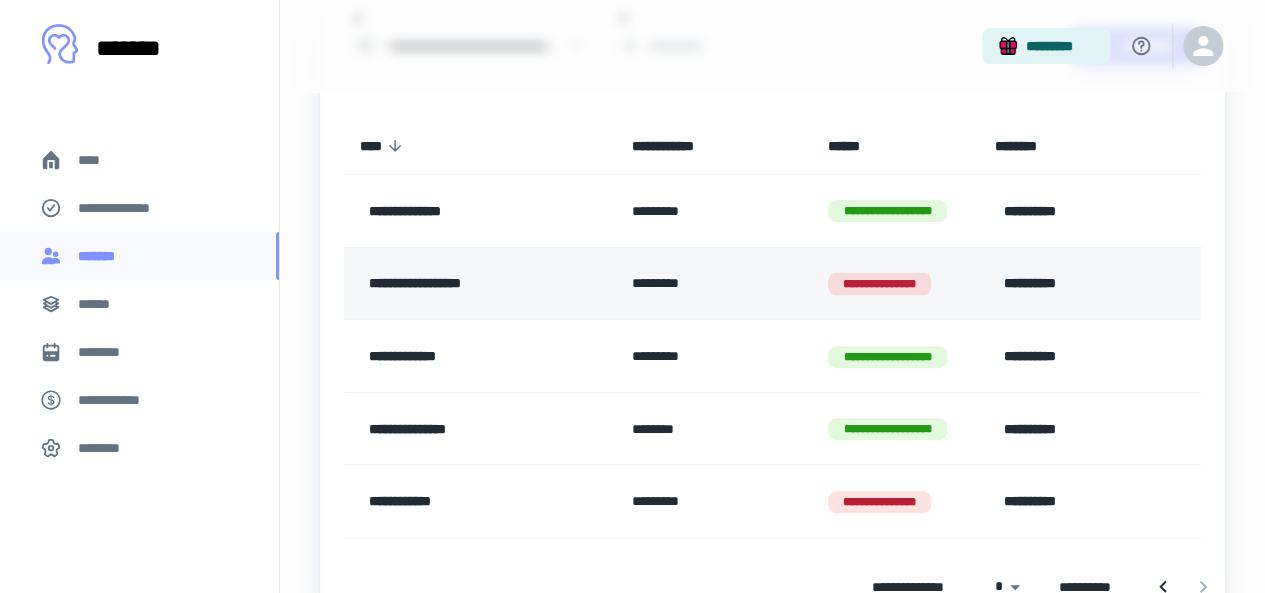 click on "*********" at bounding box center (713, 283) 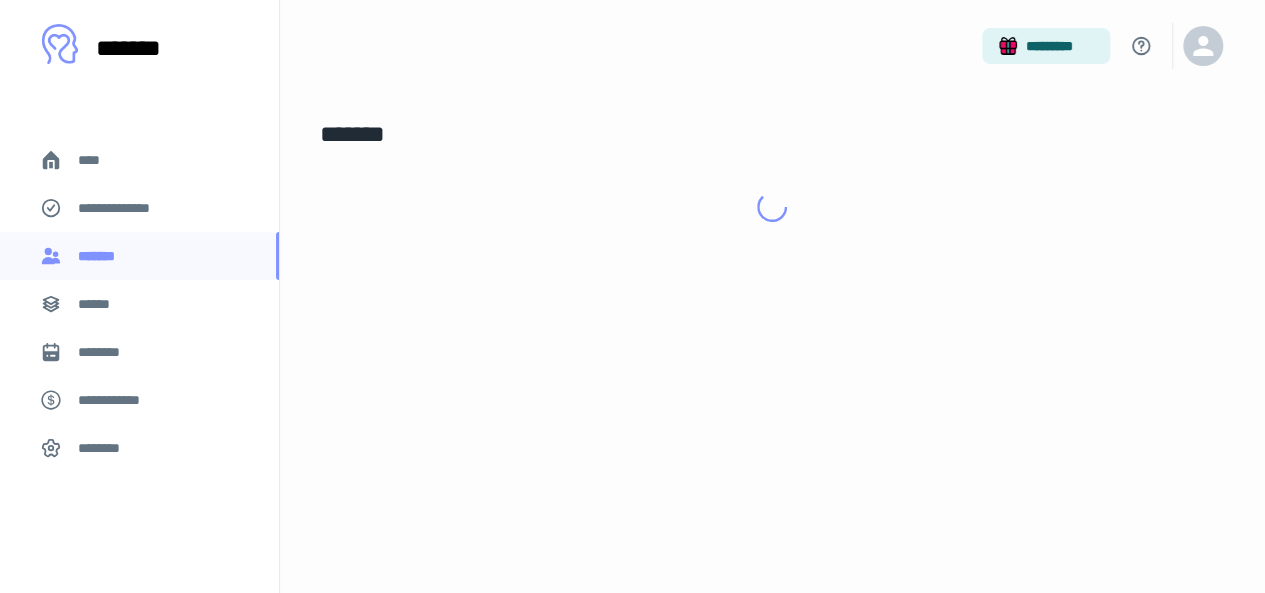 scroll, scrollTop: 0, scrollLeft: 0, axis: both 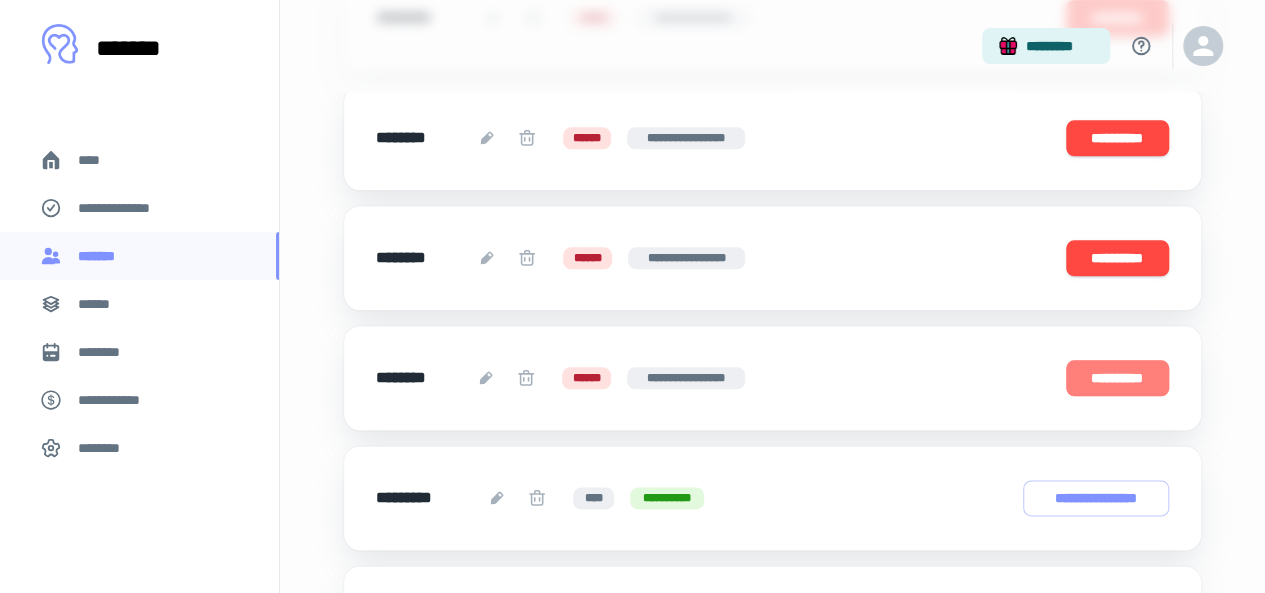 click on "**********" at bounding box center [1117, 378] 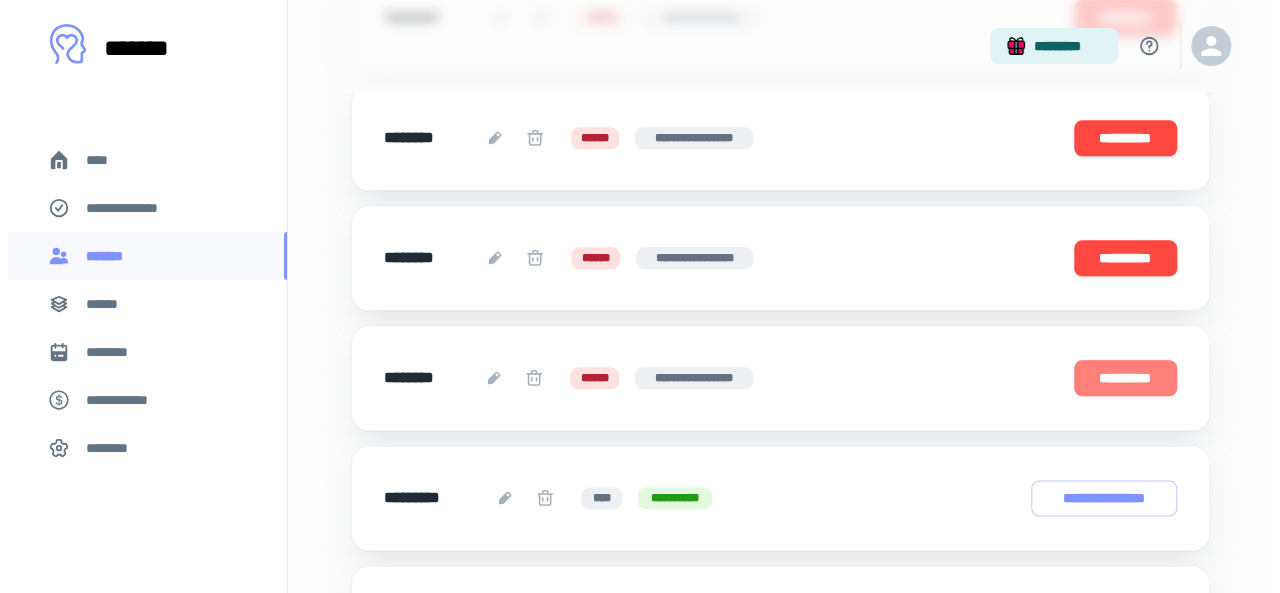 scroll, scrollTop: 0, scrollLeft: 0, axis: both 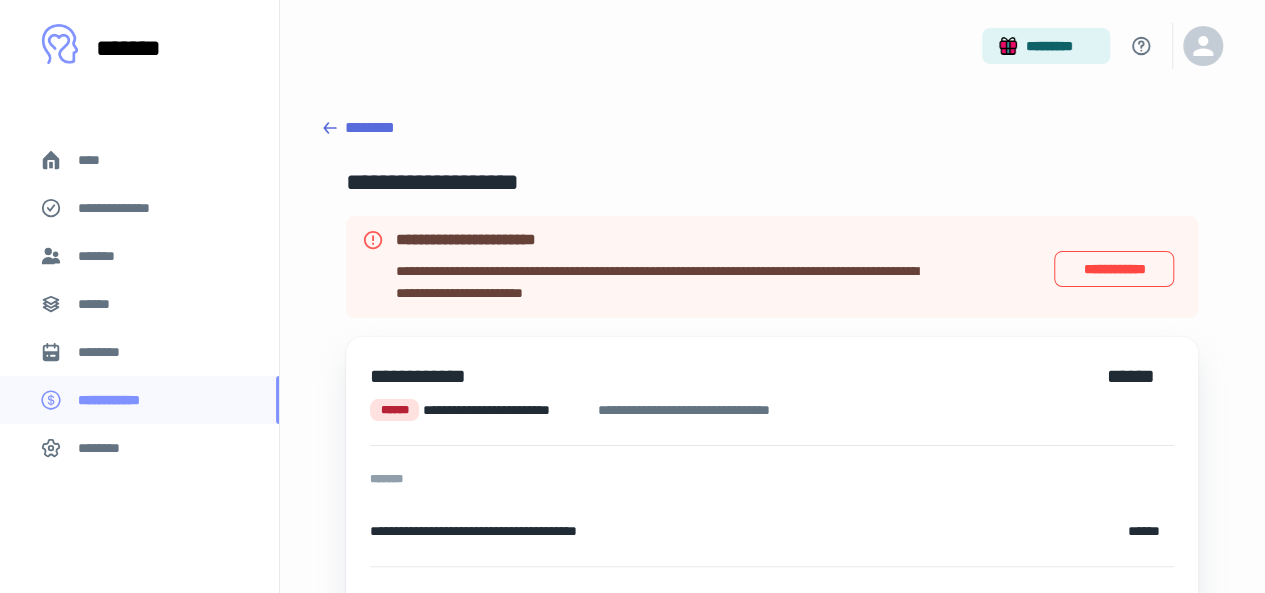 click on "**********" at bounding box center (1114, 268) 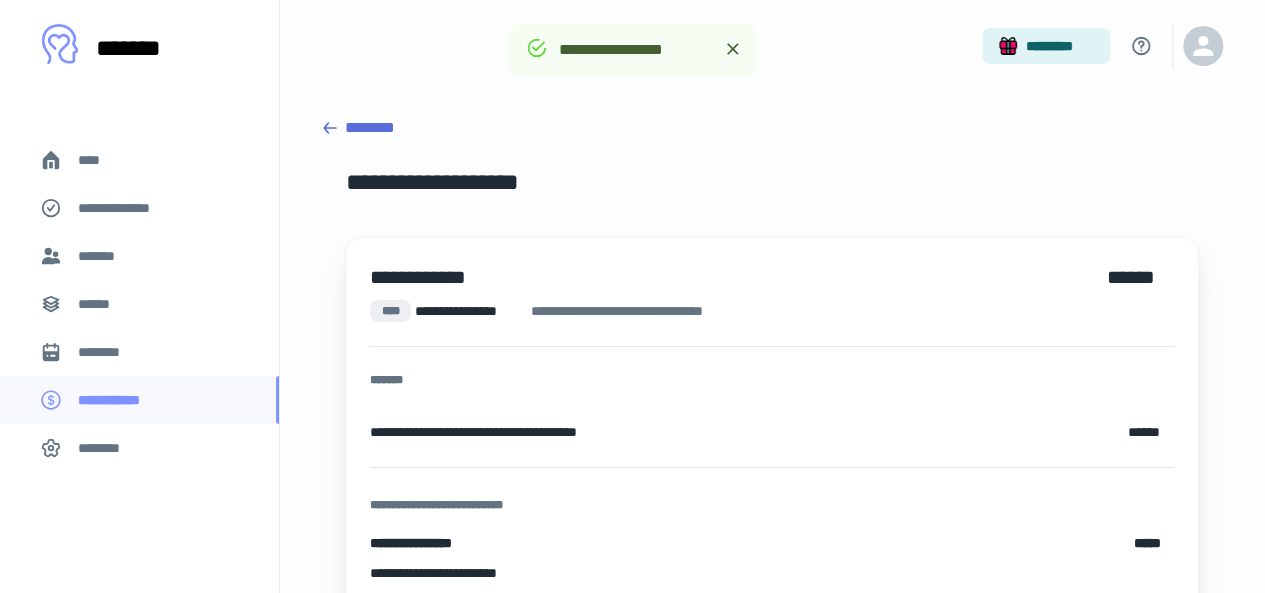 click on "**********" at bounding box center [772, 1209] 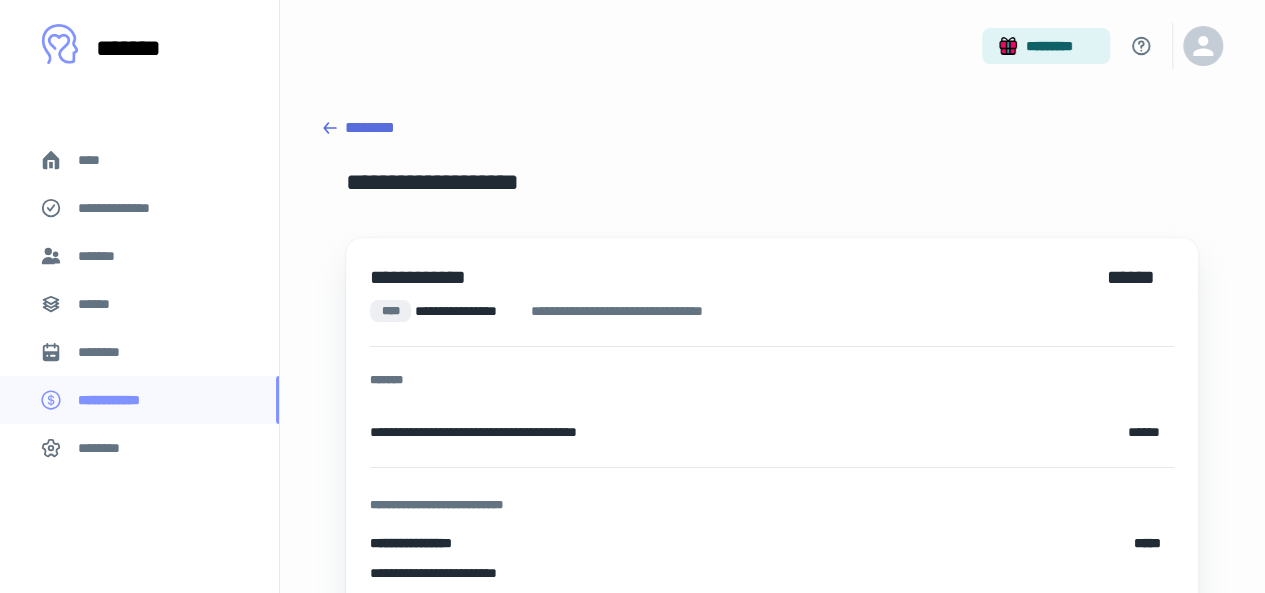 click 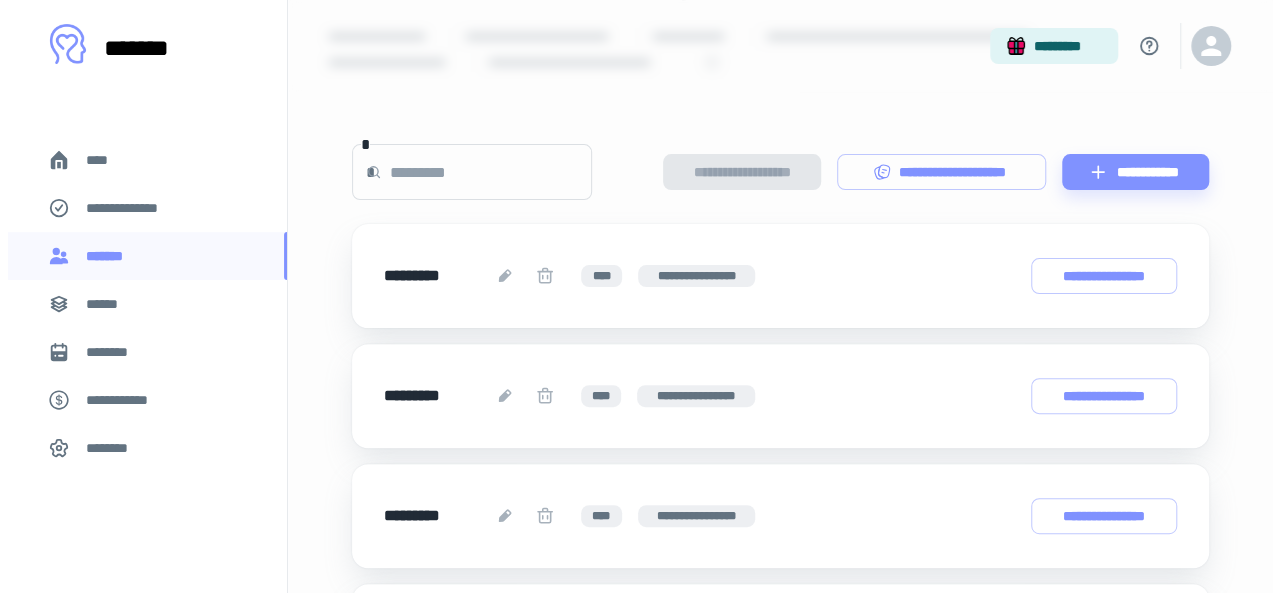scroll, scrollTop: 0, scrollLeft: 0, axis: both 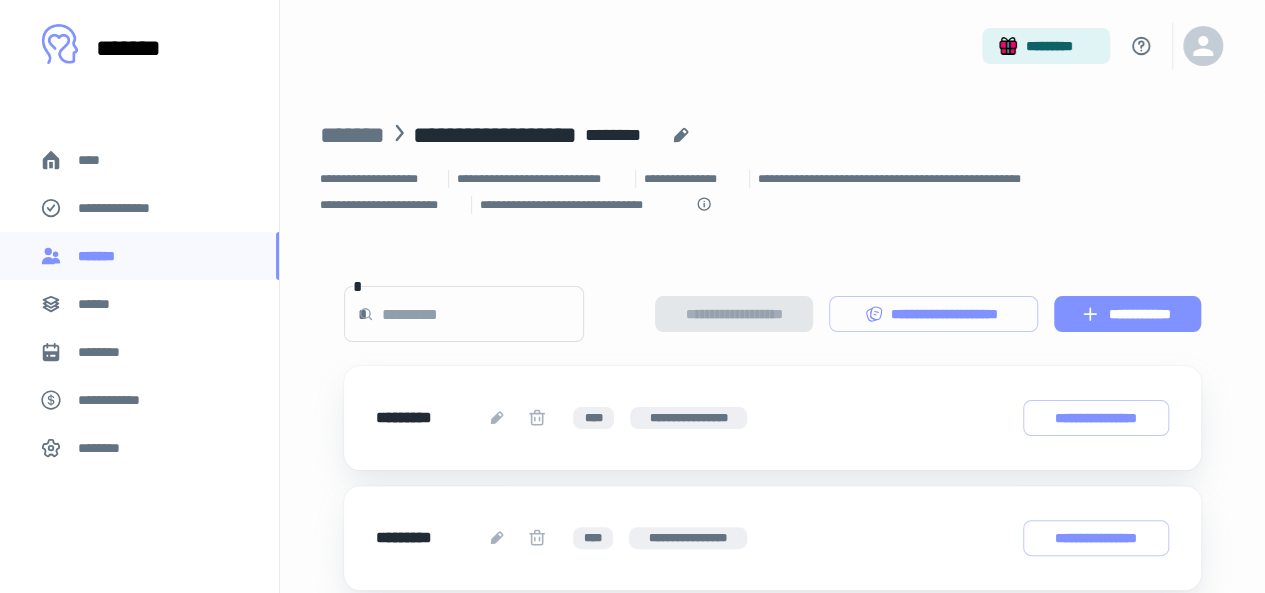click on "**********" at bounding box center [1127, 314] 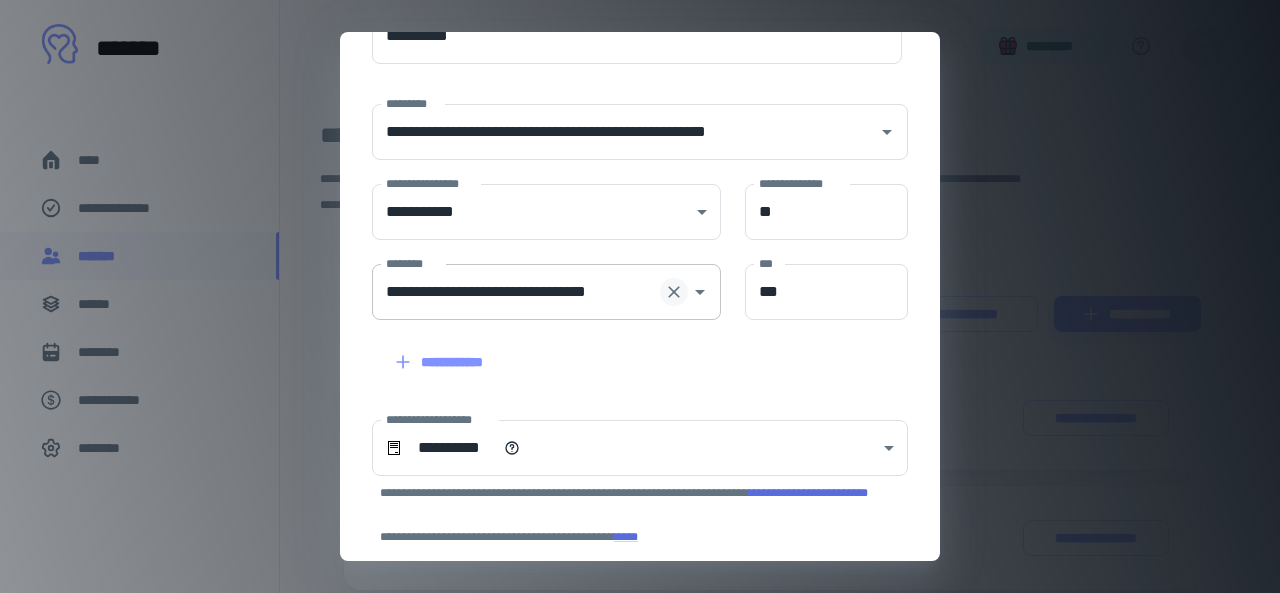 scroll, scrollTop: 0, scrollLeft: 0, axis: both 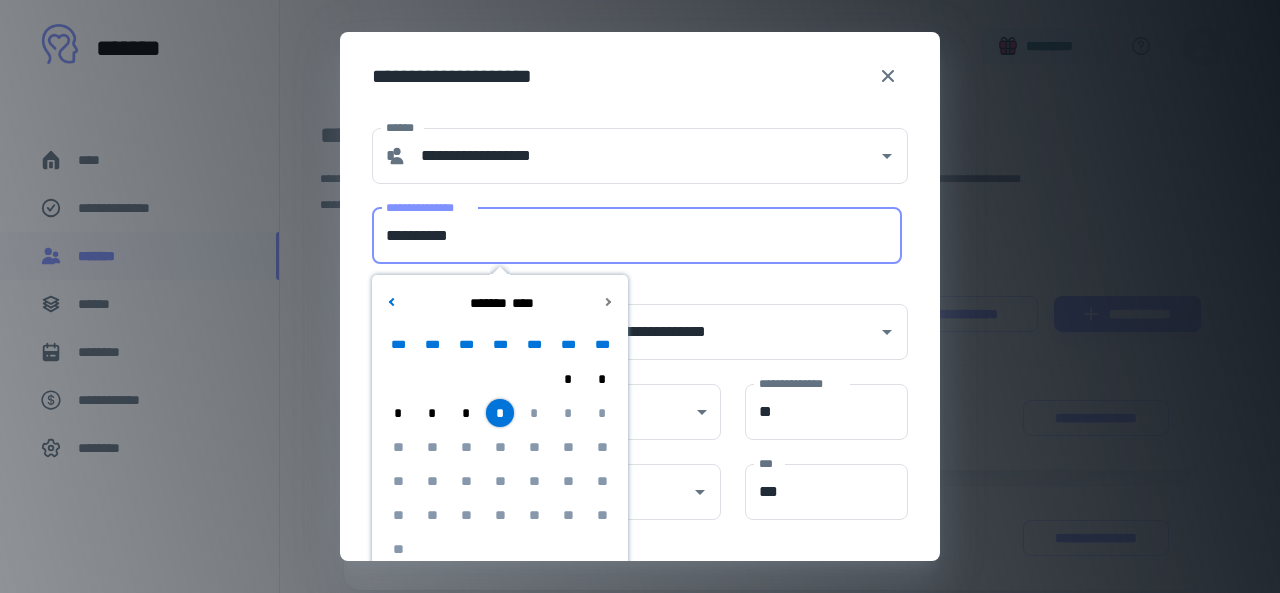 drag, startPoint x: 514, startPoint y: 235, endPoint x: 378, endPoint y: 216, distance: 137.32079 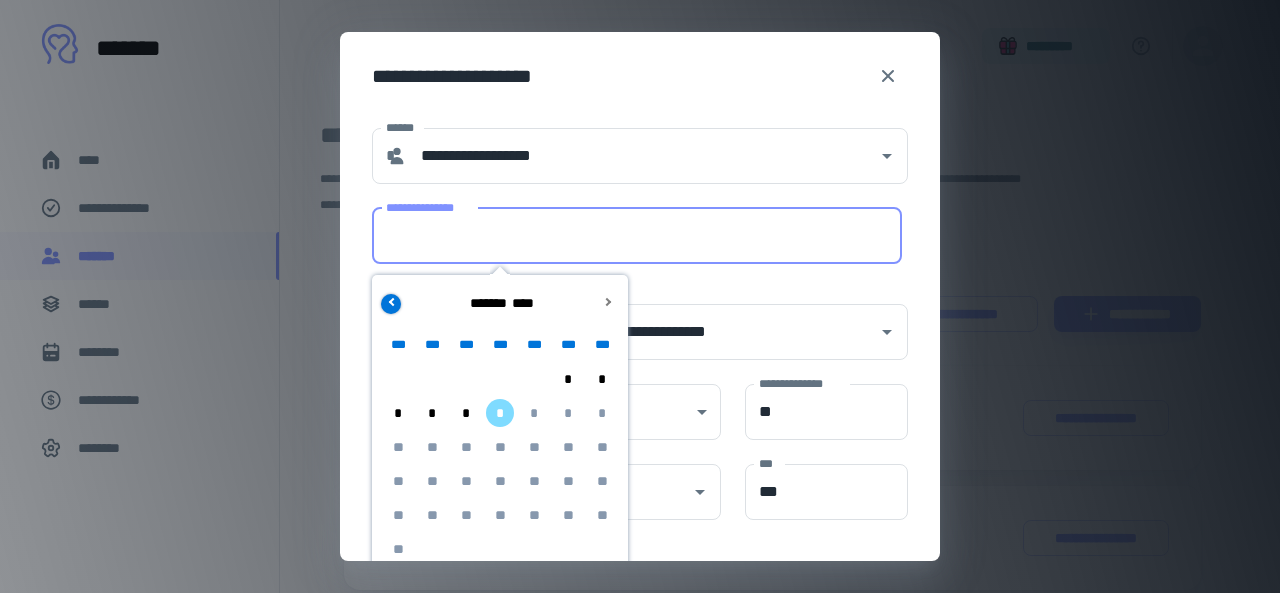 click at bounding box center [391, 303] 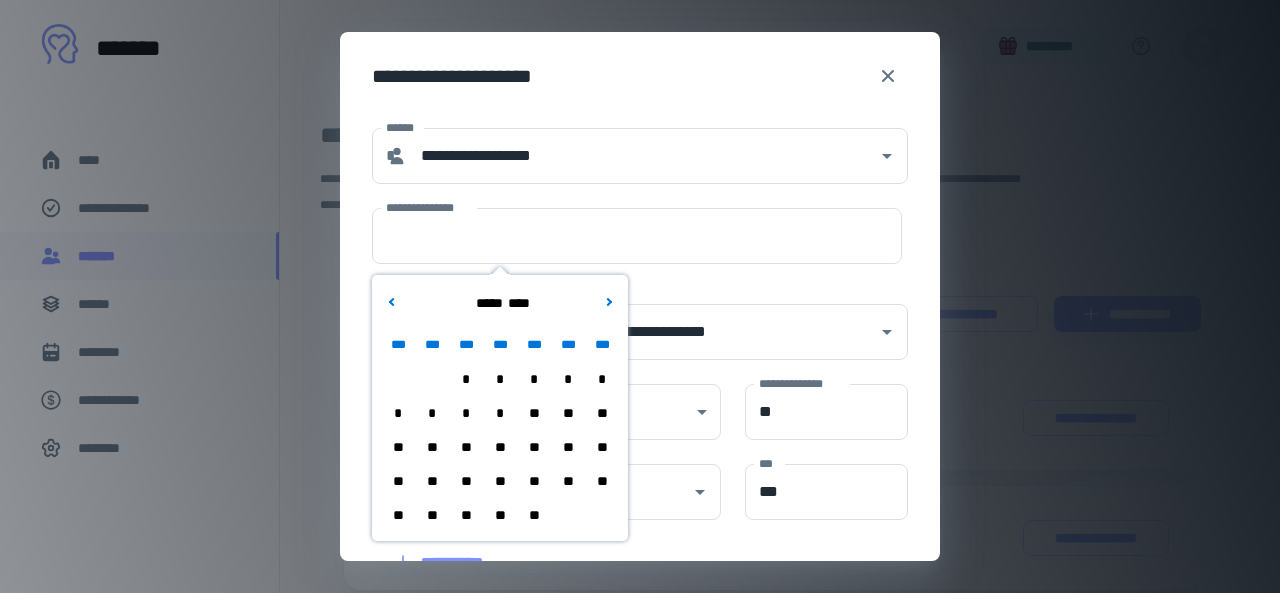 click on "*" at bounding box center [534, 379] 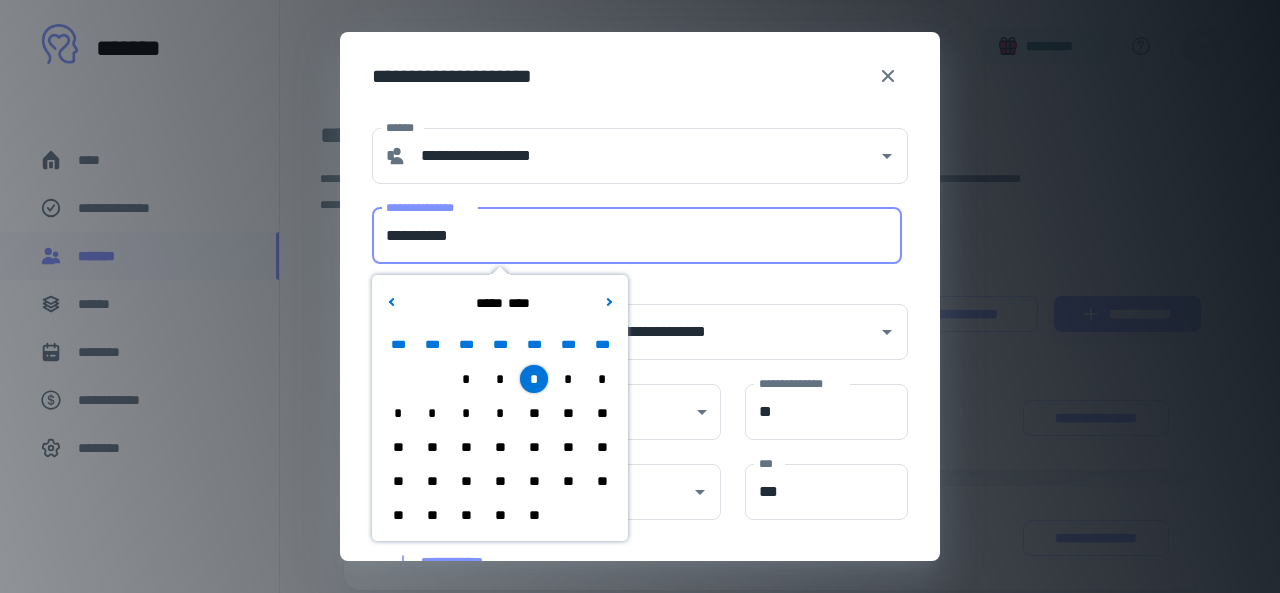 click on "**********" at bounding box center [637, 236] 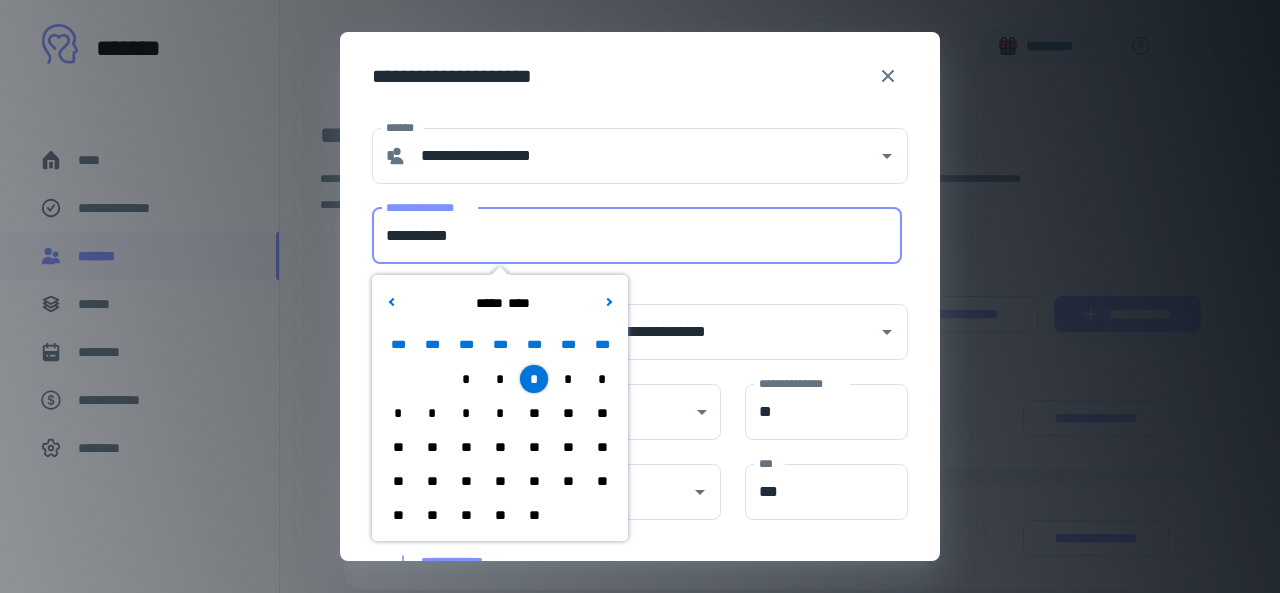 click on "*" at bounding box center (432, 413) 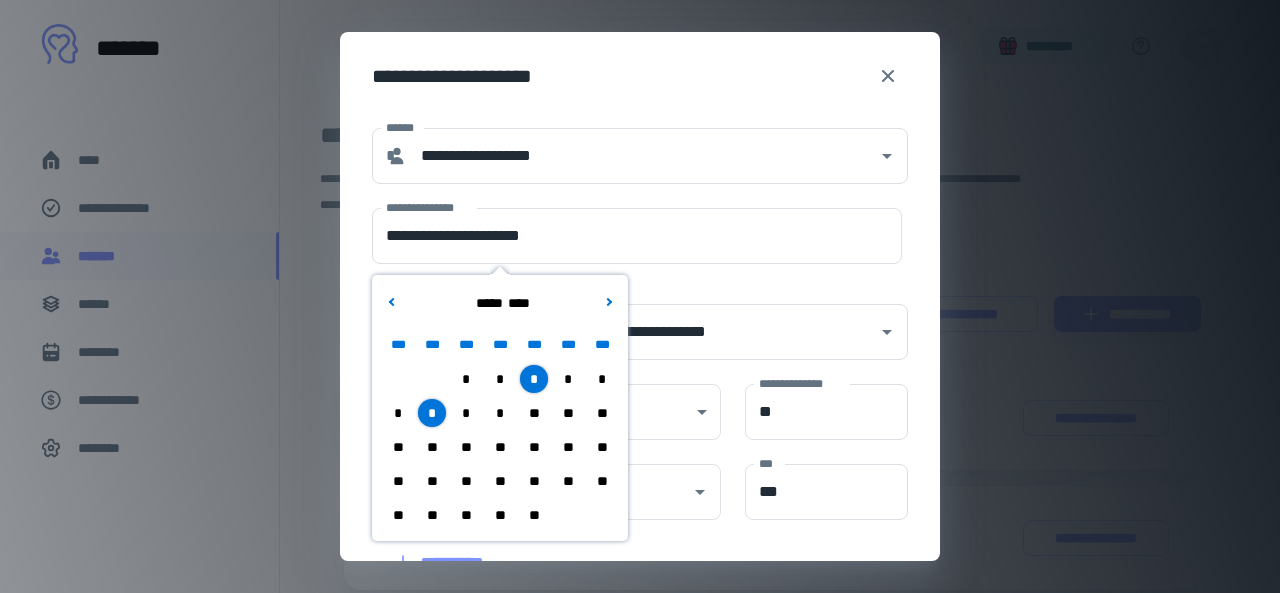click on "**" at bounding box center (534, 447) 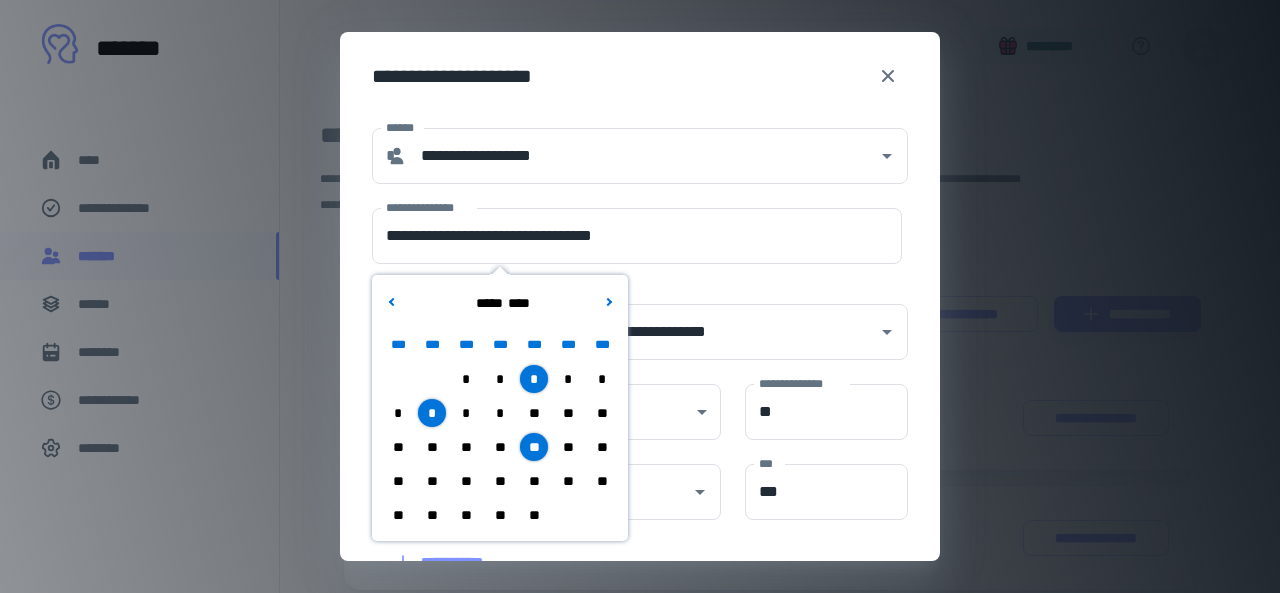 click on "**" at bounding box center [432, 481] 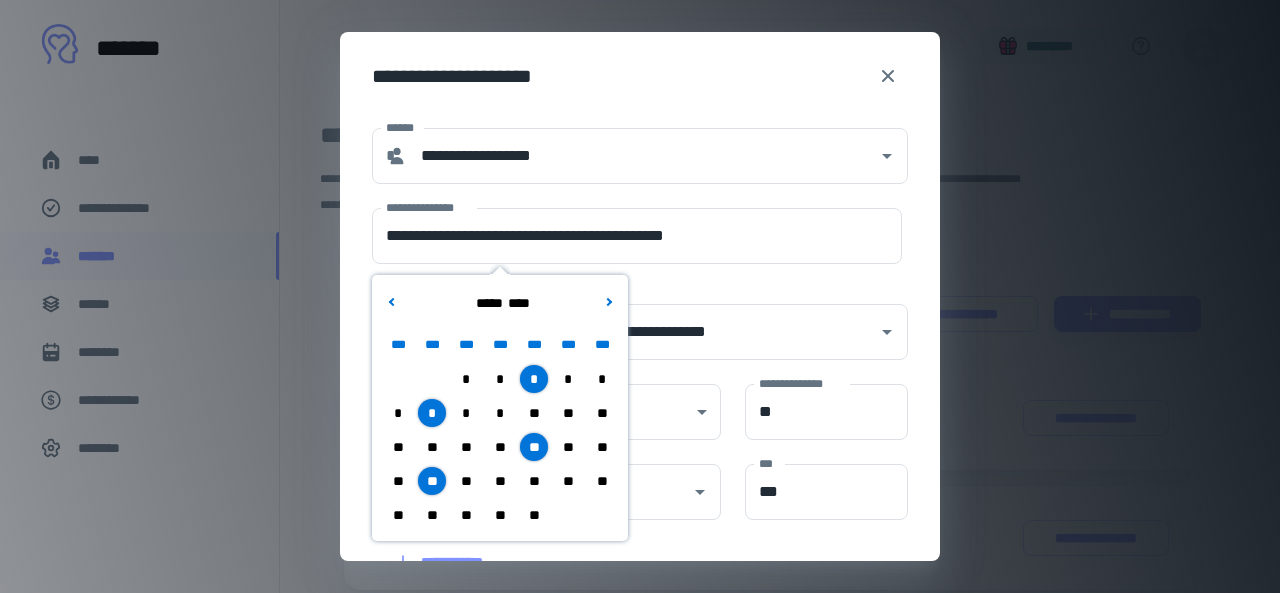click on "**" at bounding box center (534, 481) 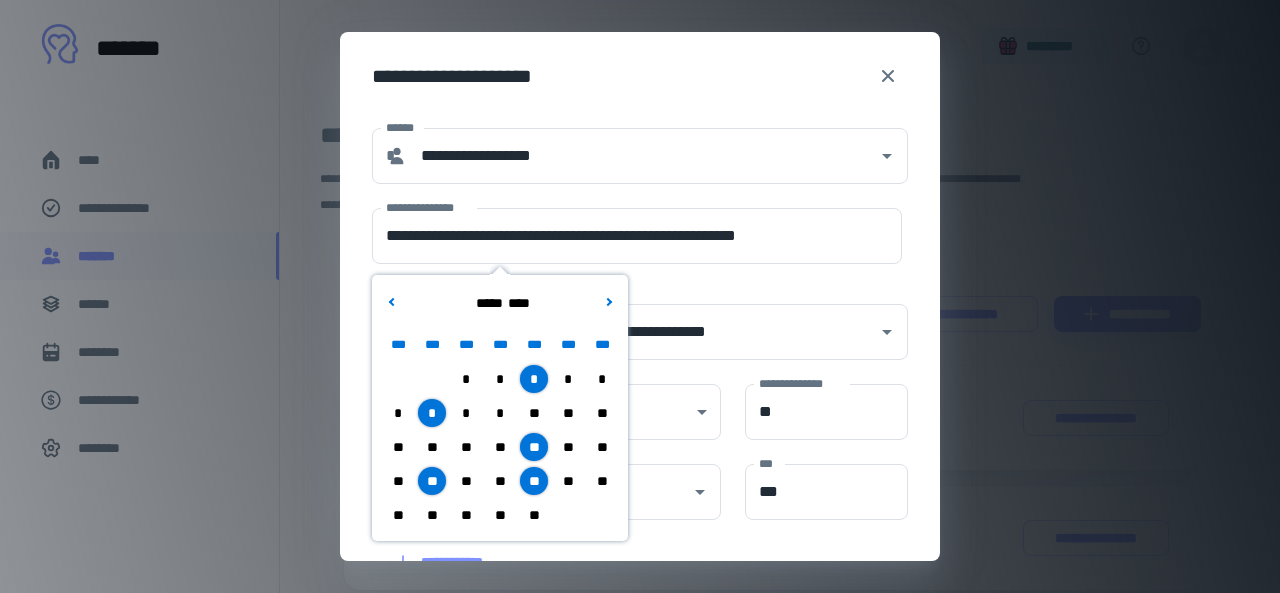 click on "**" at bounding box center [432, 515] 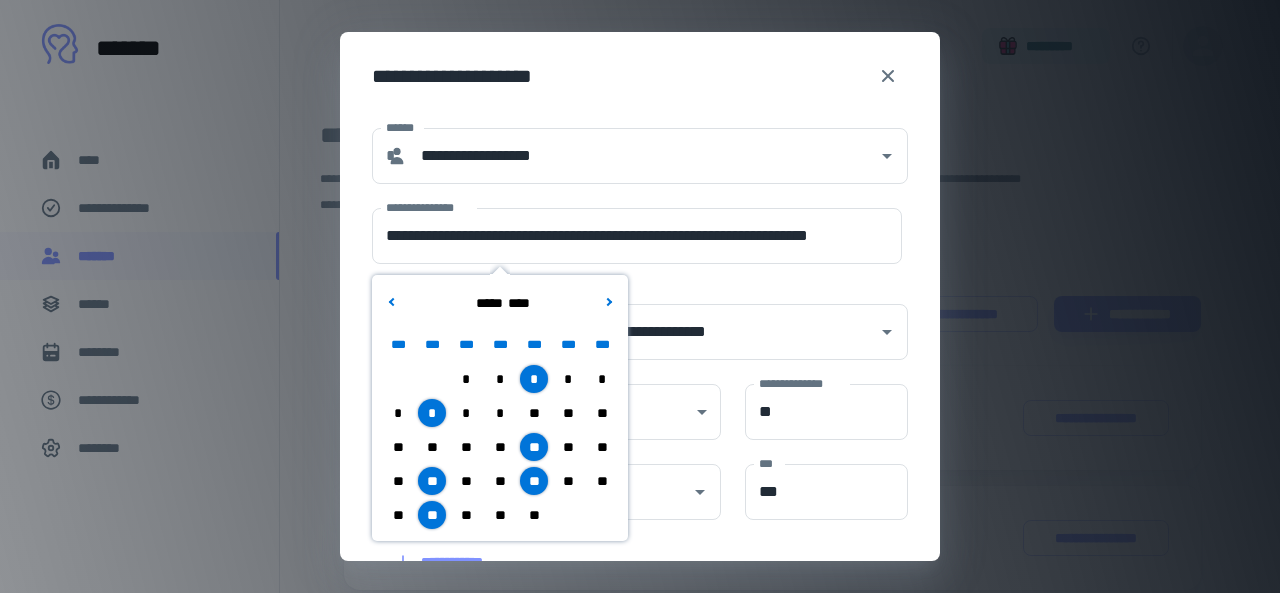 click on "**" at bounding box center [534, 515] 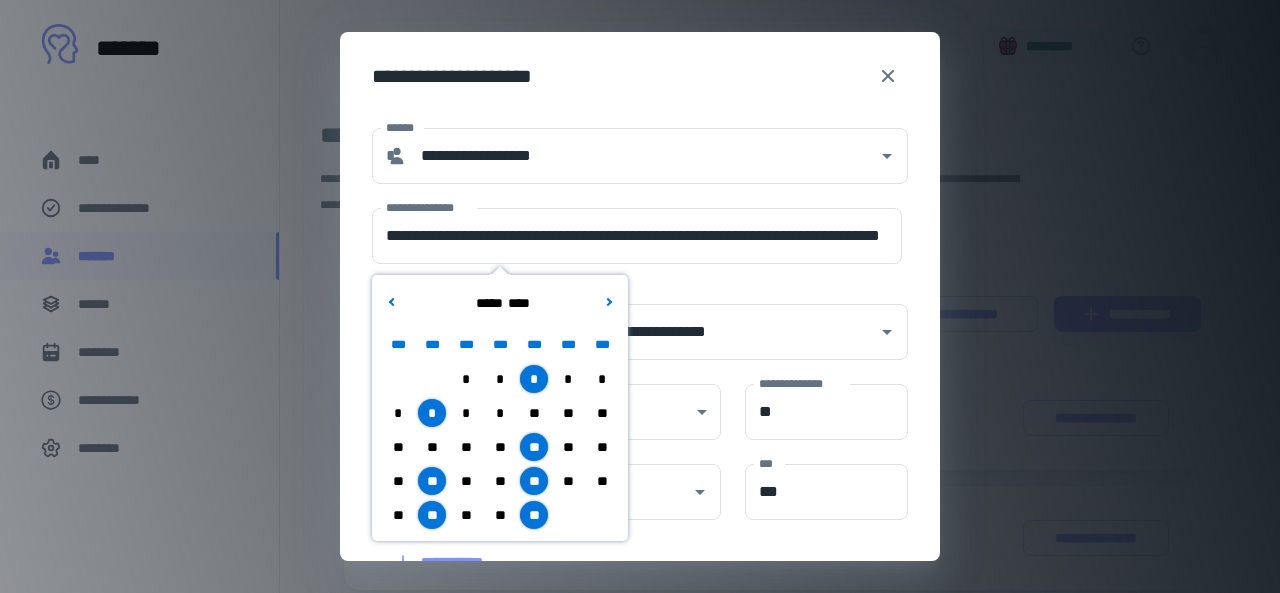 click on "**********" at bounding box center (628, 320) 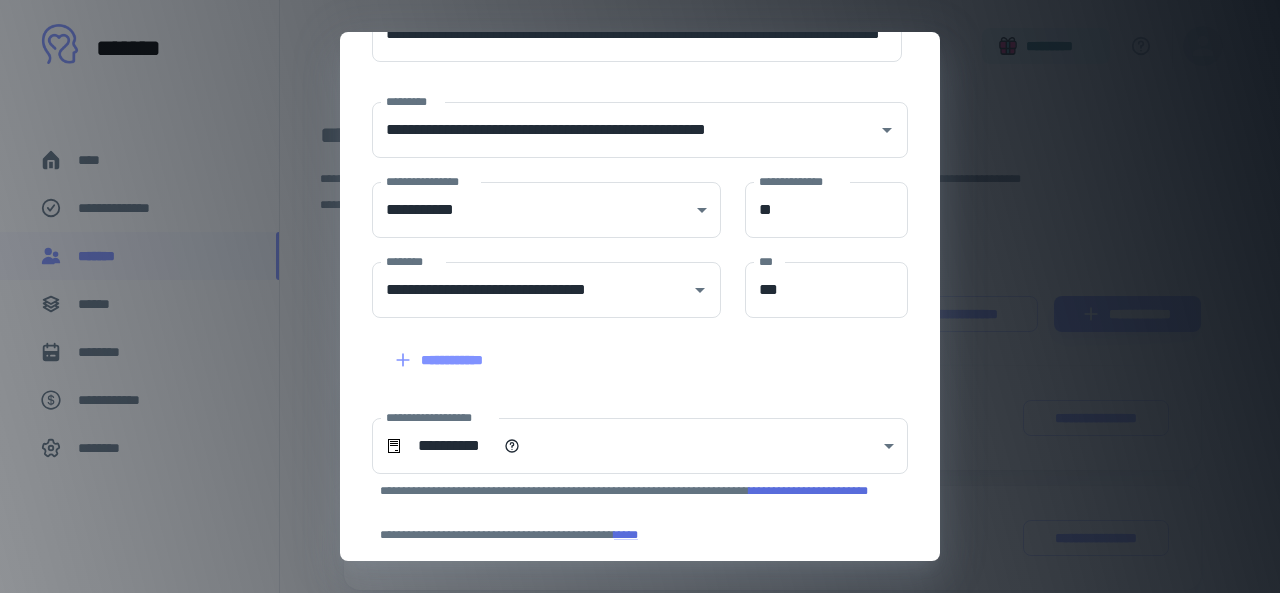 scroll, scrollTop: 374, scrollLeft: 0, axis: vertical 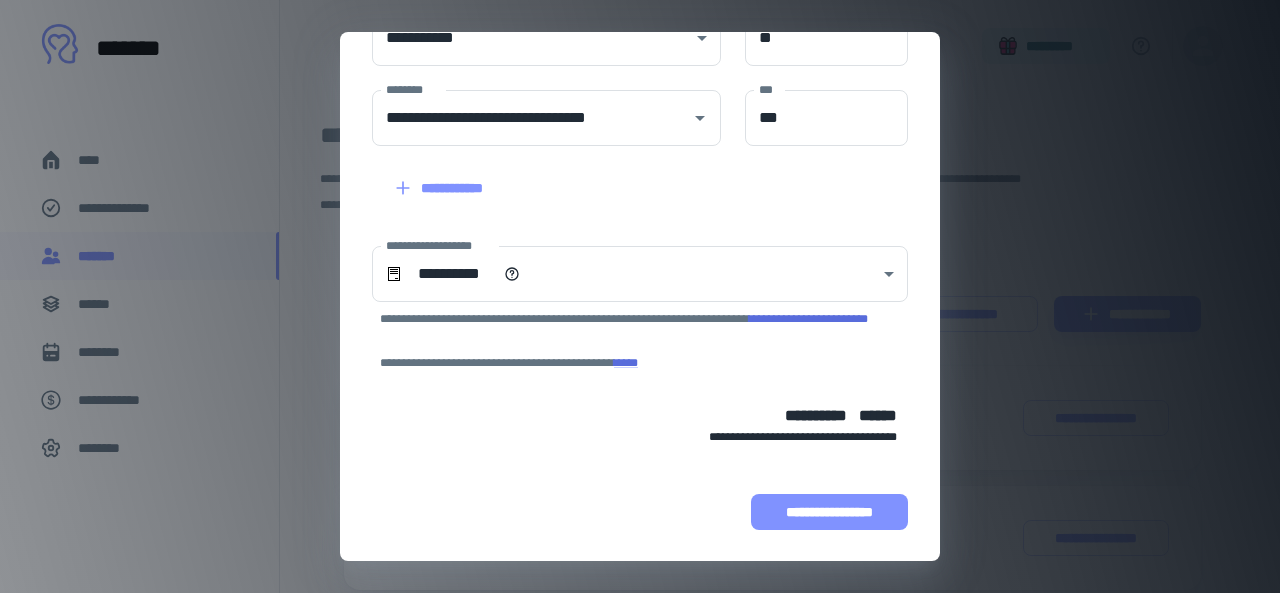 click on "**********" at bounding box center [829, 512] 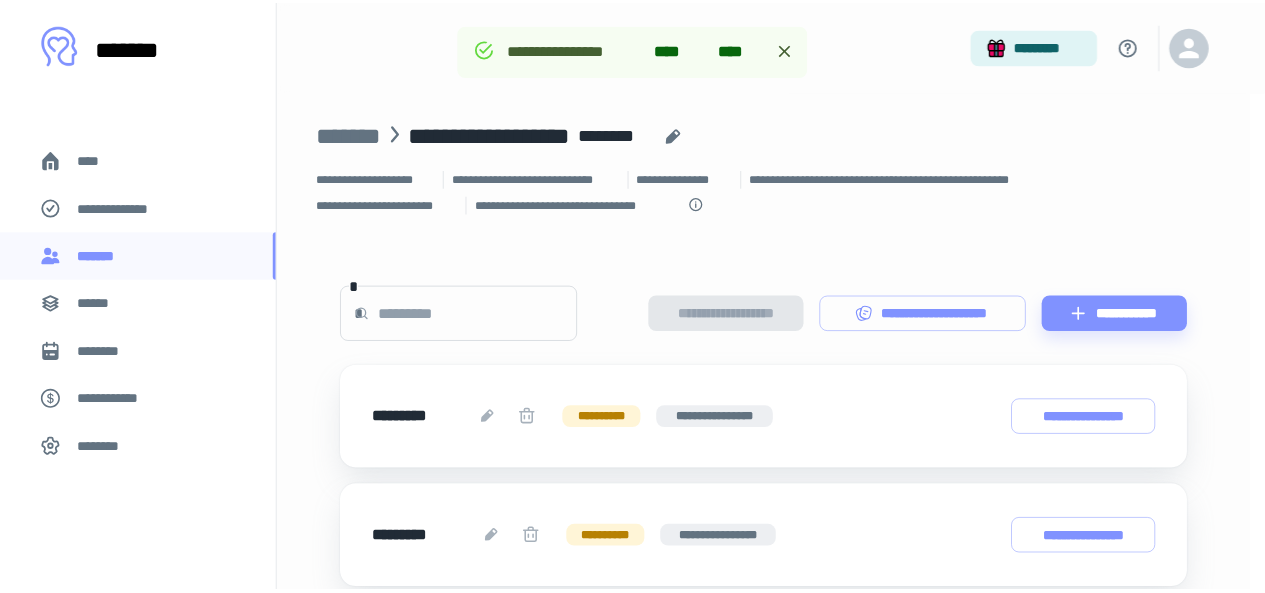 scroll, scrollTop: 632, scrollLeft: 0, axis: vertical 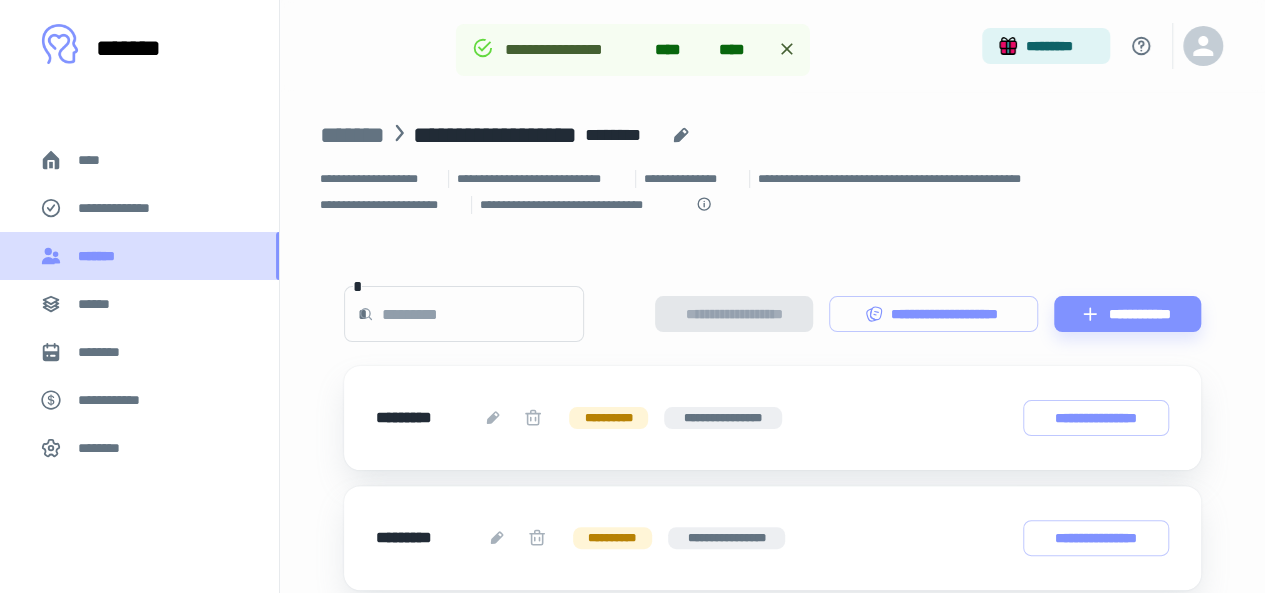 click on "*******" at bounding box center (139, 256) 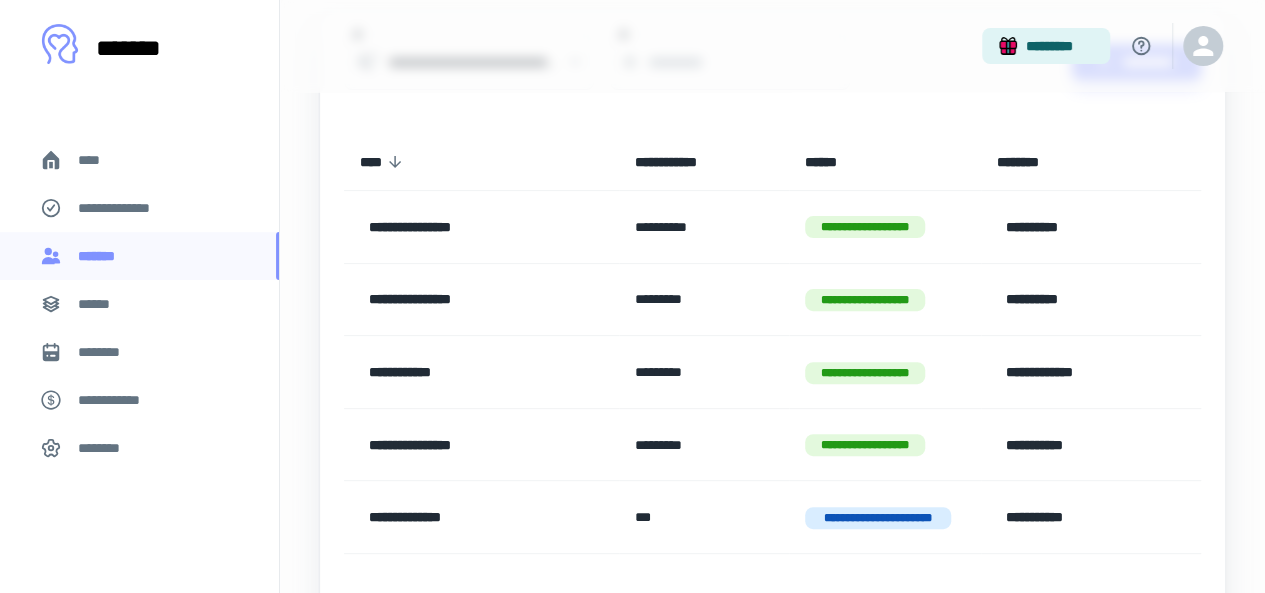 scroll, scrollTop: 200, scrollLeft: 0, axis: vertical 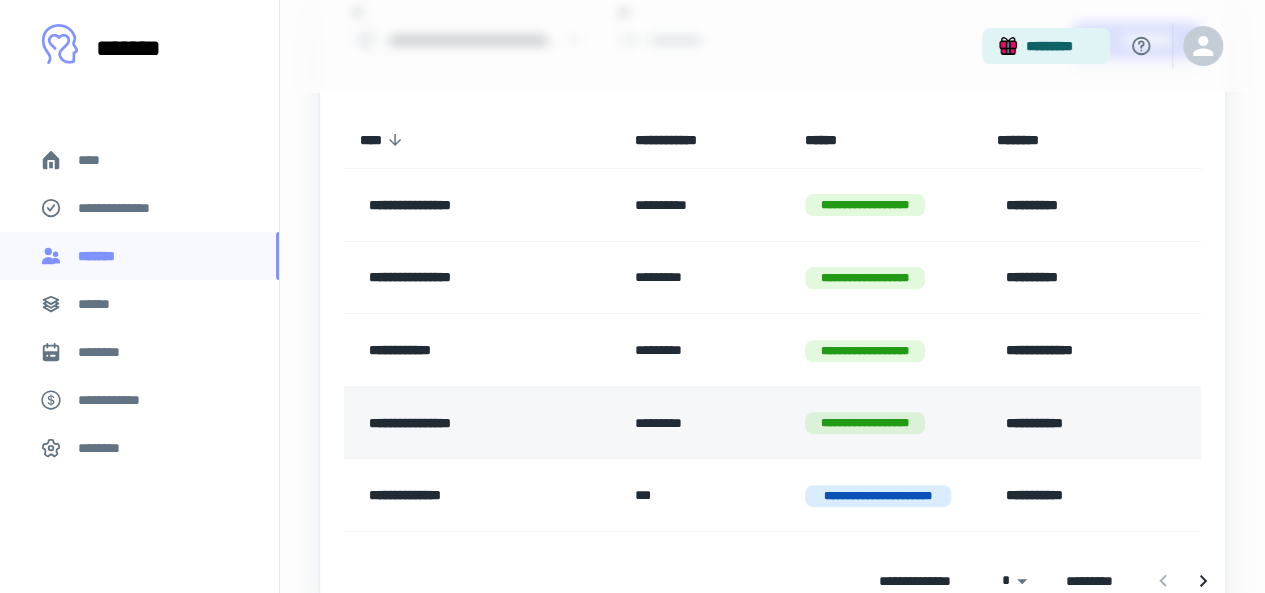 click on "**********" at bounding box center [471, 423] 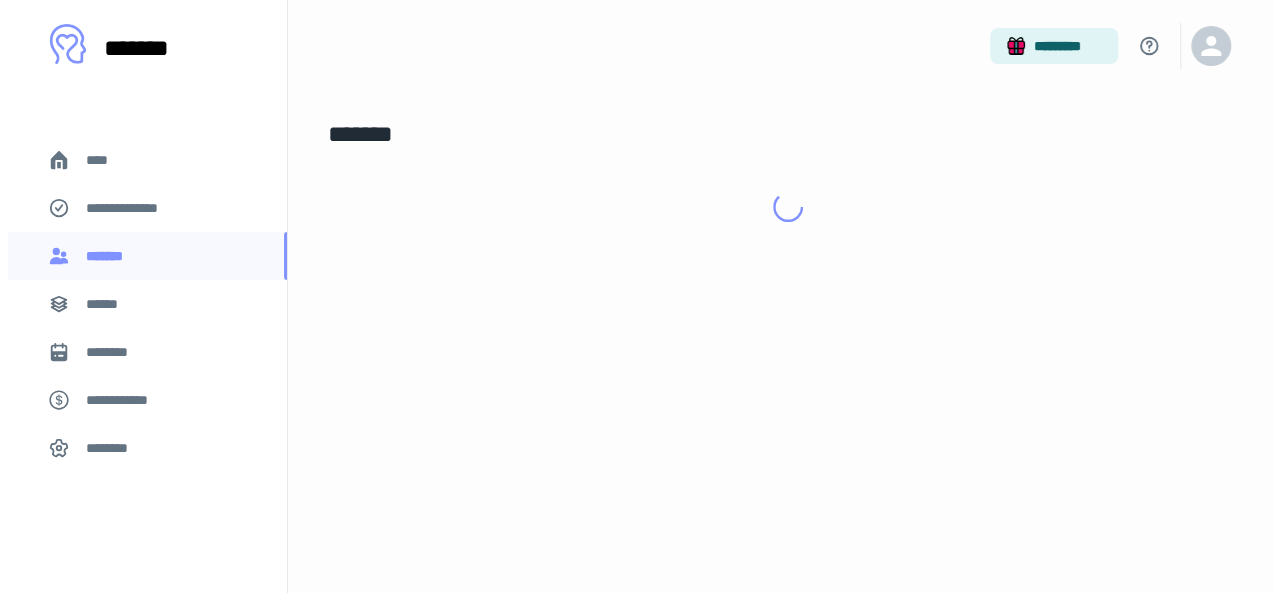scroll, scrollTop: 0, scrollLeft: 0, axis: both 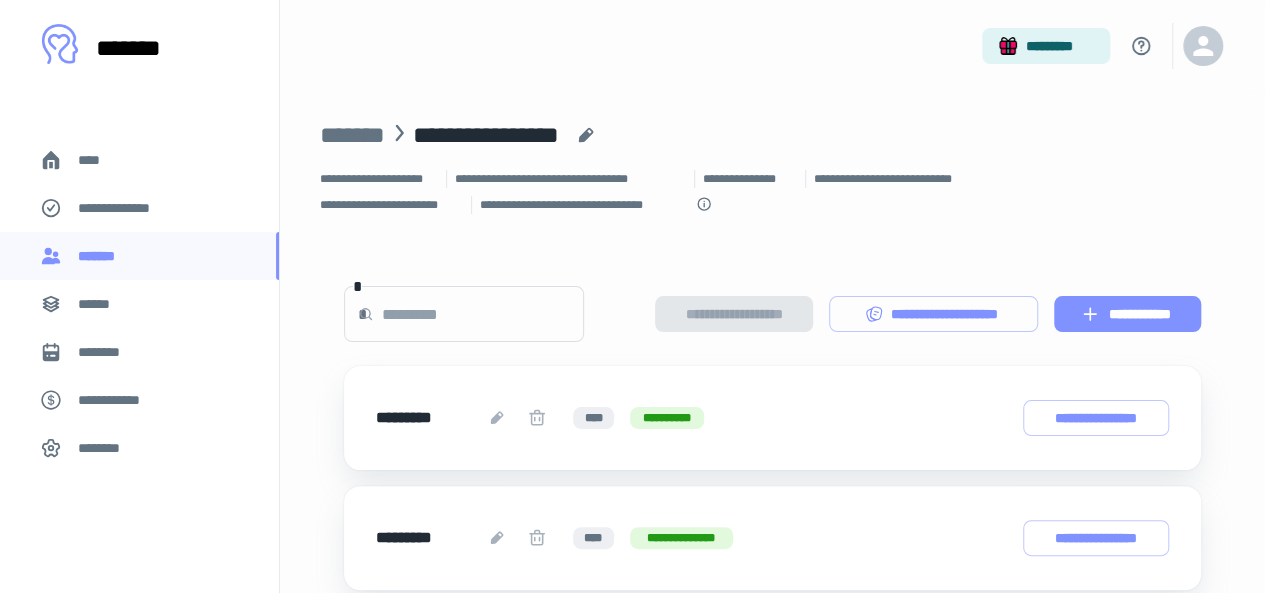 click on "**********" at bounding box center (1127, 314) 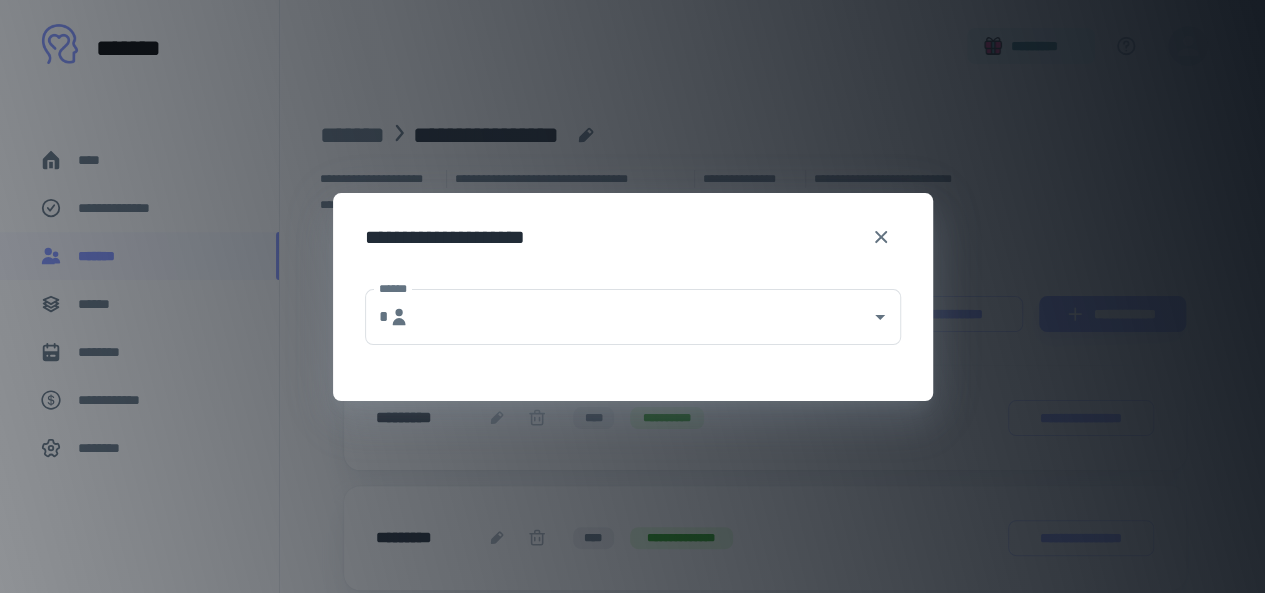 type on "**********" 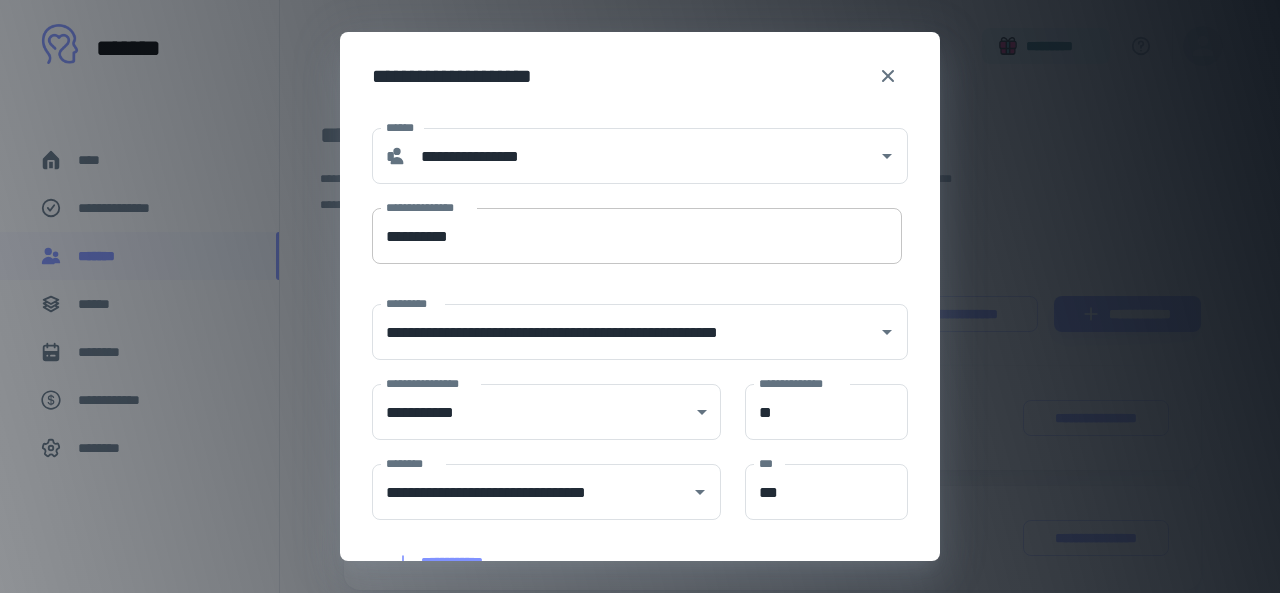 click on "**********" at bounding box center (637, 236) 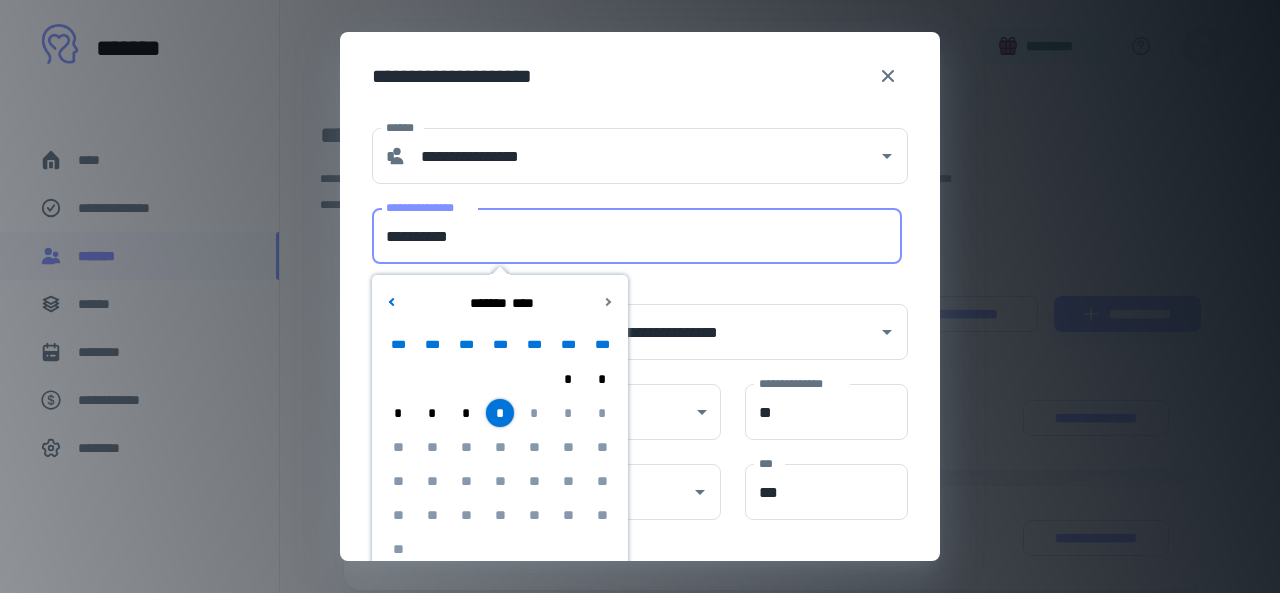 drag, startPoint x: 509, startPoint y: 232, endPoint x: 368, endPoint y: 232, distance: 141 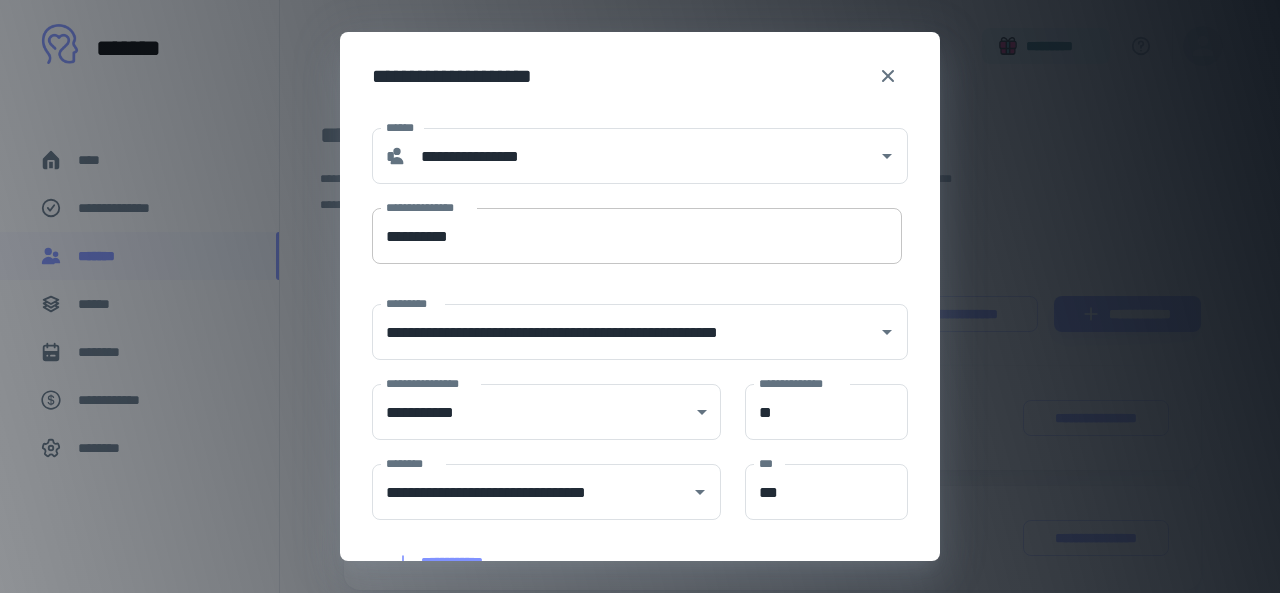click on "**********" at bounding box center (637, 236) 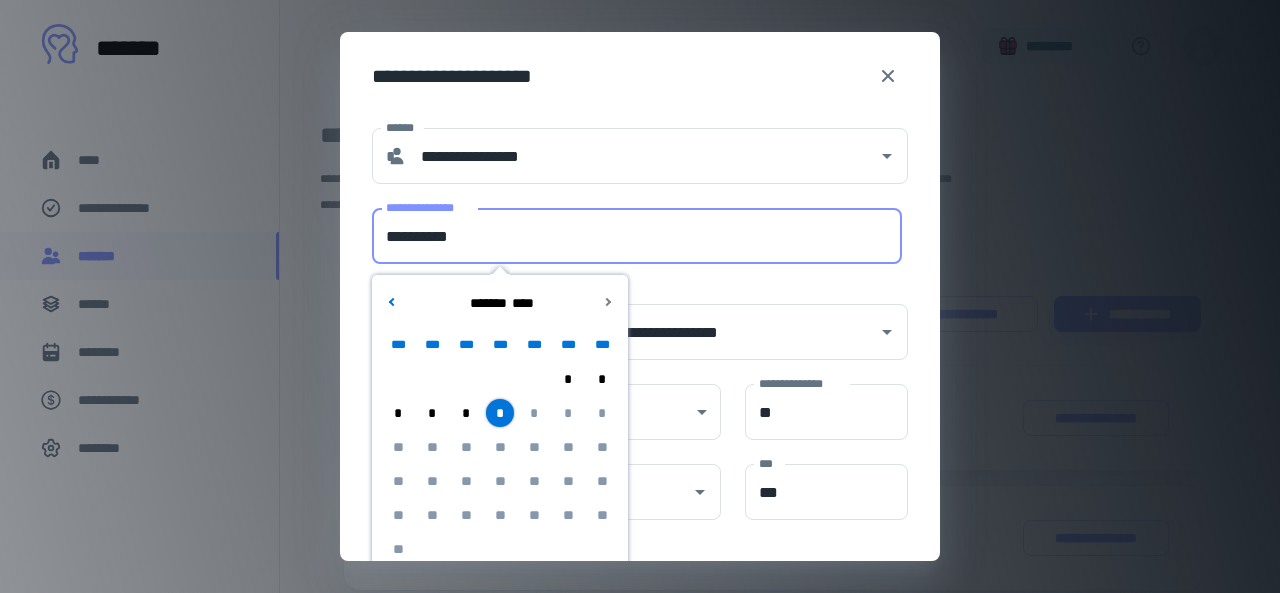 click on "**********" at bounding box center (637, 236) 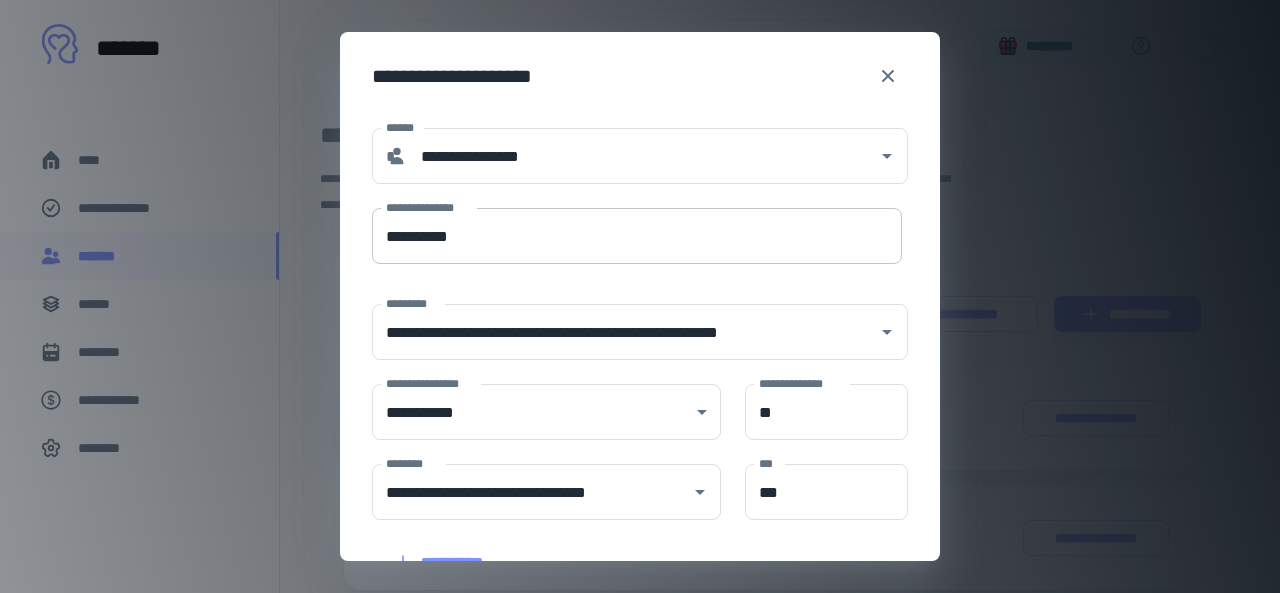 click on "**********" at bounding box center [637, 236] 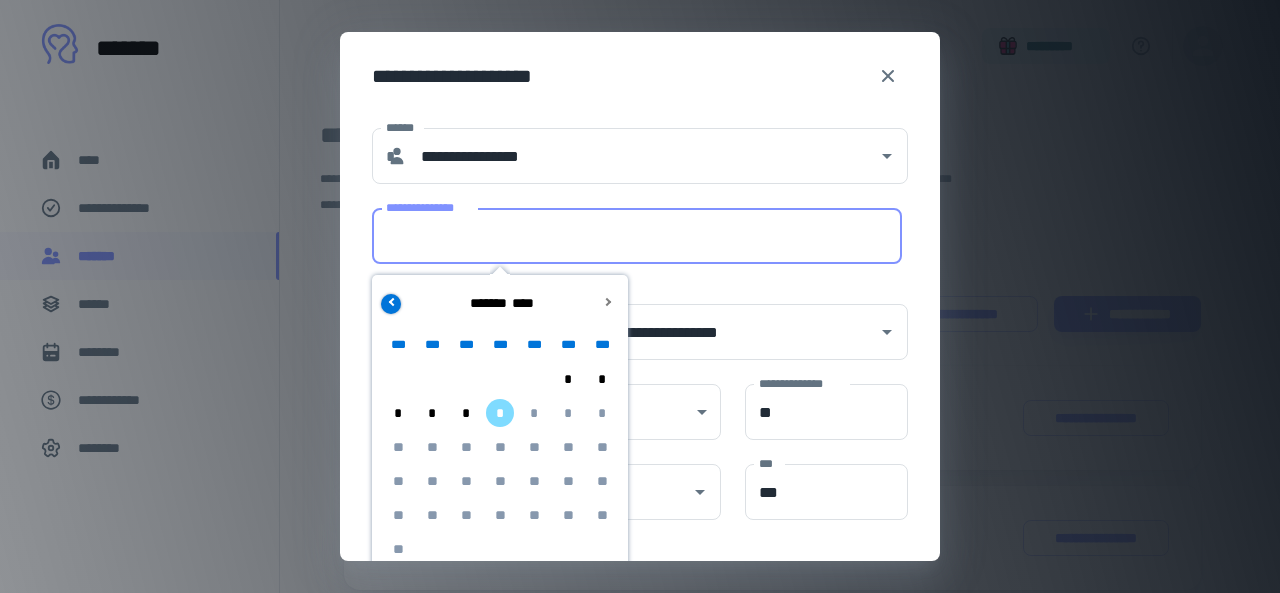 click at bounding box center [391, 304] 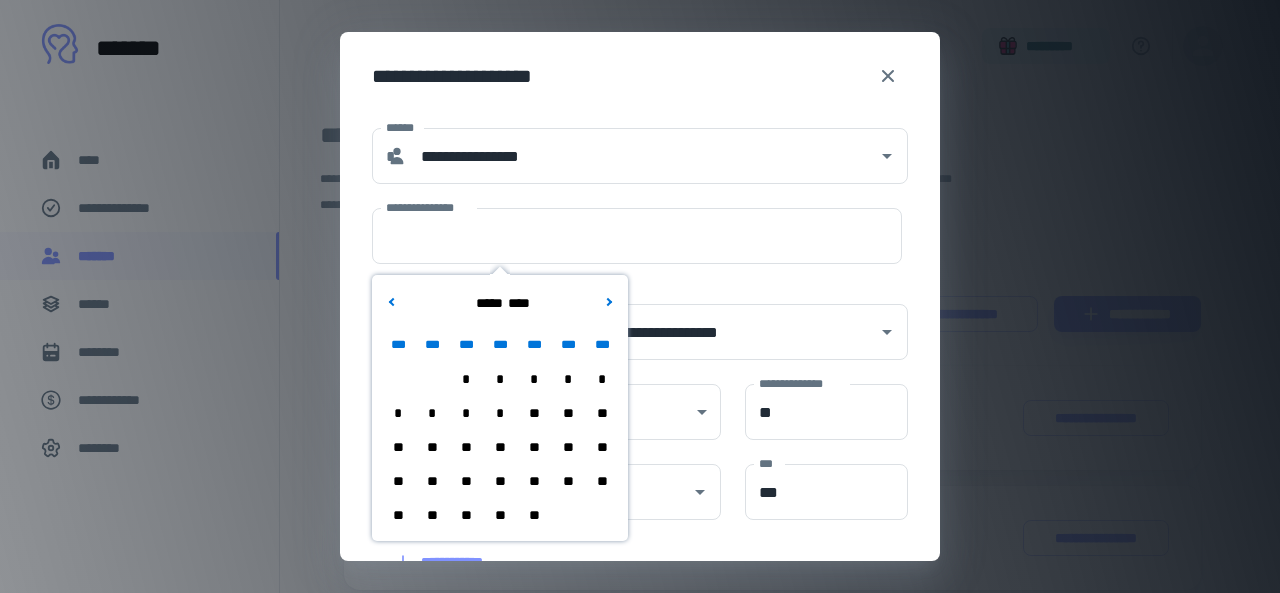 click on "**" at bounding box center (534, 413) 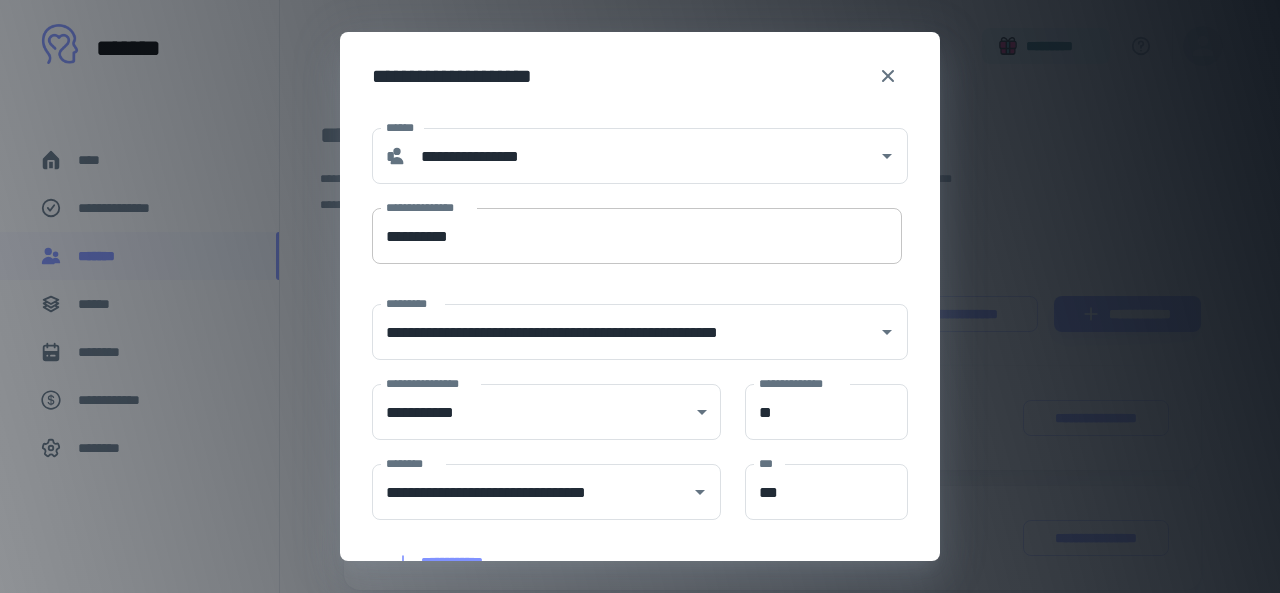 click on "**********" at bounding box center [637, 236] 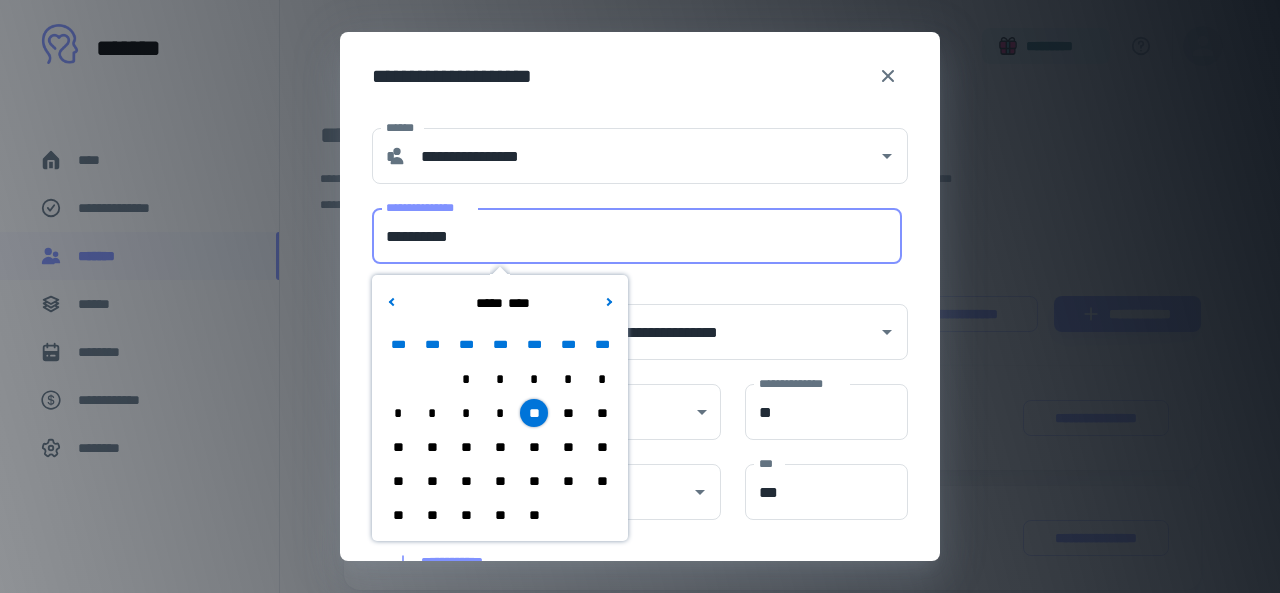 click on "**" at bounding box center (432, 447) 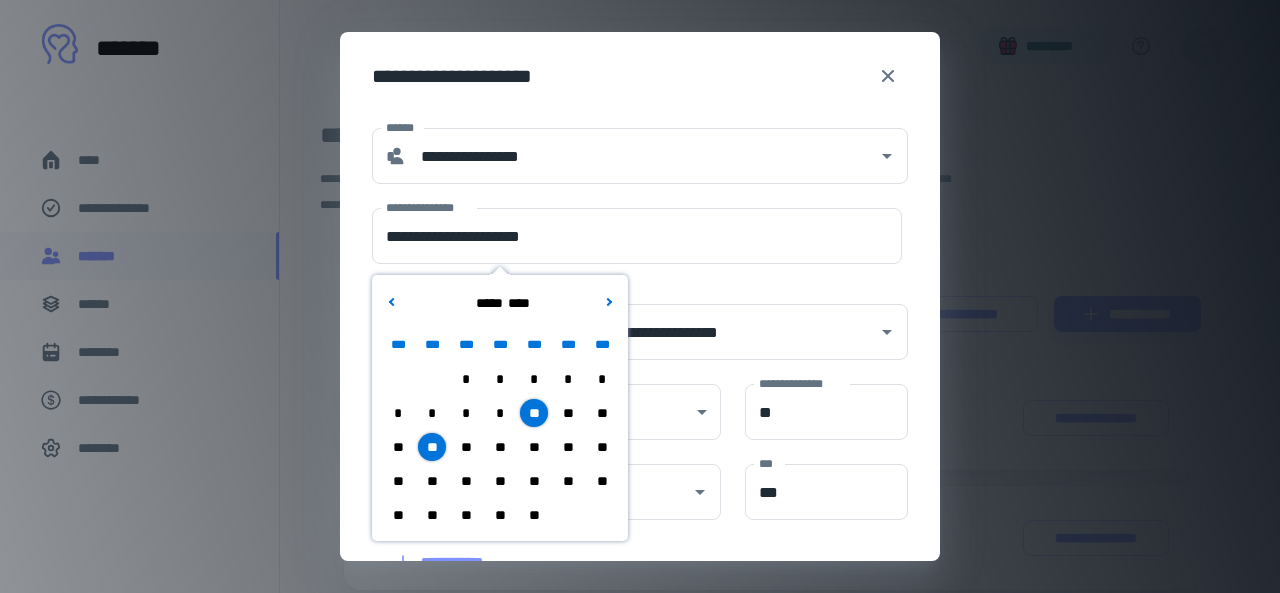 click on "**" at bounding box center [432, 481] 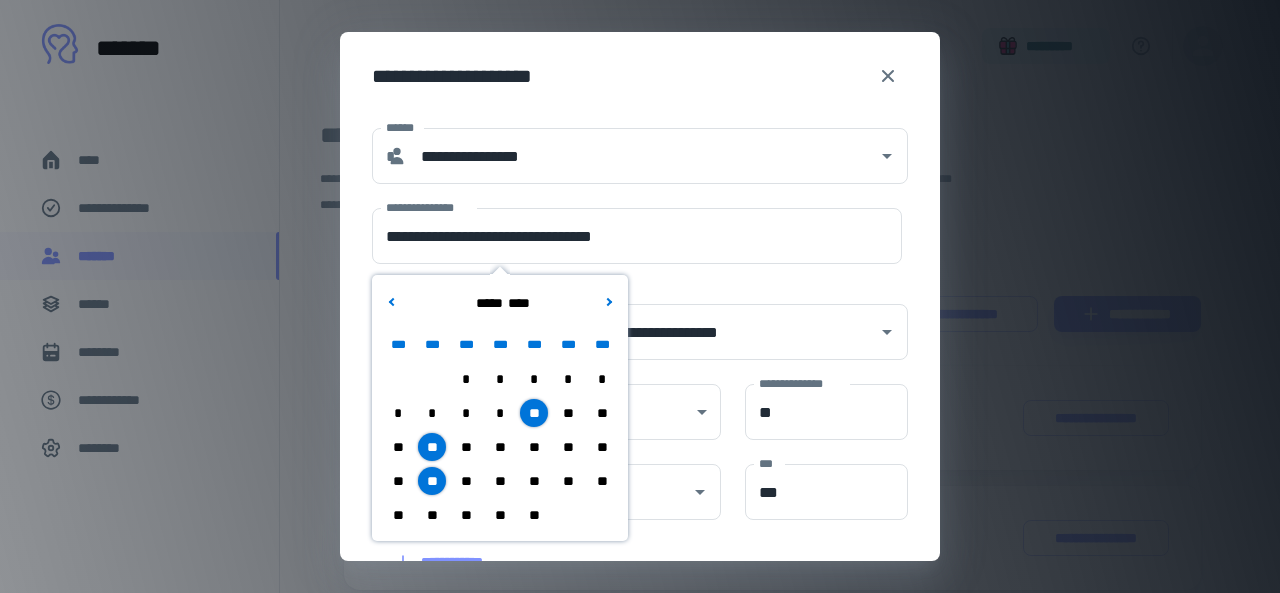 click on "**" at bounding box center [432, 515] 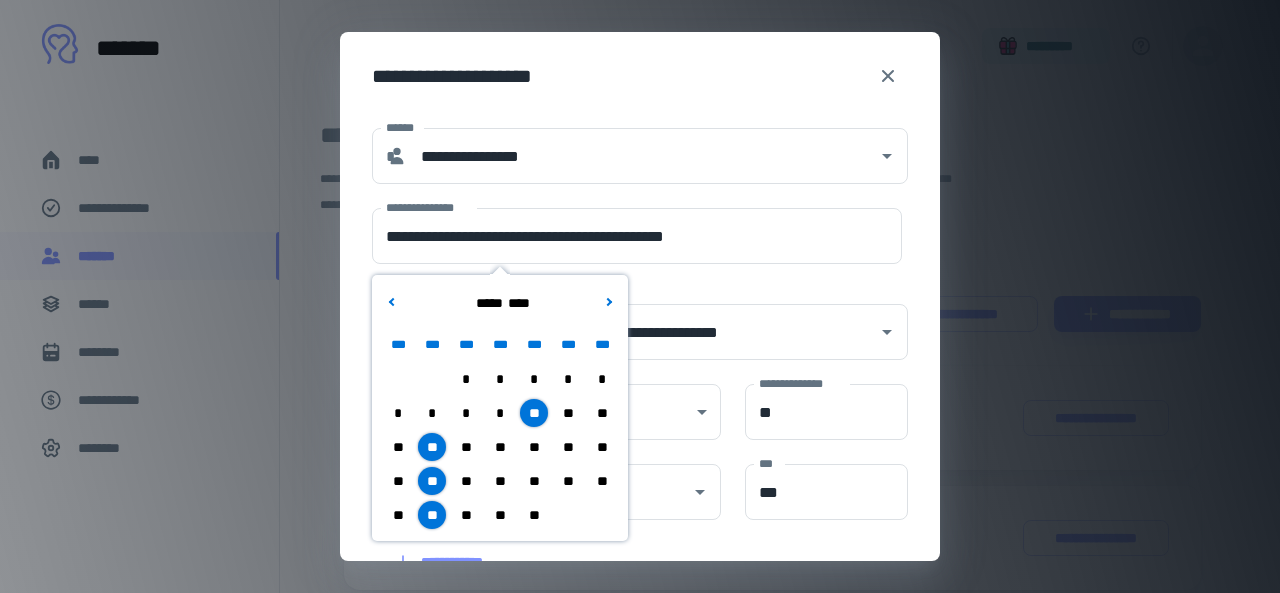 click on "**********" at bounding box center [640, 422] 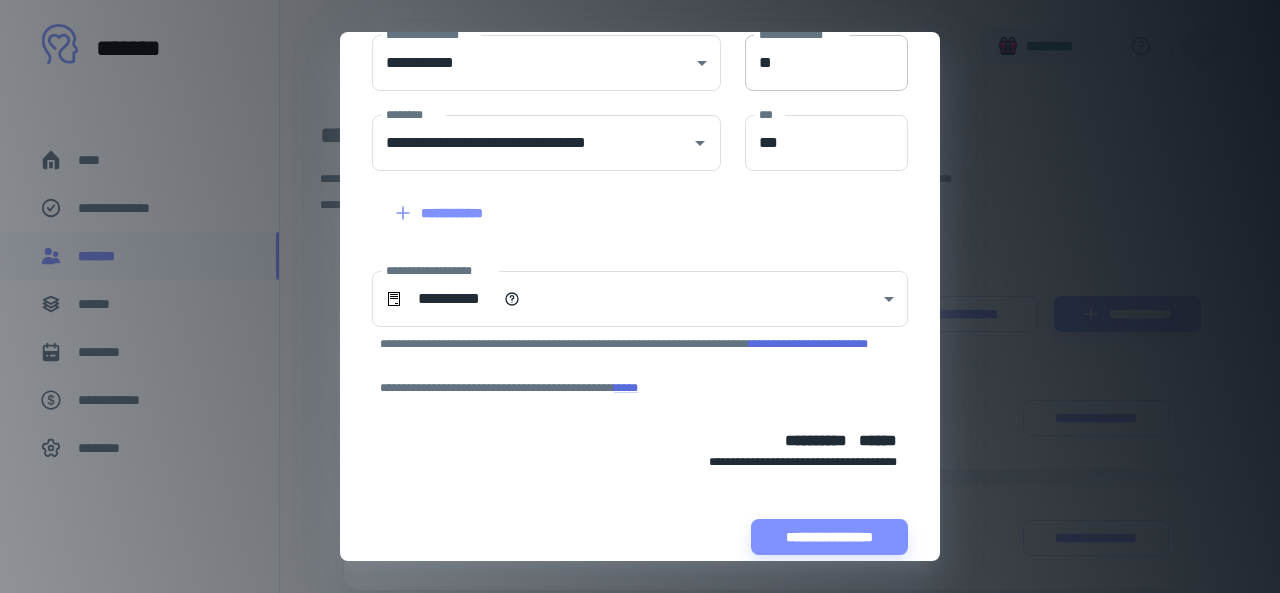 scroll, scrollTop: 374, scrollLeft: 0, axis: vertical 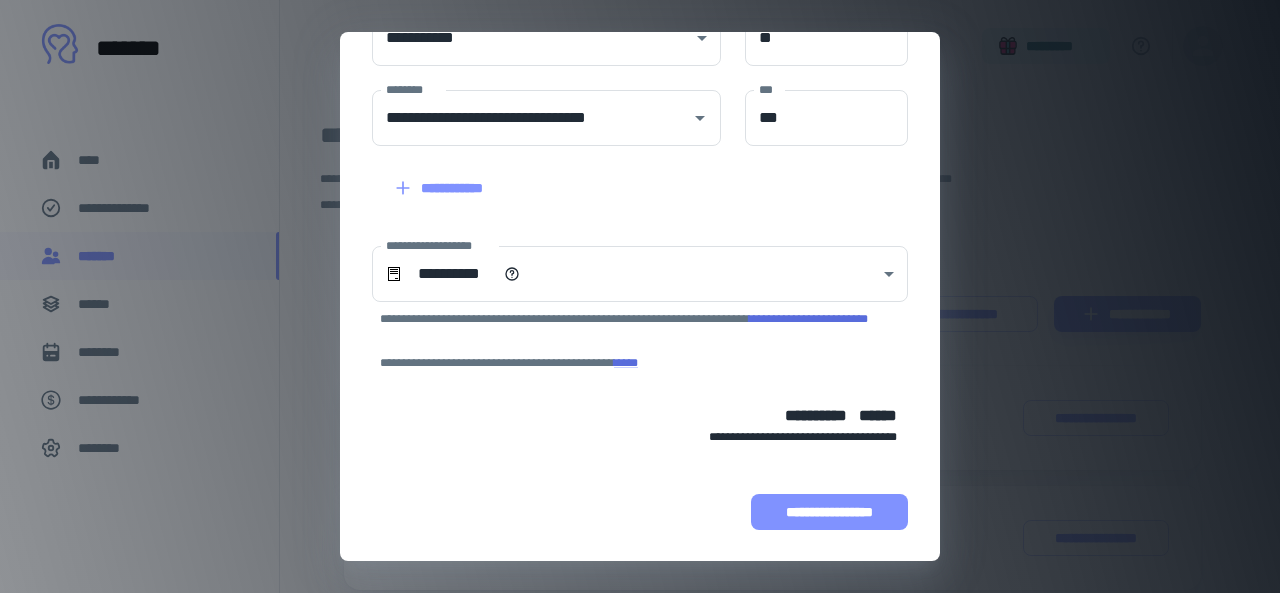 click on "**********" at bounding box center (829, 512) 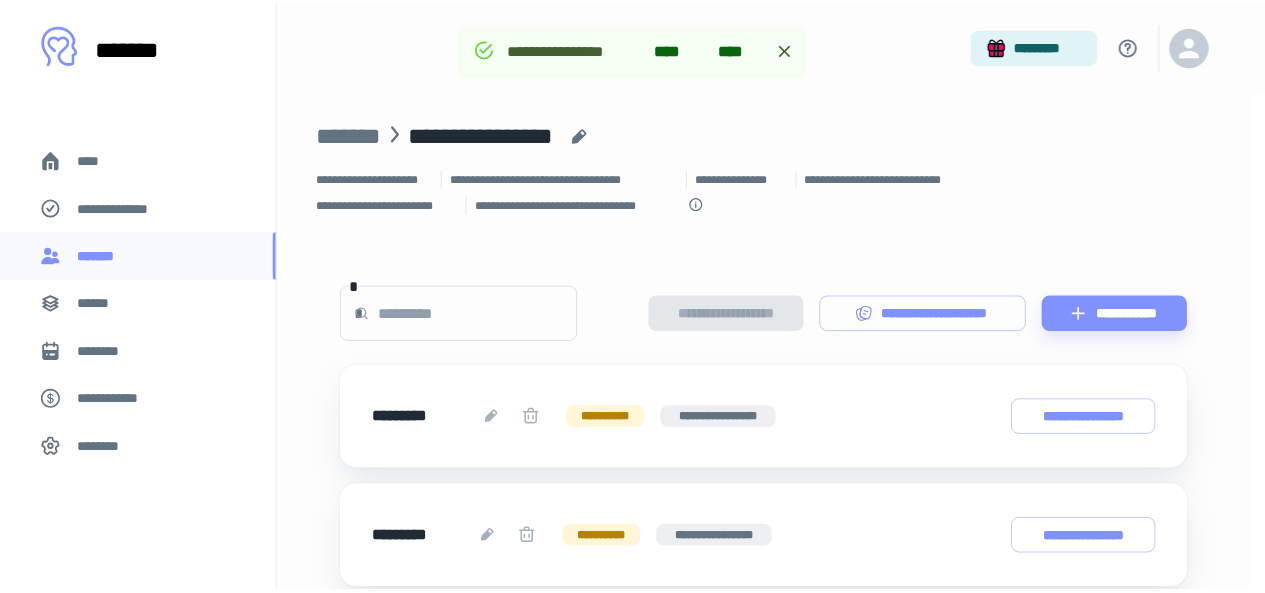 scroll, scrollTop: 566, scrollLeft: 0, axis: vertical 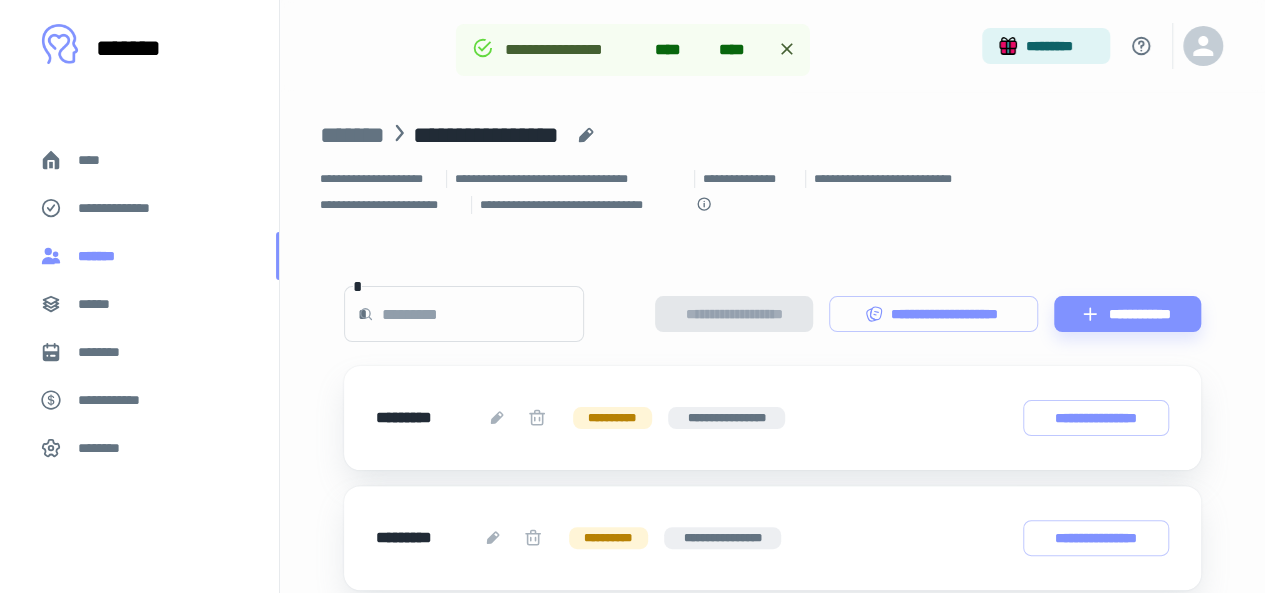 click on "*******" at bounding box center (139, 256) 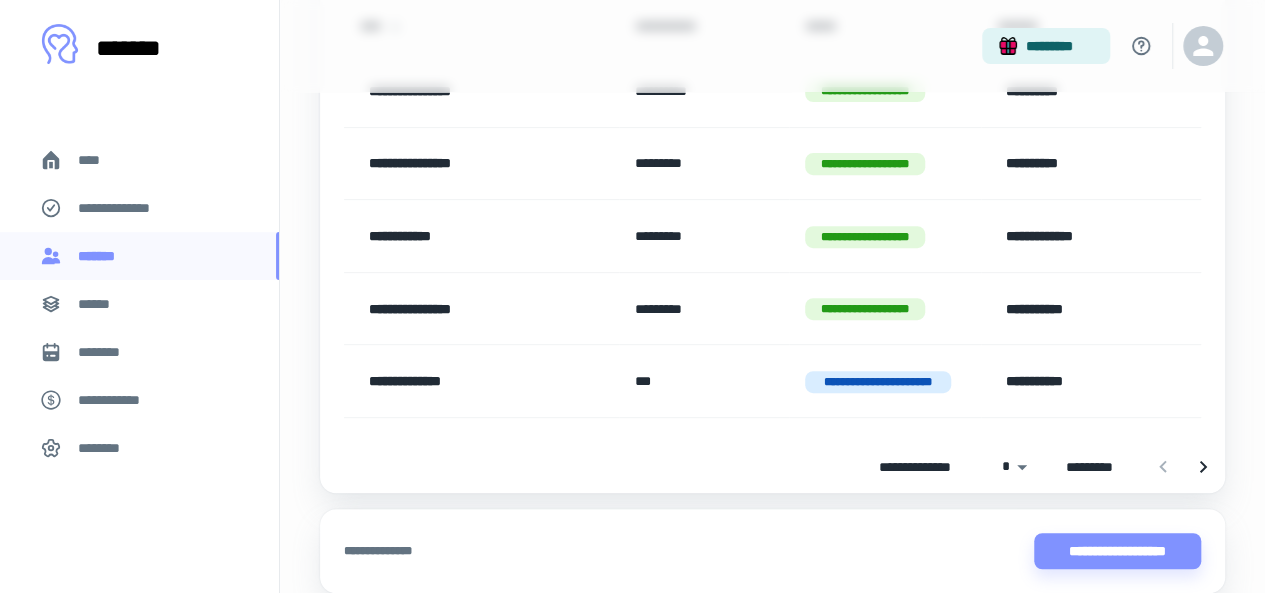 scroll, scrollTop: 394, scrollLeft: 0, axis: vertical 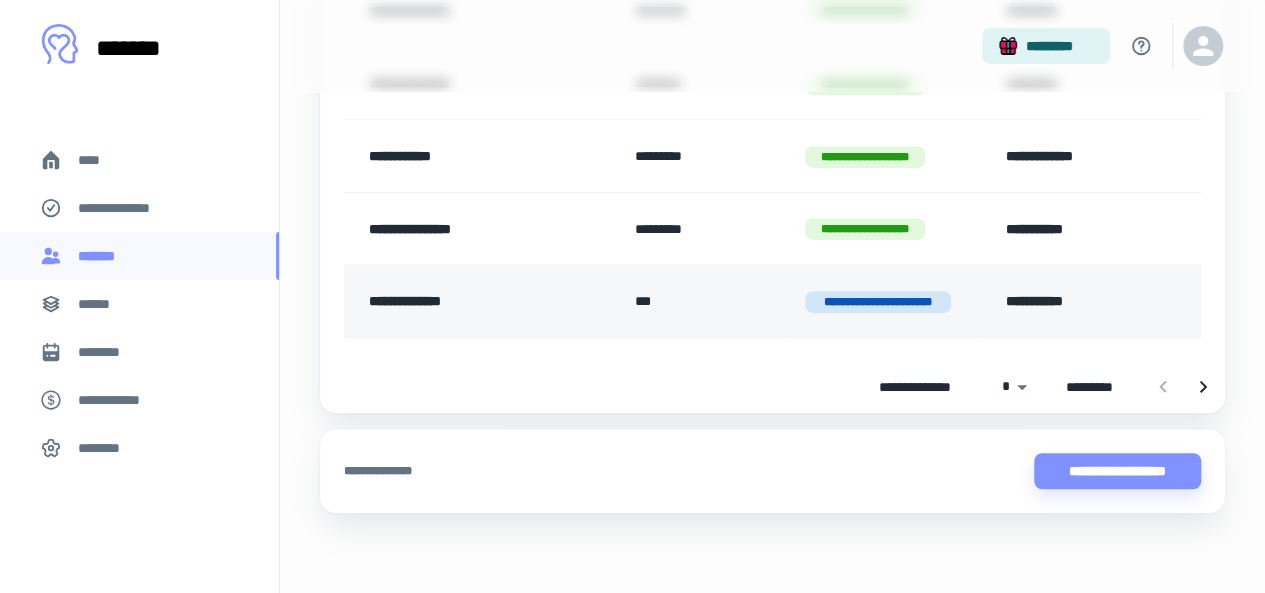 click on "***" at bounding box center (704, 301) 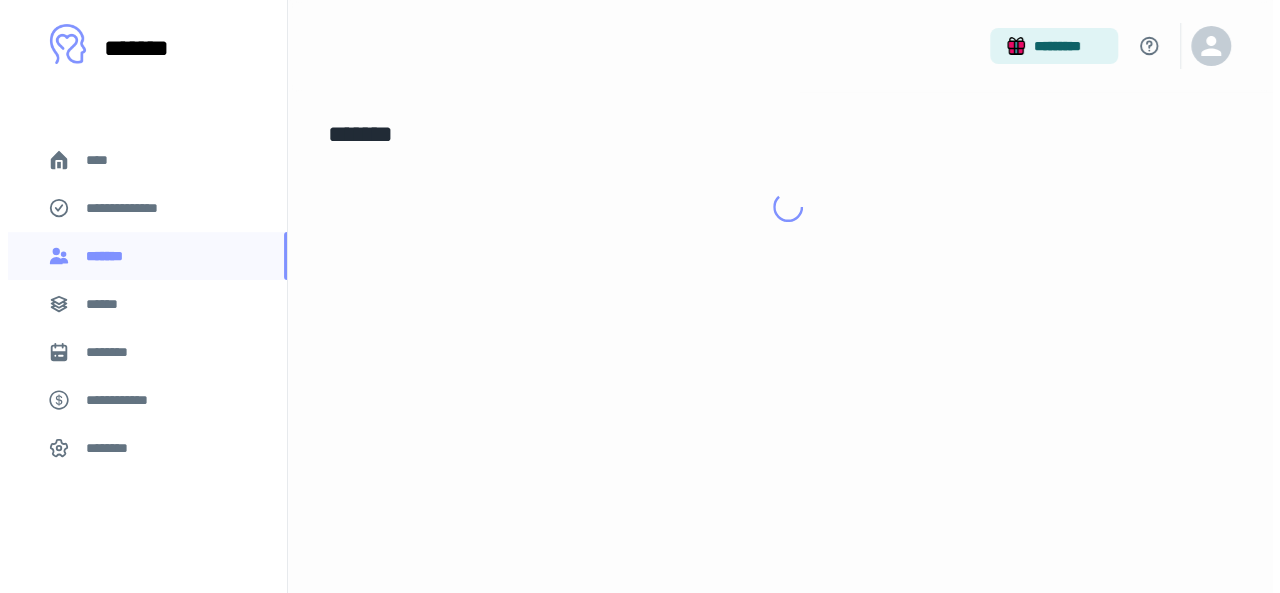 scroll, scrollTop: 0, scrollLeft: 0, axis: both 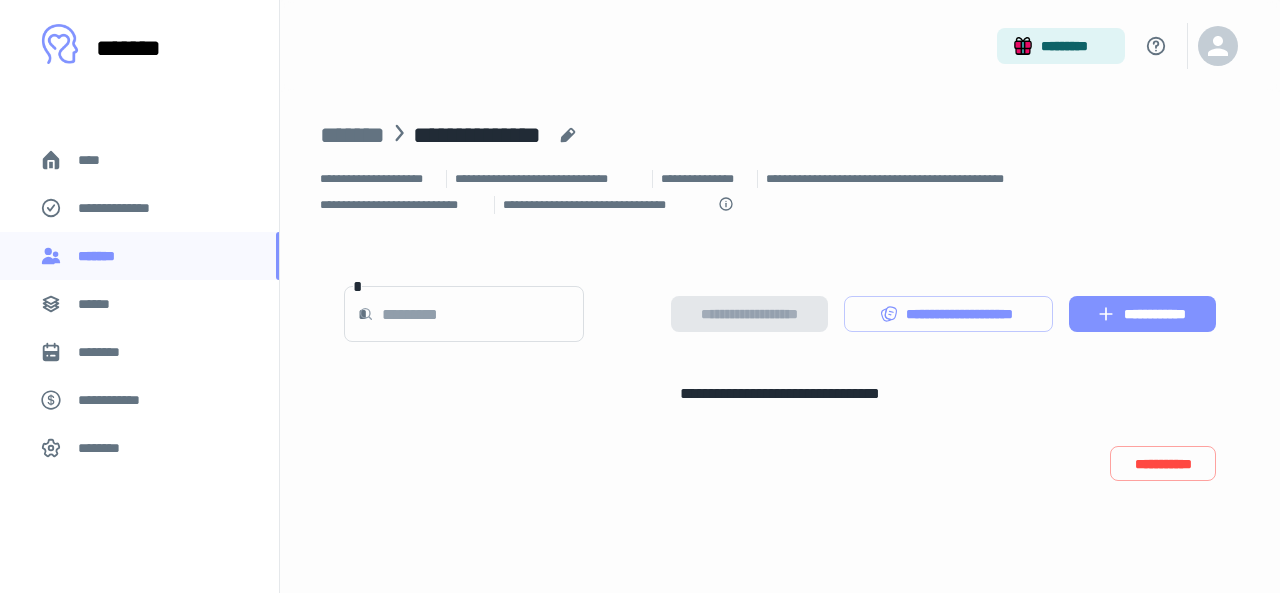 click on "**********" at bounding box center [1142, 314] 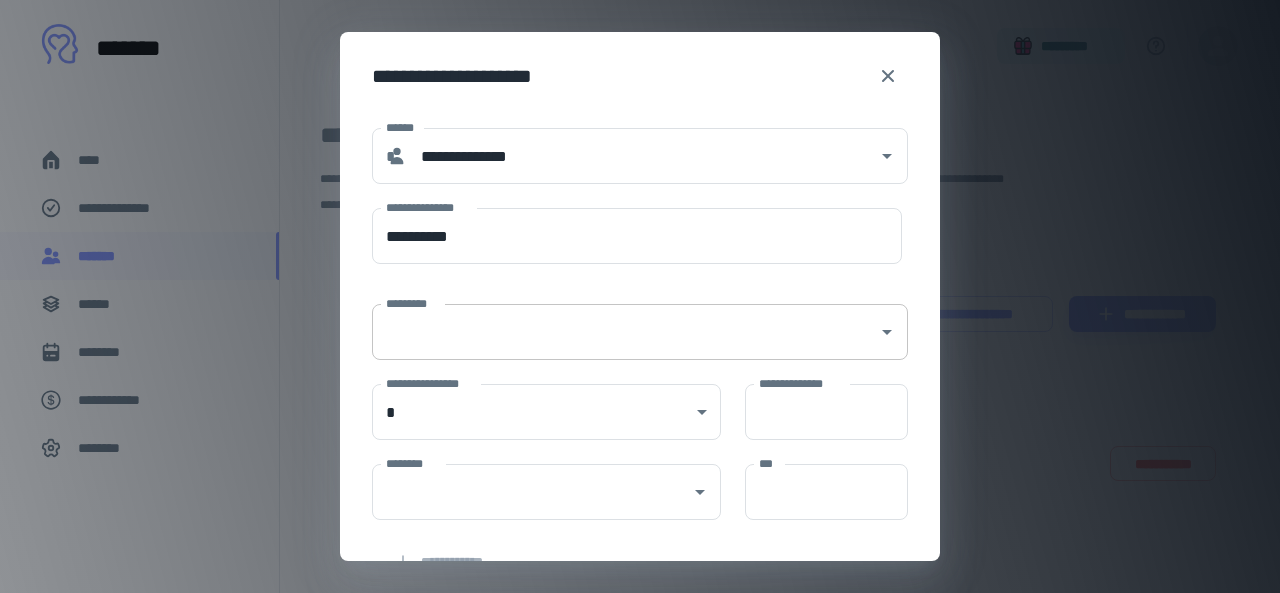 click on "*********" at bounding box center (625, 332) 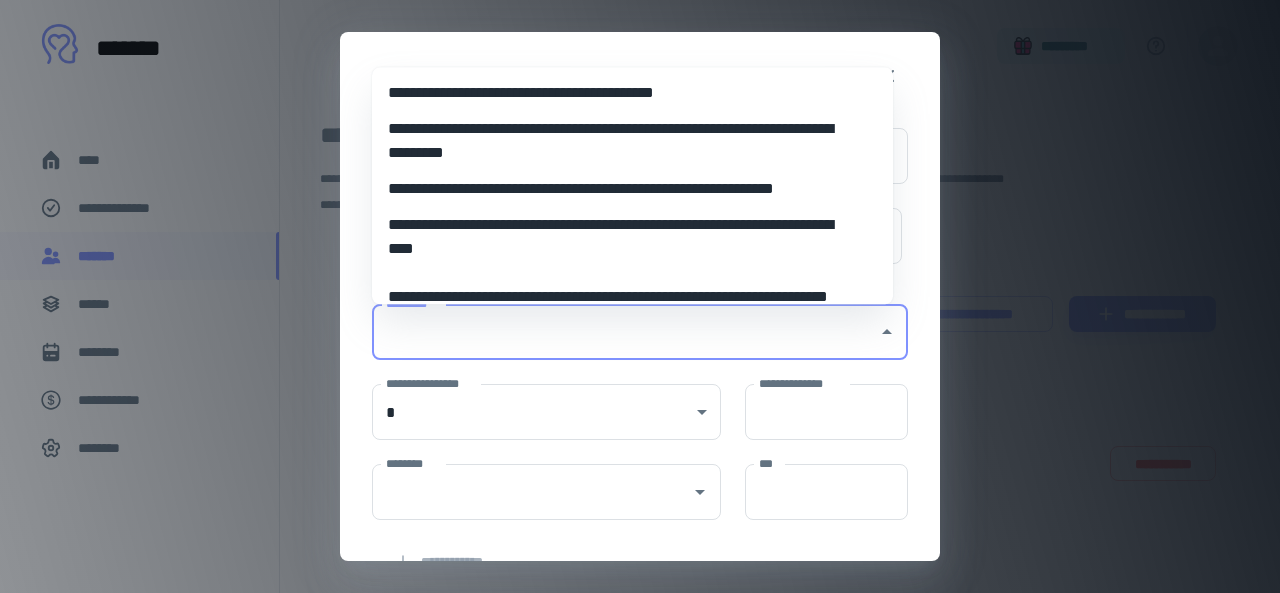 click on "**********" at bounding box center (640, 549) 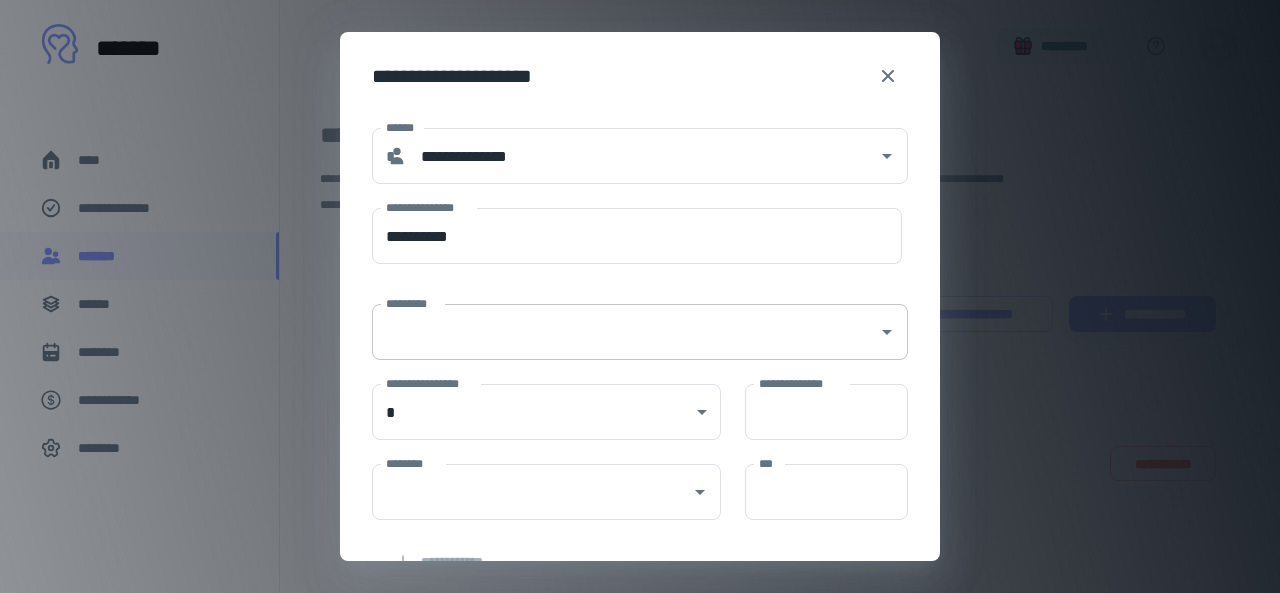 click on "*********" at bounding box center [625, 332] 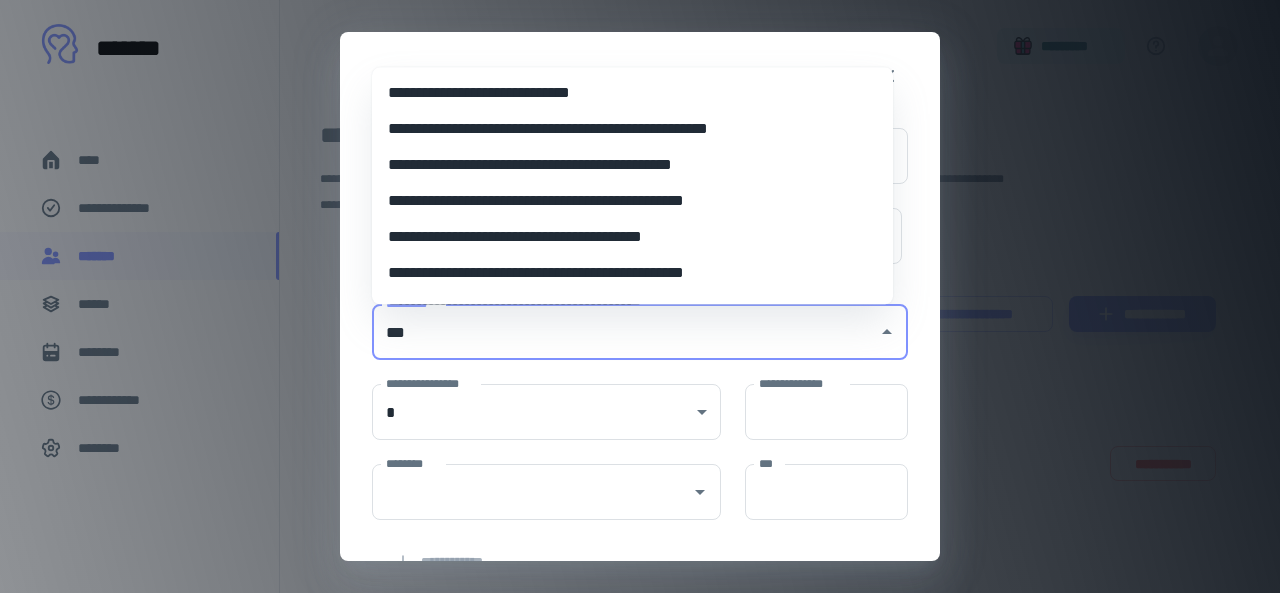 click on "**********" at bounding box center (625, 129) 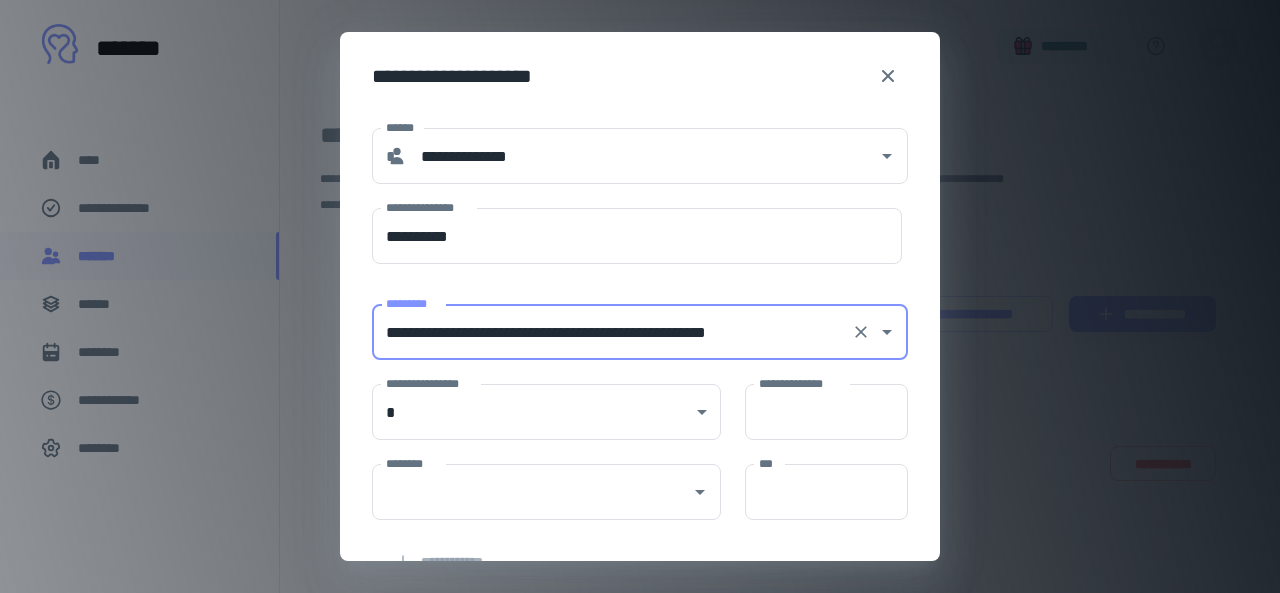 type on "**********" 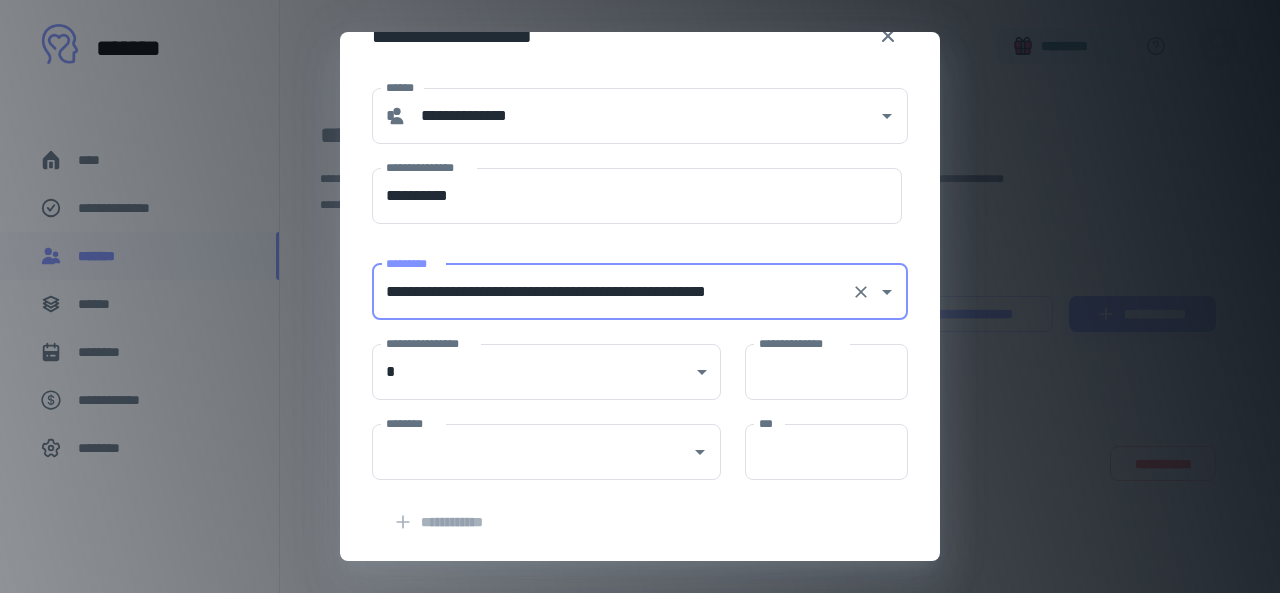 scroll, scrollTop: 100, scrollLeft: 0, axis: vertical 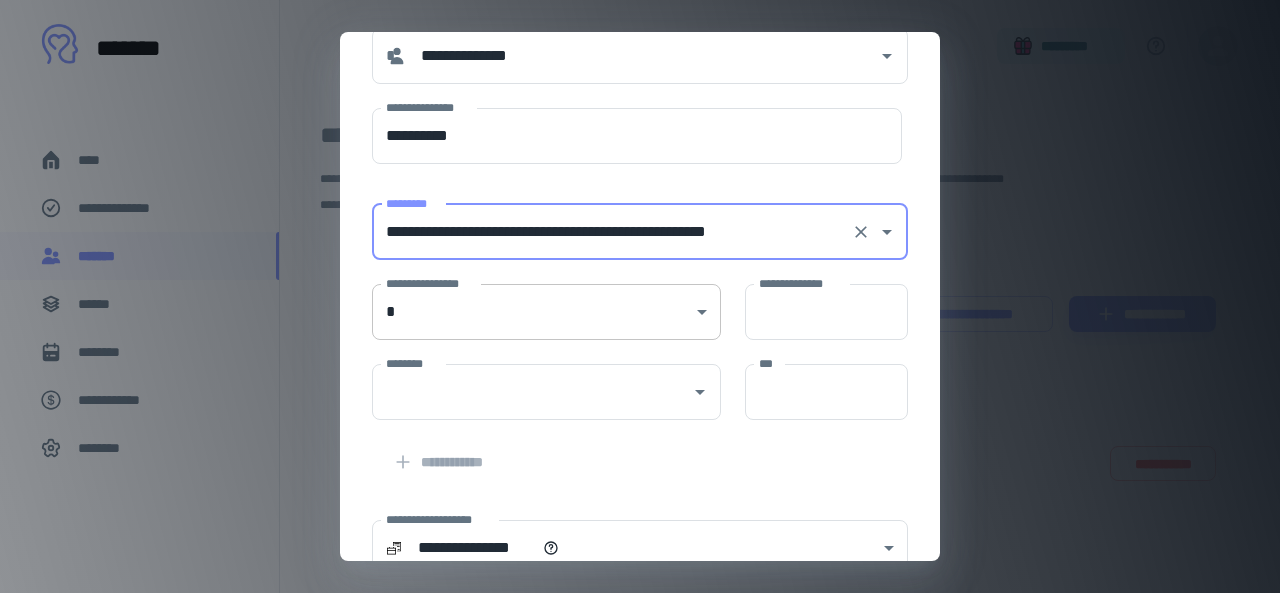click on "**********" at bounding box center [640, 296] 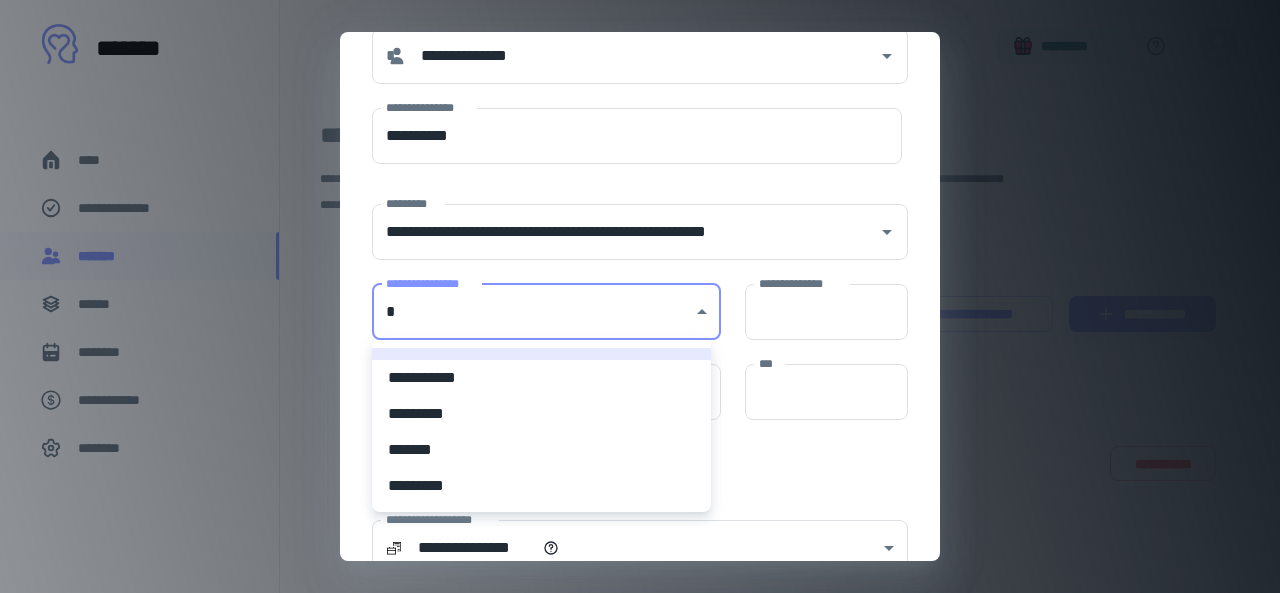 click on "*********" at bounding box center (541, 414) 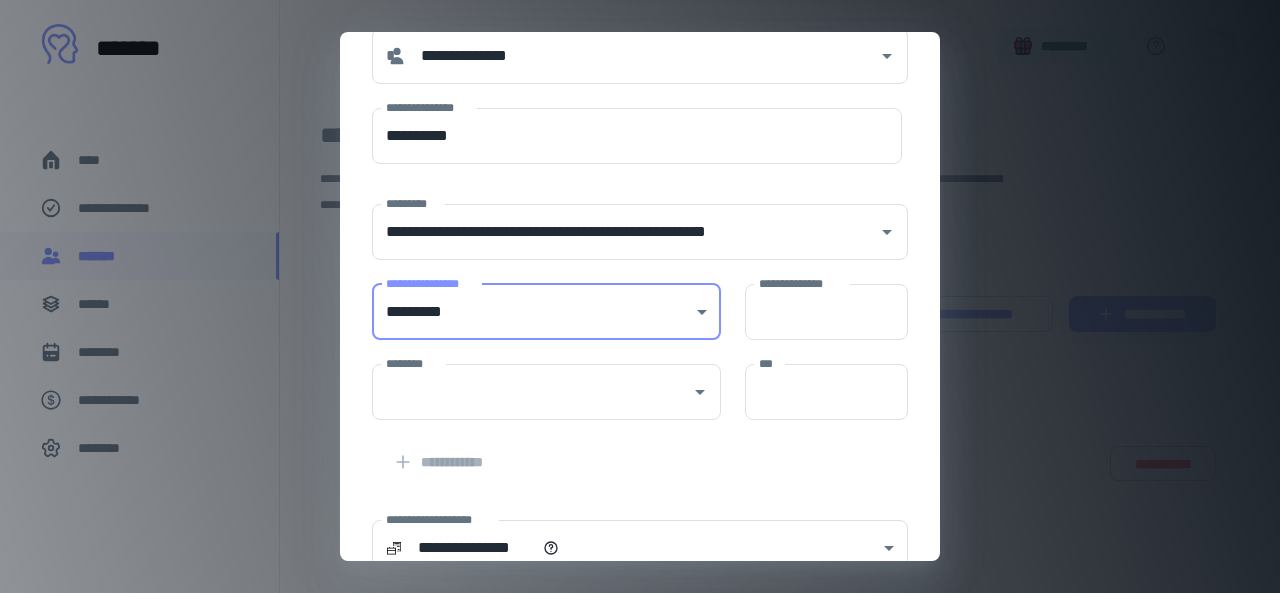 click on "**********" at bounding box center [802, 283] 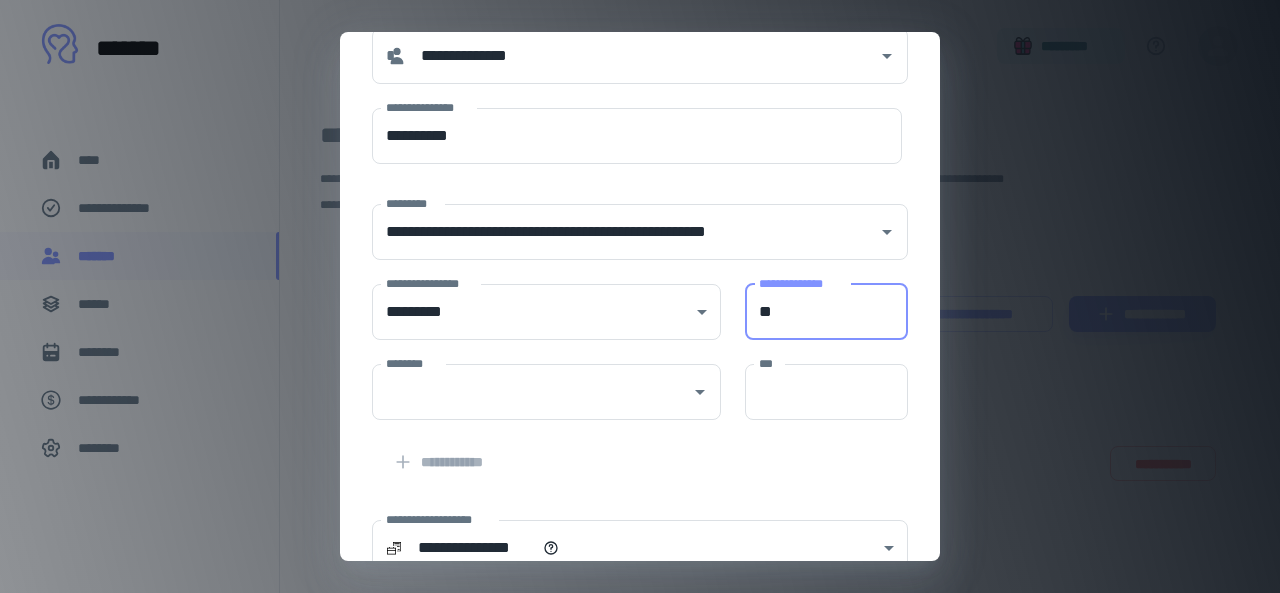 type on "**" 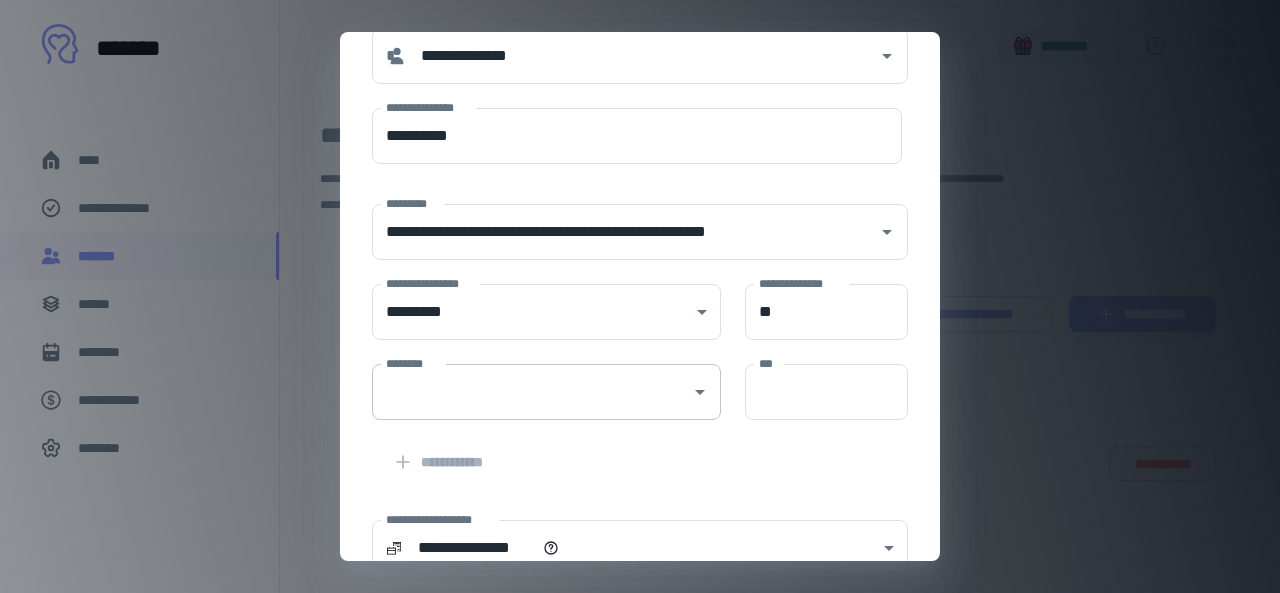 click on "********" at bounding box center [531, 392] 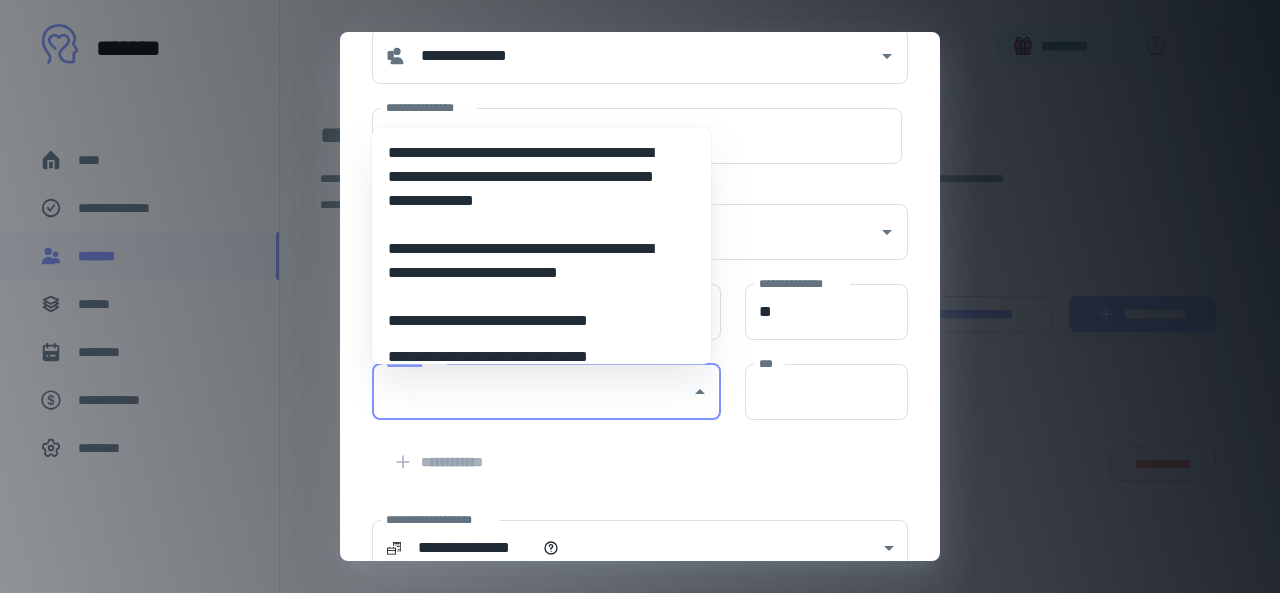 click on "**********" at bounding box center [534, 177] 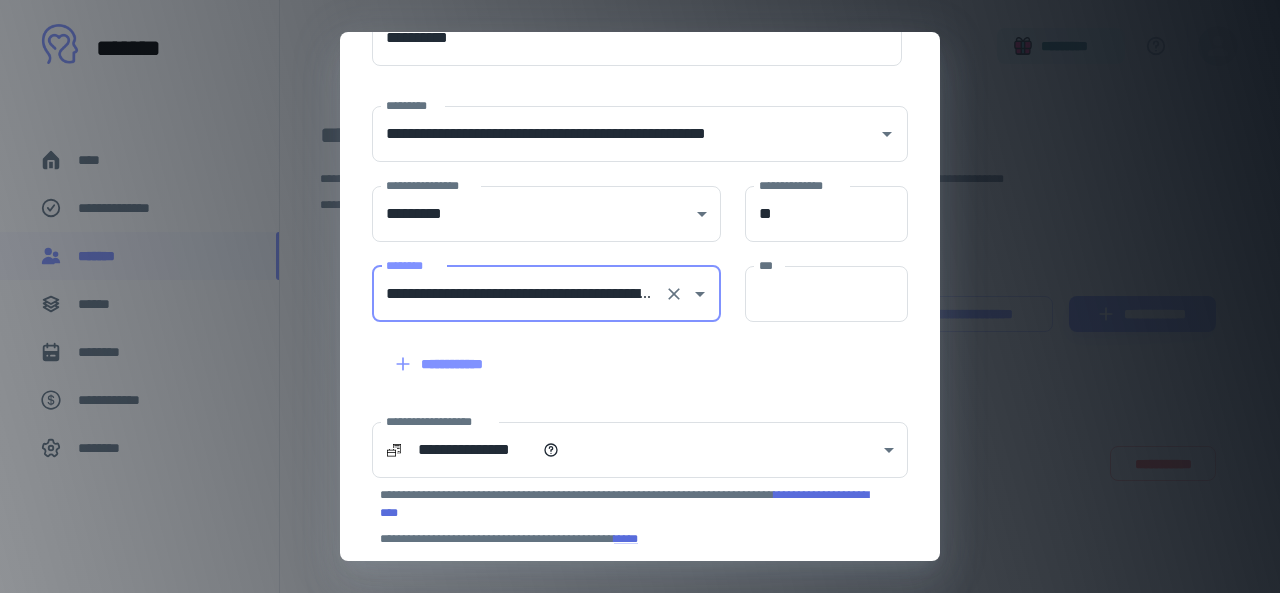 scroll, scrollTop: 200, scrollLeft: 0, axis: vertical 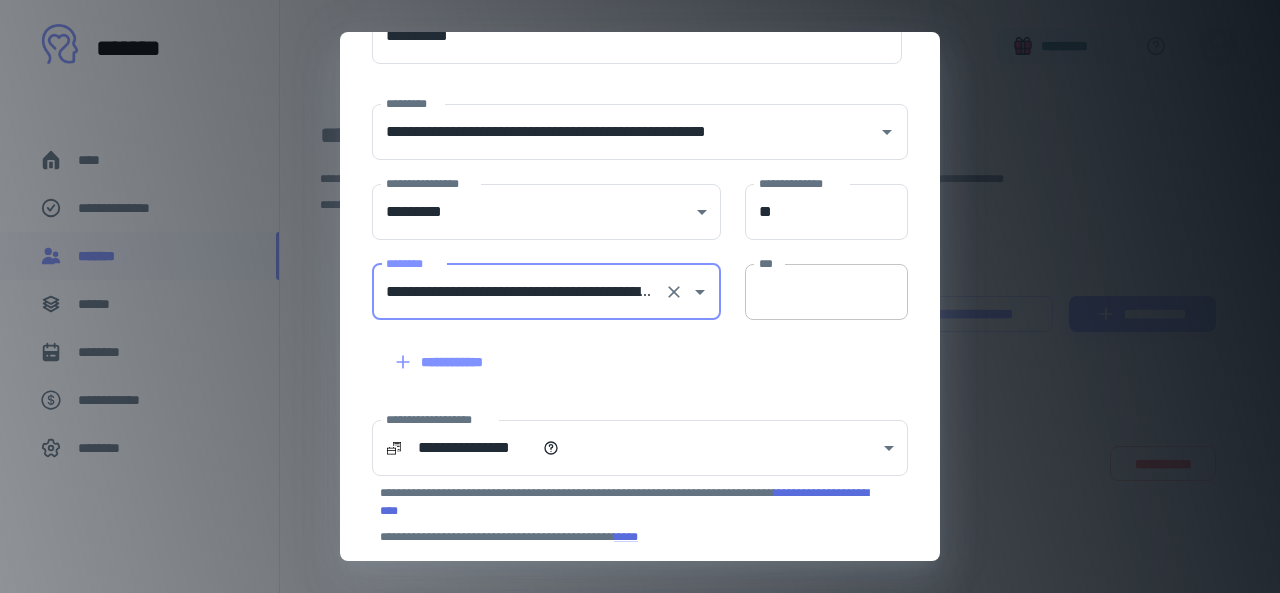 click on "***" at bounding box center (826, 292) 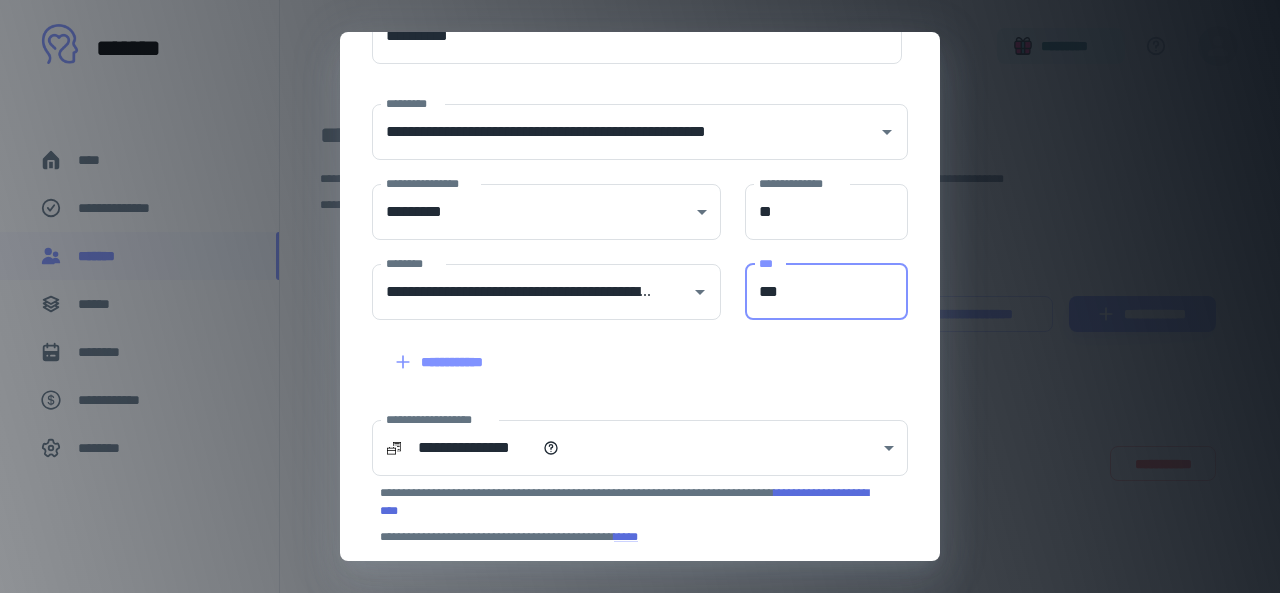 type on "***" 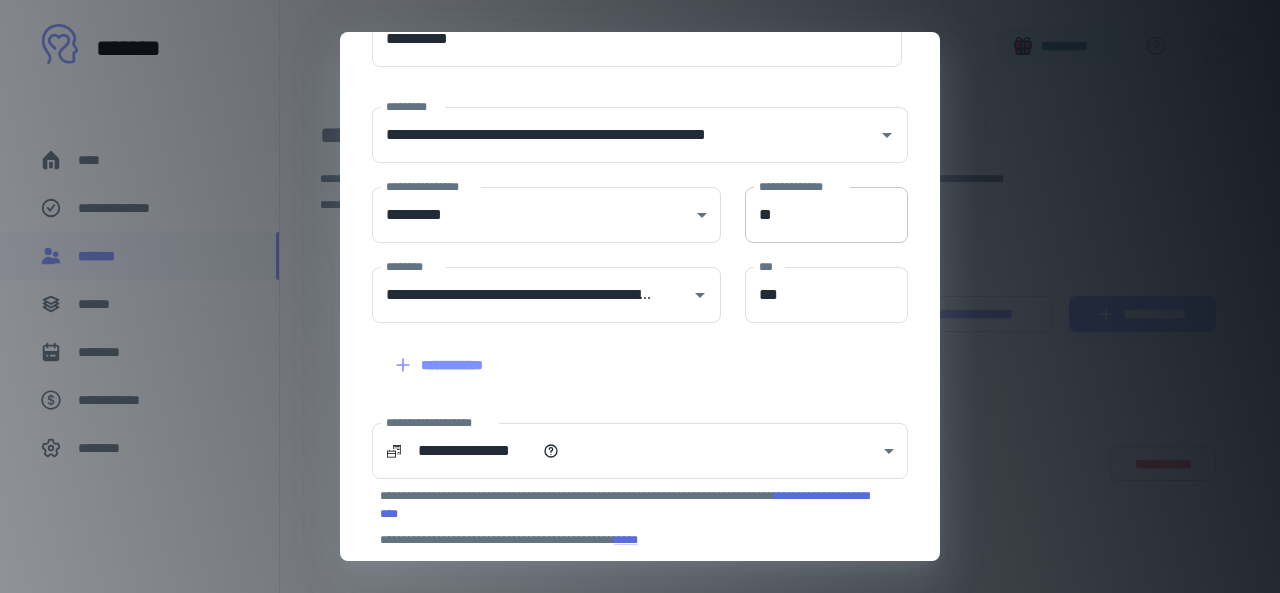 scroll, scrollTop: 300, scrollLeft: 0, axis: vertical 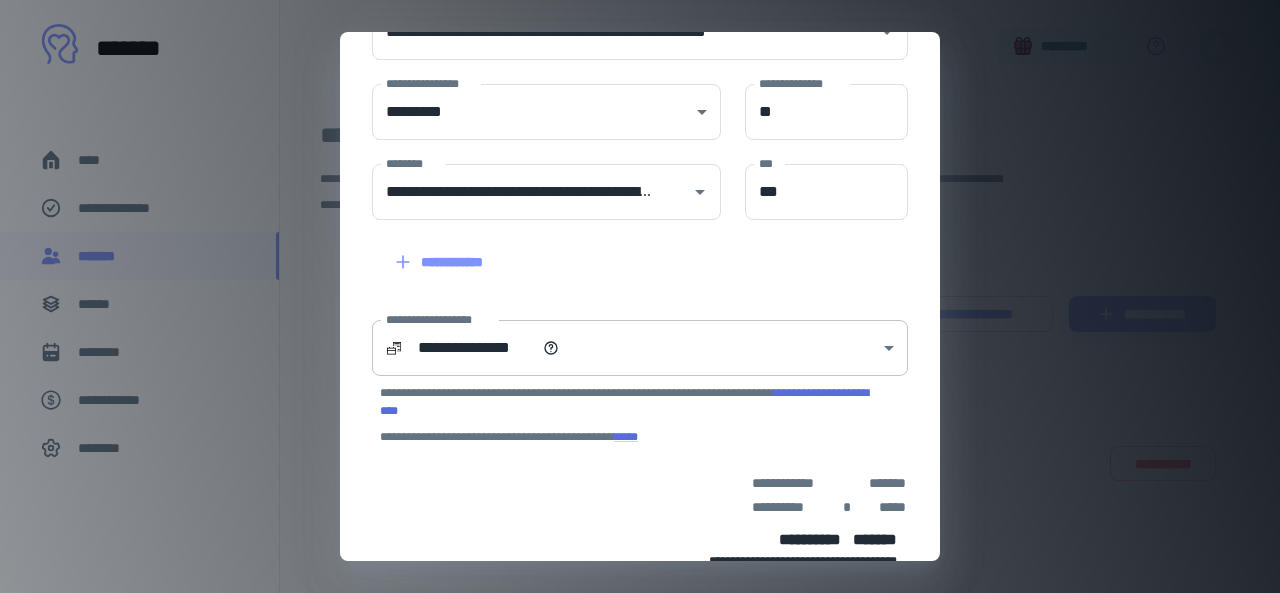 click on "**********" at bounding box center [640, 296] 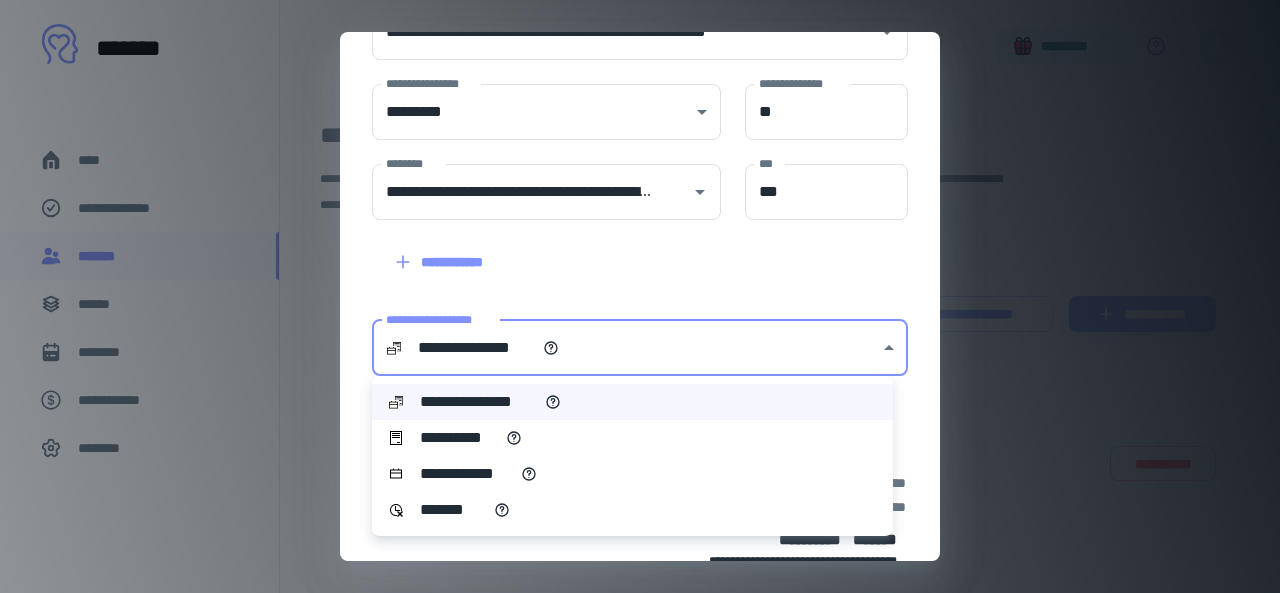 click on "**********" at bounding box center [632, 438] 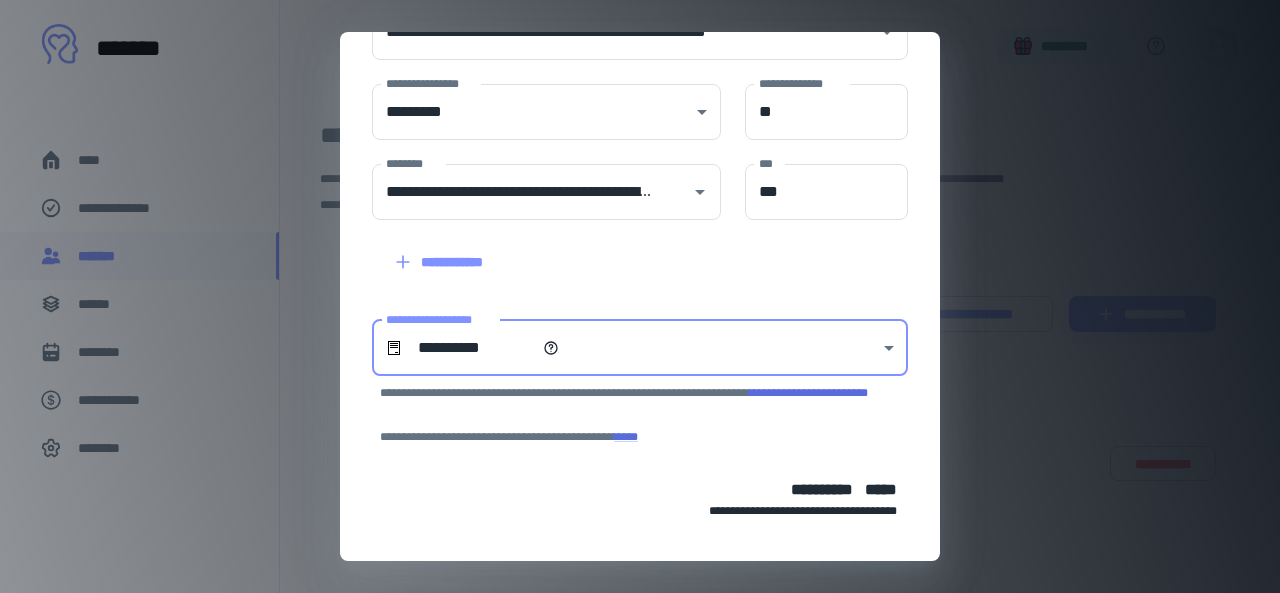 type on "**********" 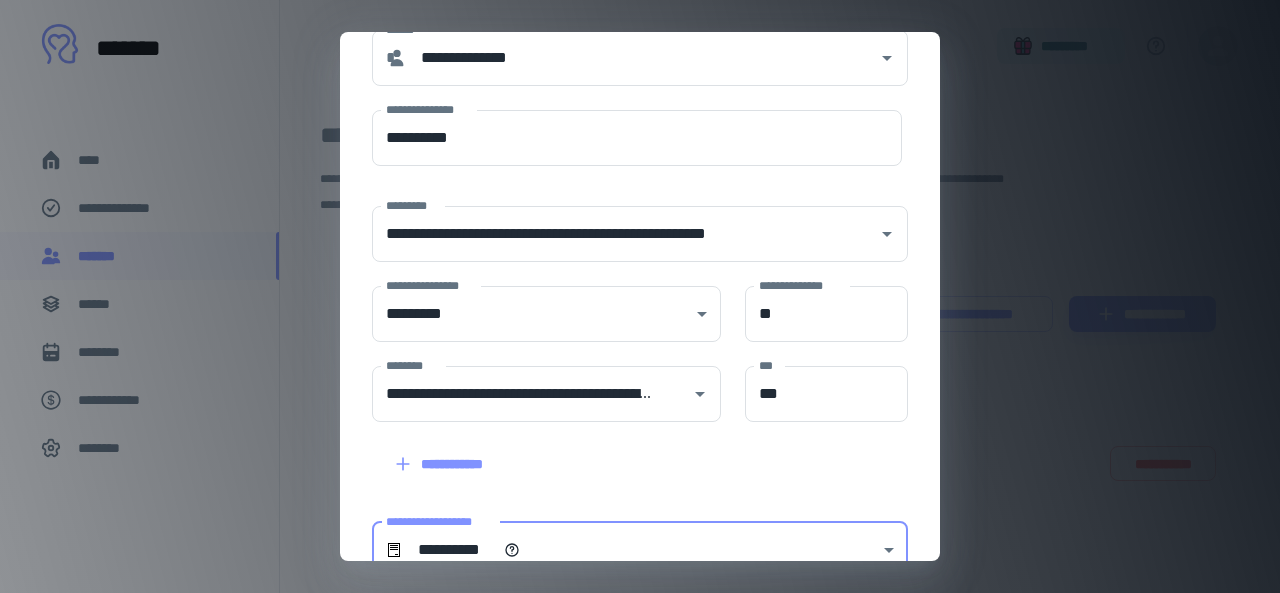 scroll, scrollTop: 200, scrollLeft: 0, axis: vertical 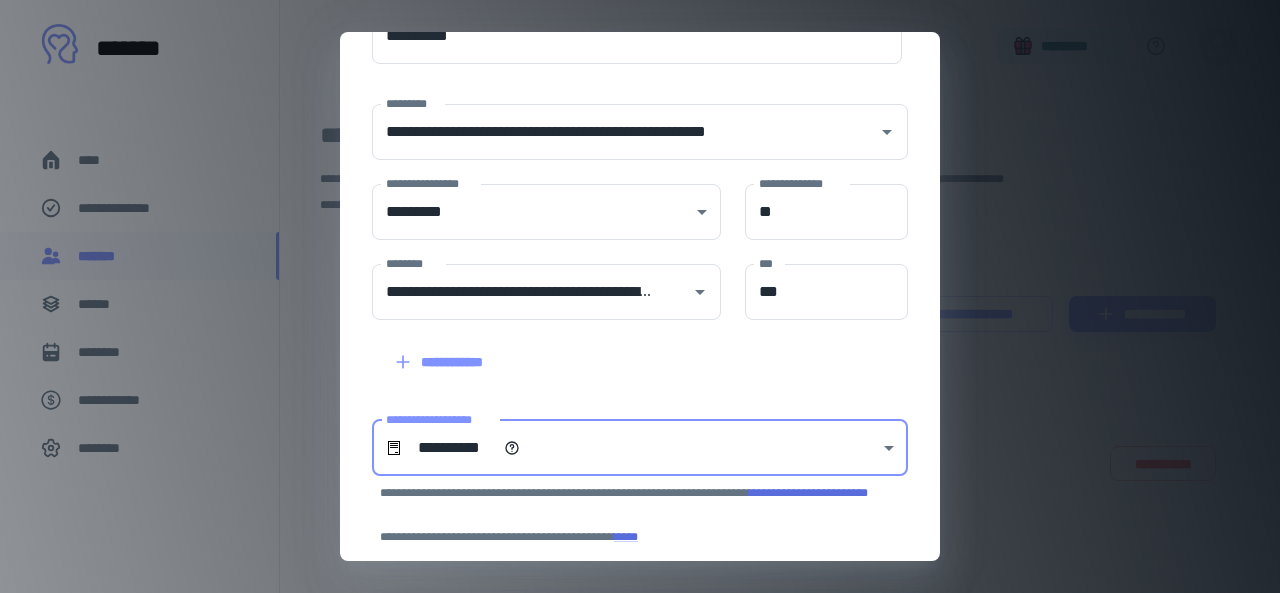 click on "**********" at bounding box center (440, 362) 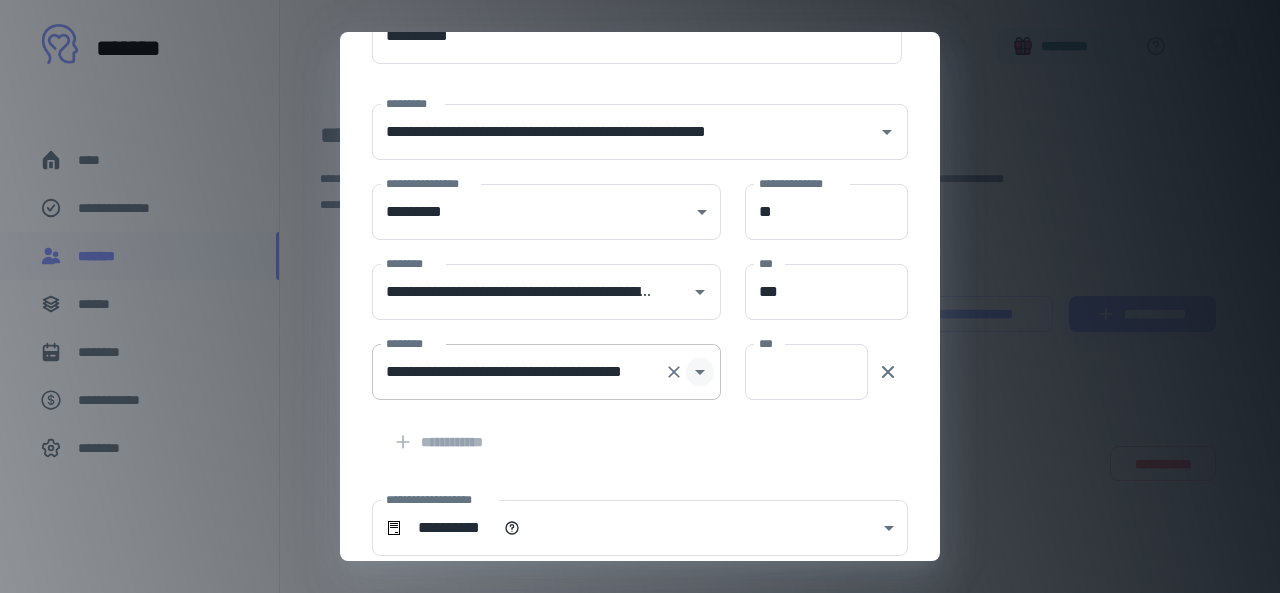 click 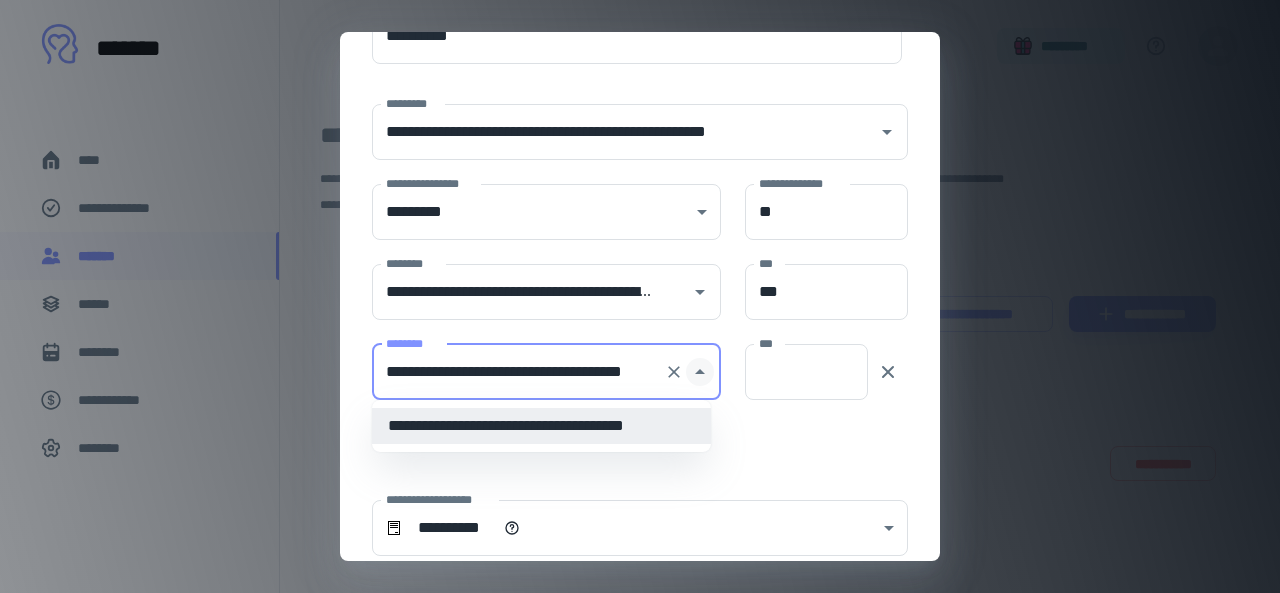 scroll, scrollTop: 0, scrollLeft: 36, axis: horizontal 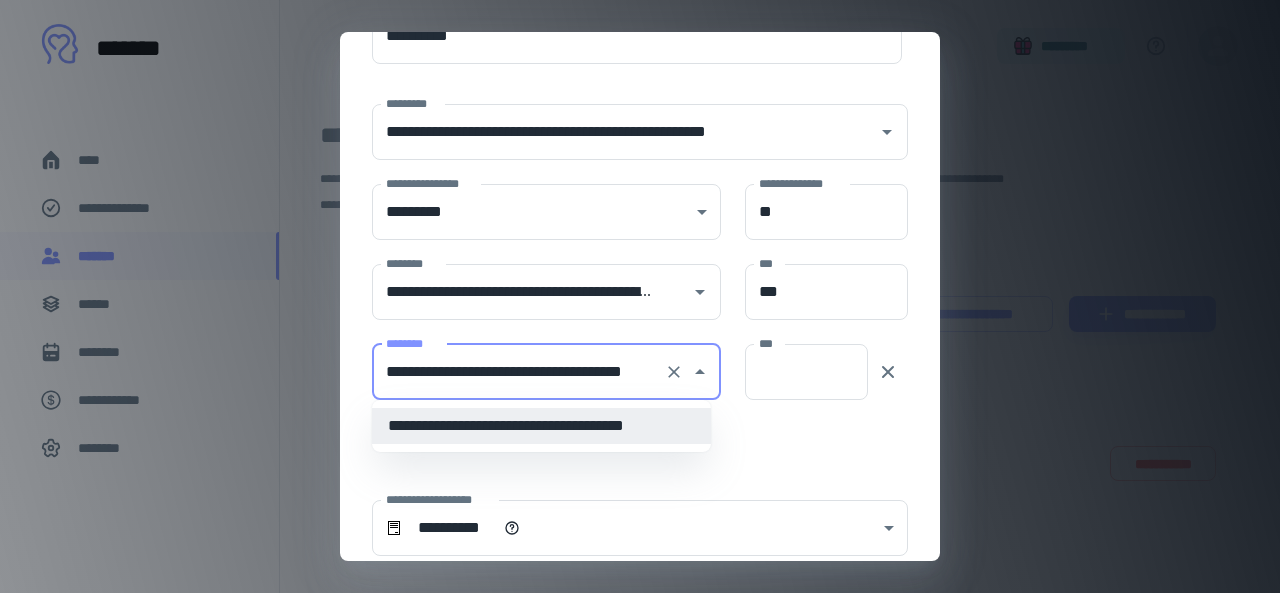 click on "**********" at bounding box center (513, 372) 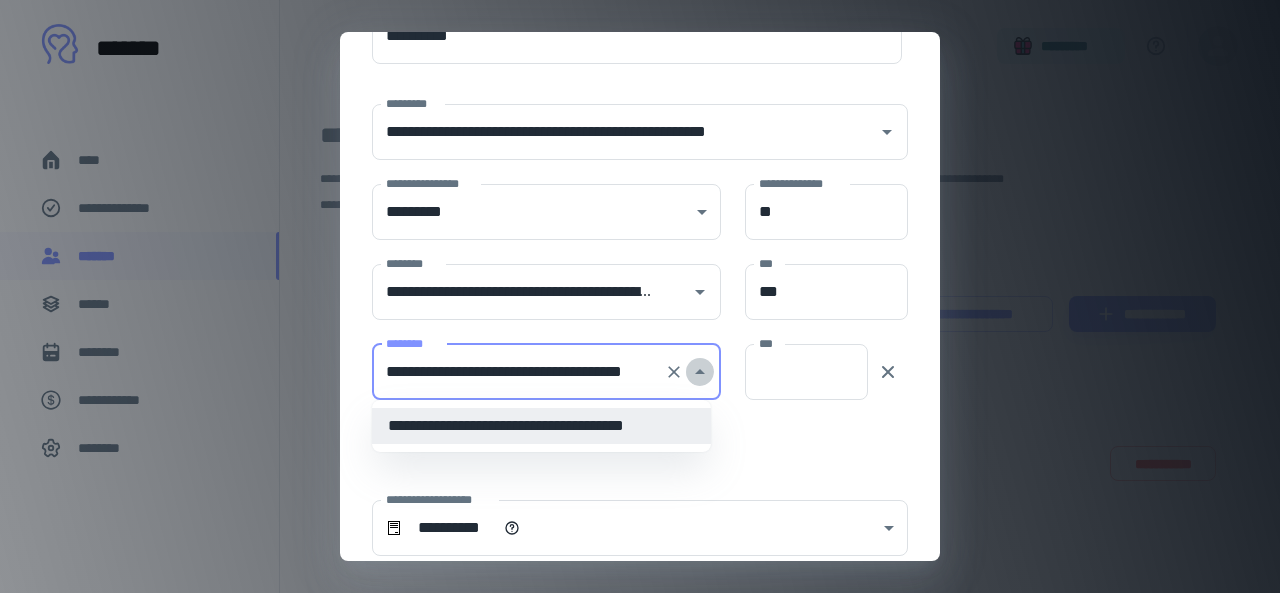 click 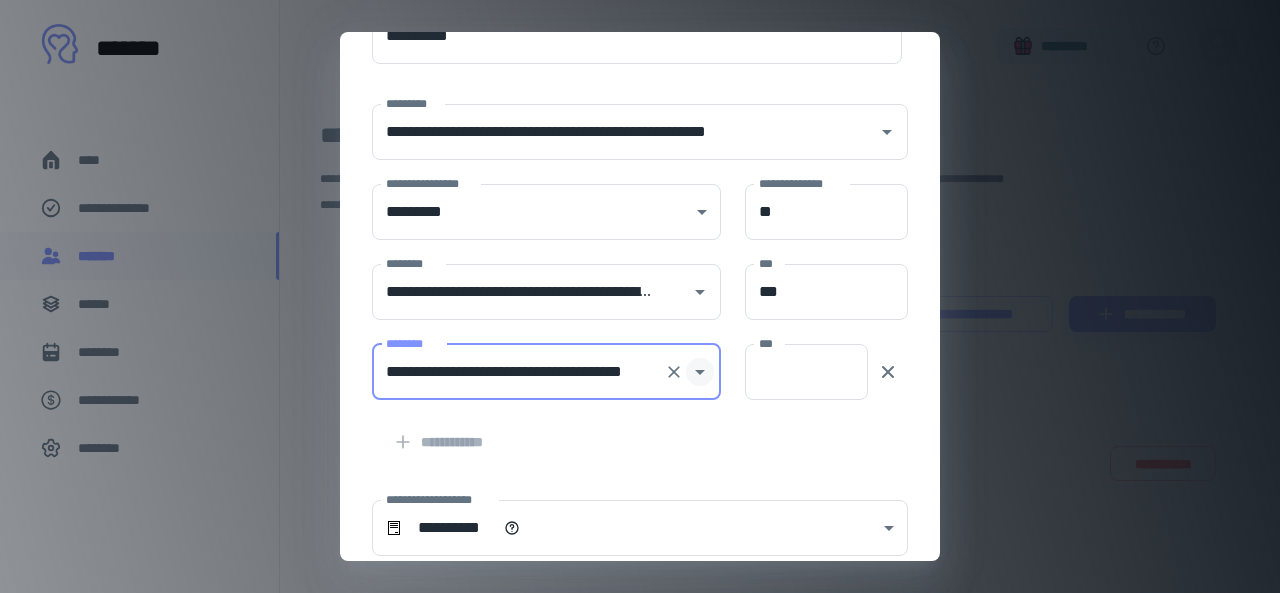 click 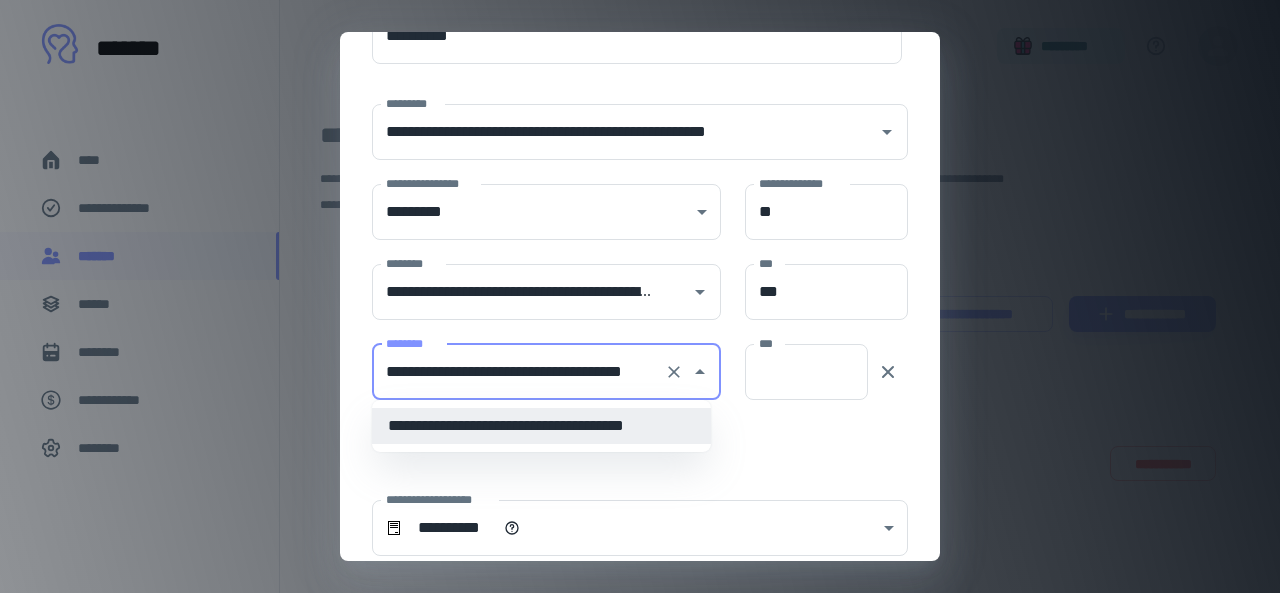 drag, startPoint x: 672, startPoint y: 362, endPoint x: 464, endPoint y: 373, distance: 208.29066 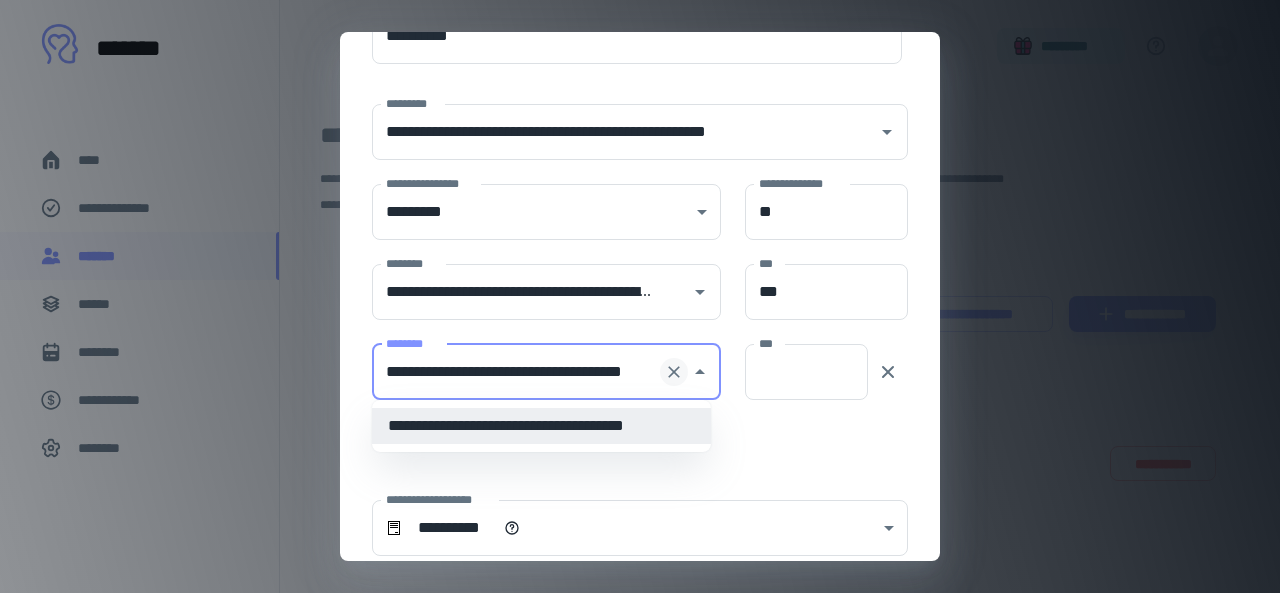click 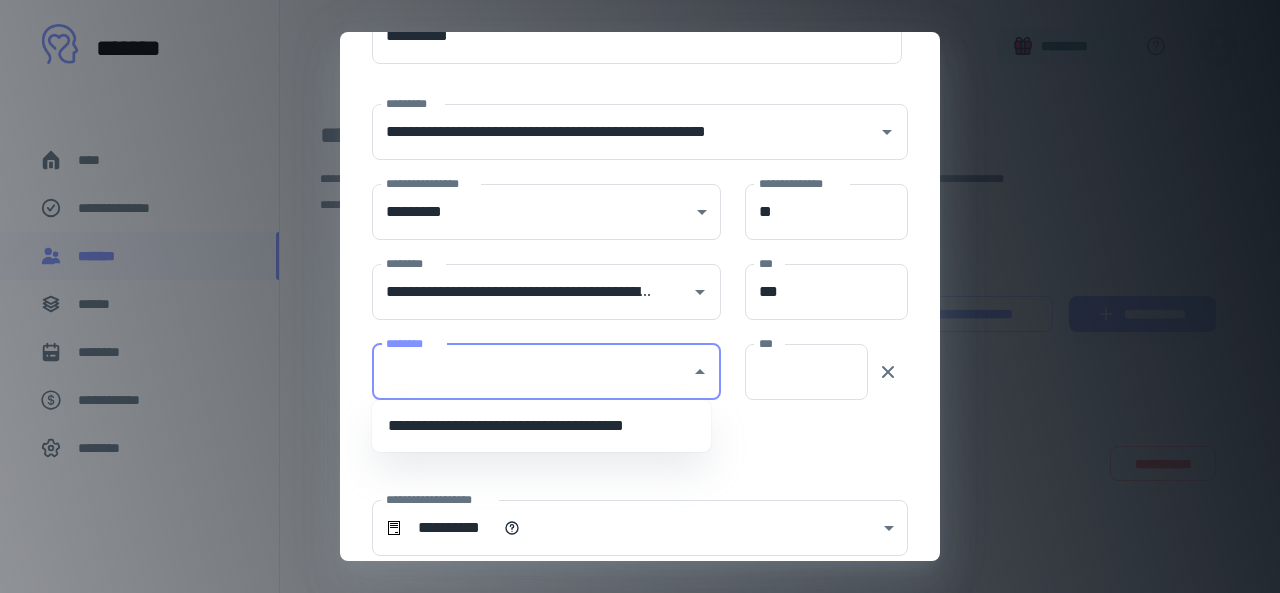 scroll, scrollTop: 0, scrollLeft: 0, axis: both 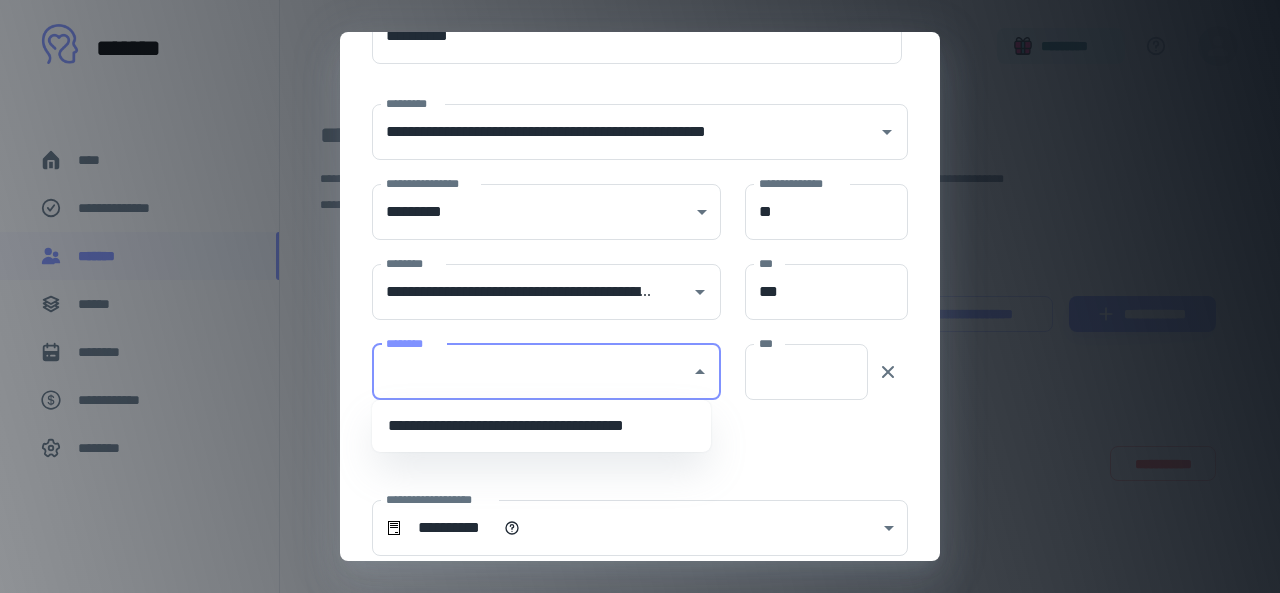 type on "*" 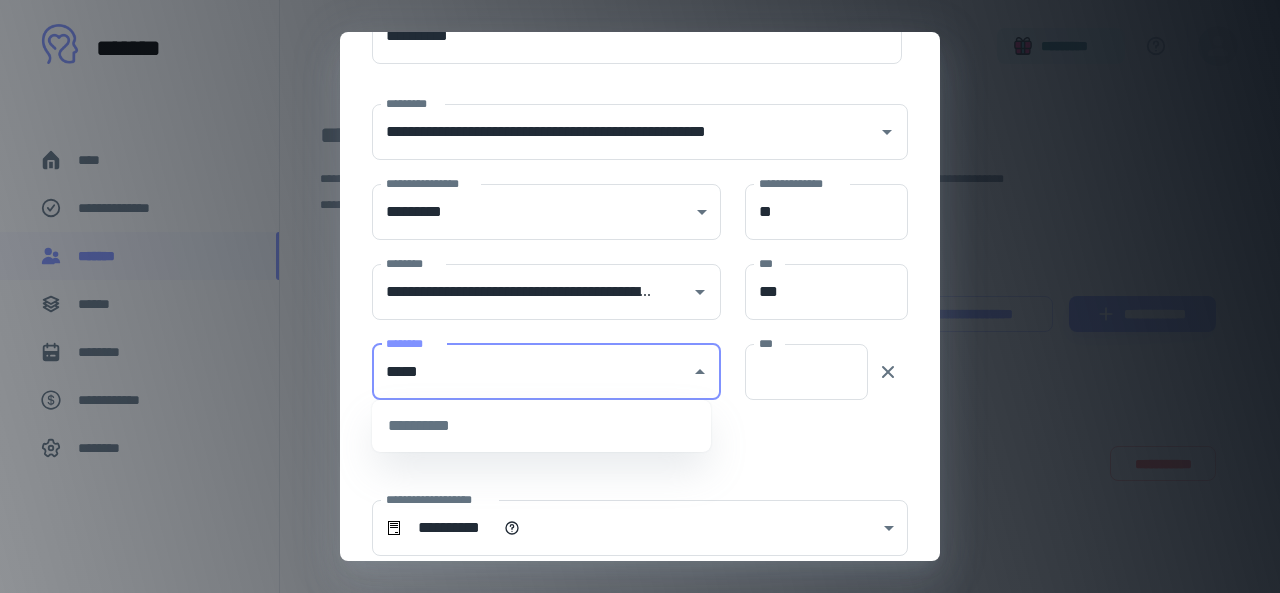 click on "*****" at bounding box center (526, 372) 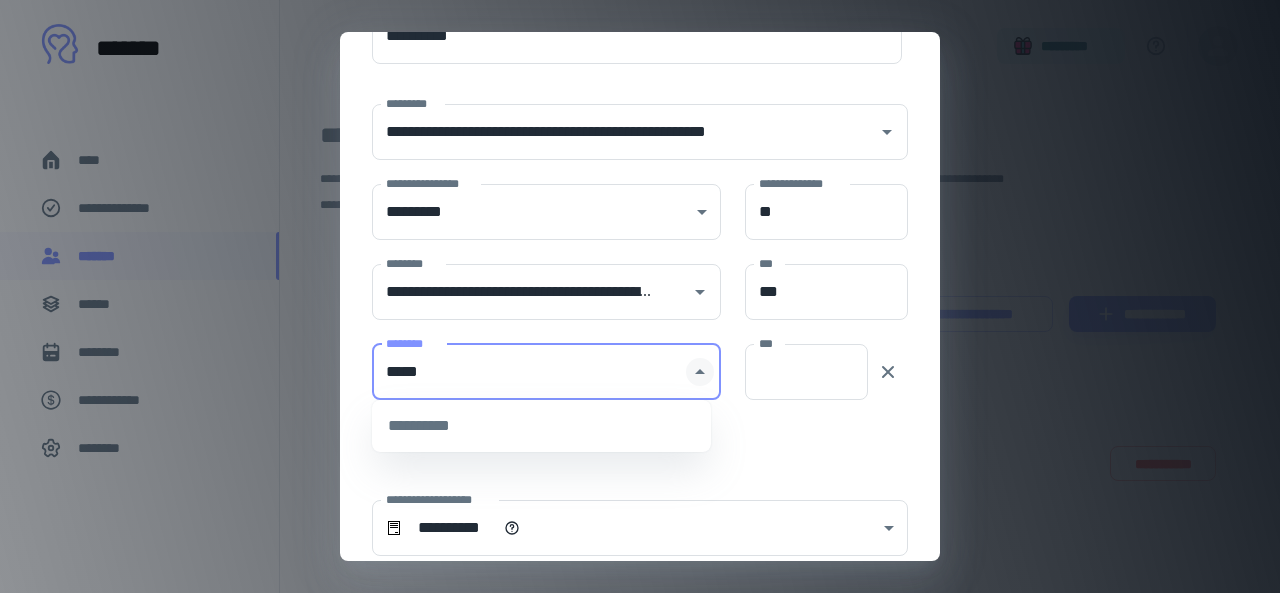 click 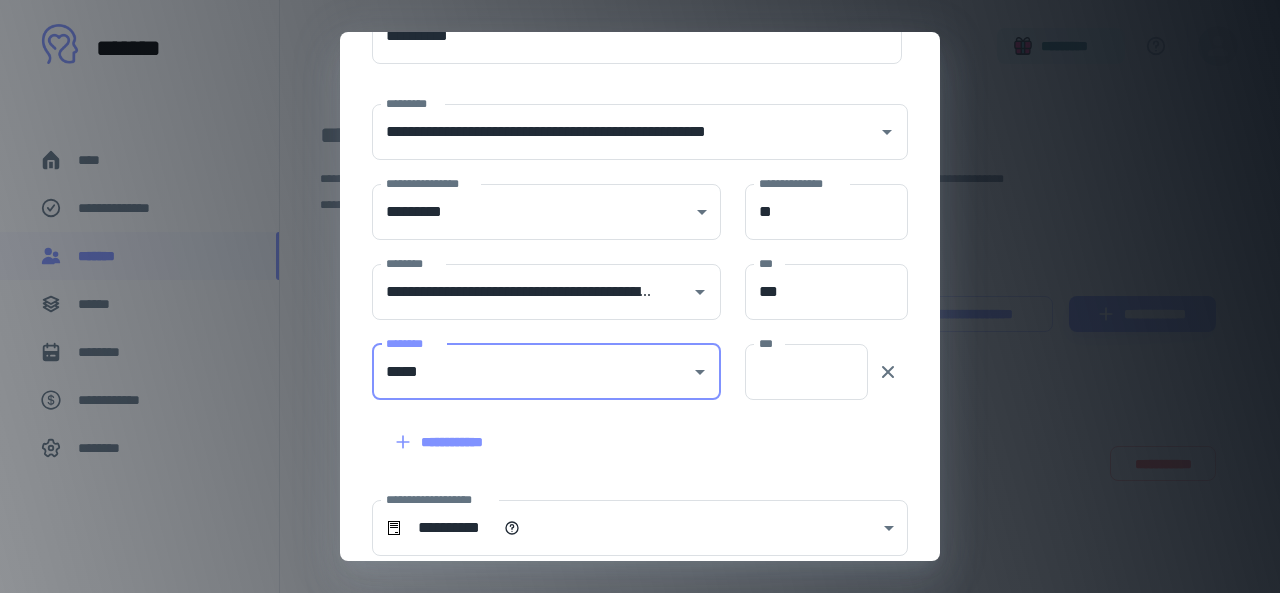 click on "*****" at bounding box center [526, 372] 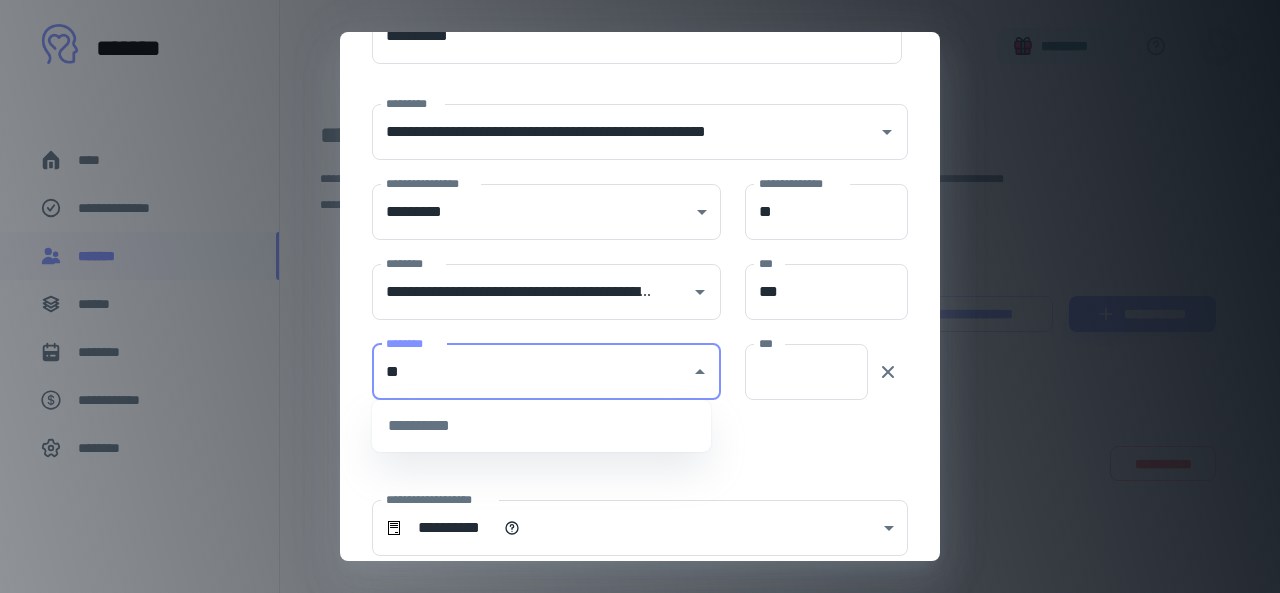 type on "*" 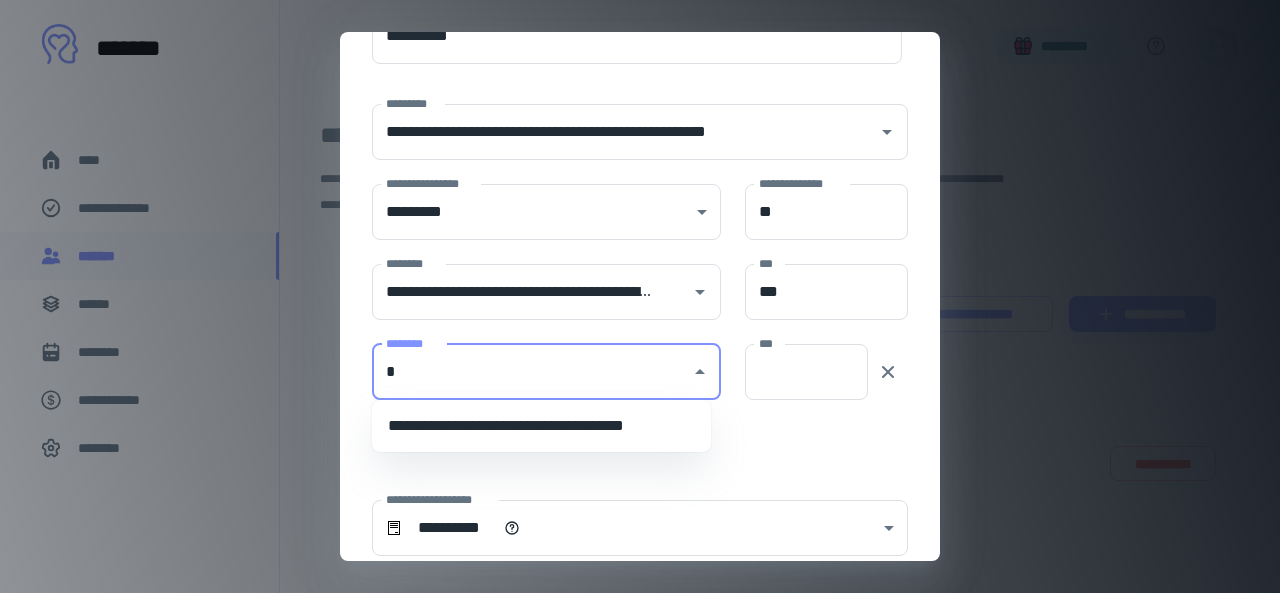 type 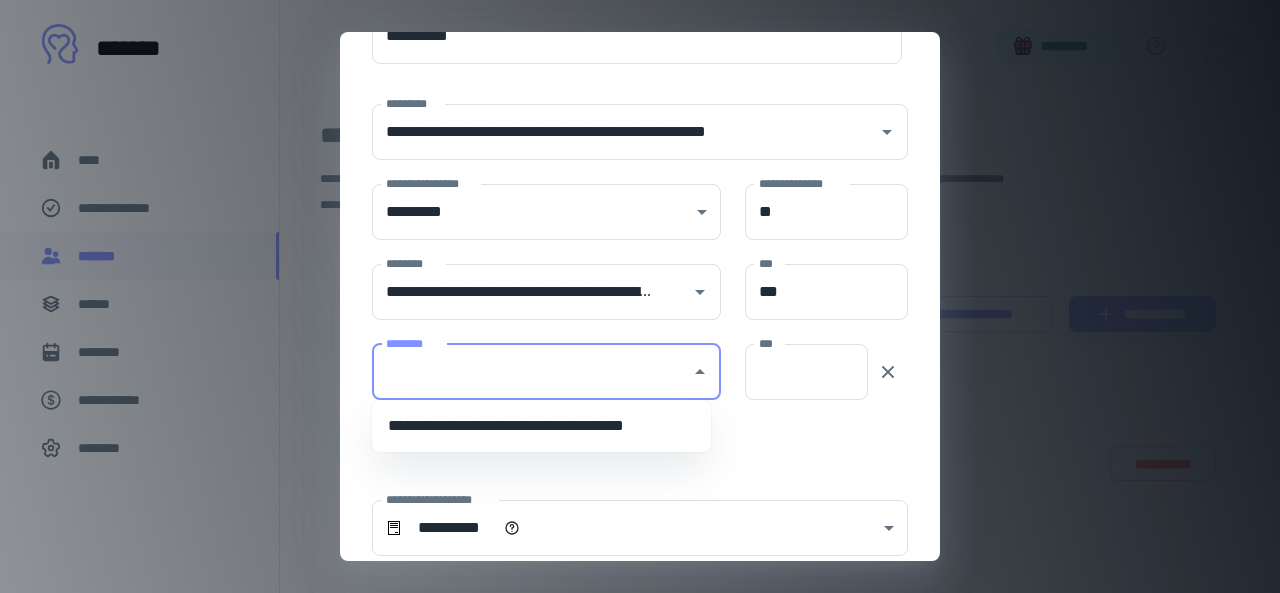 click on "**********" at bounding box center (628, 430) 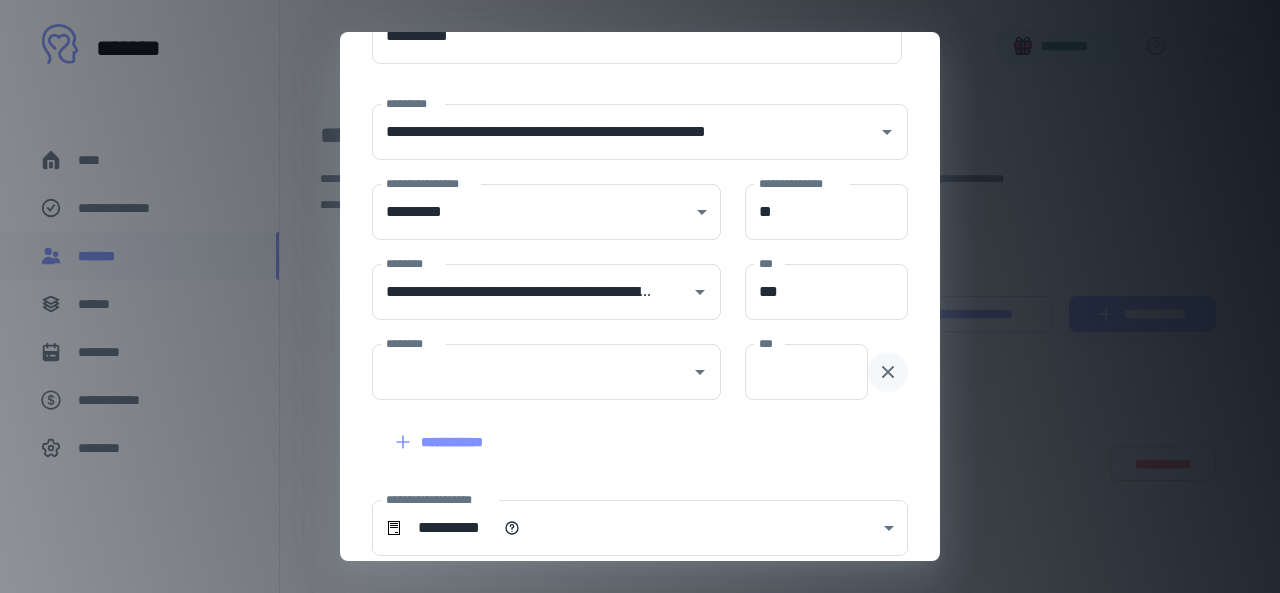 click 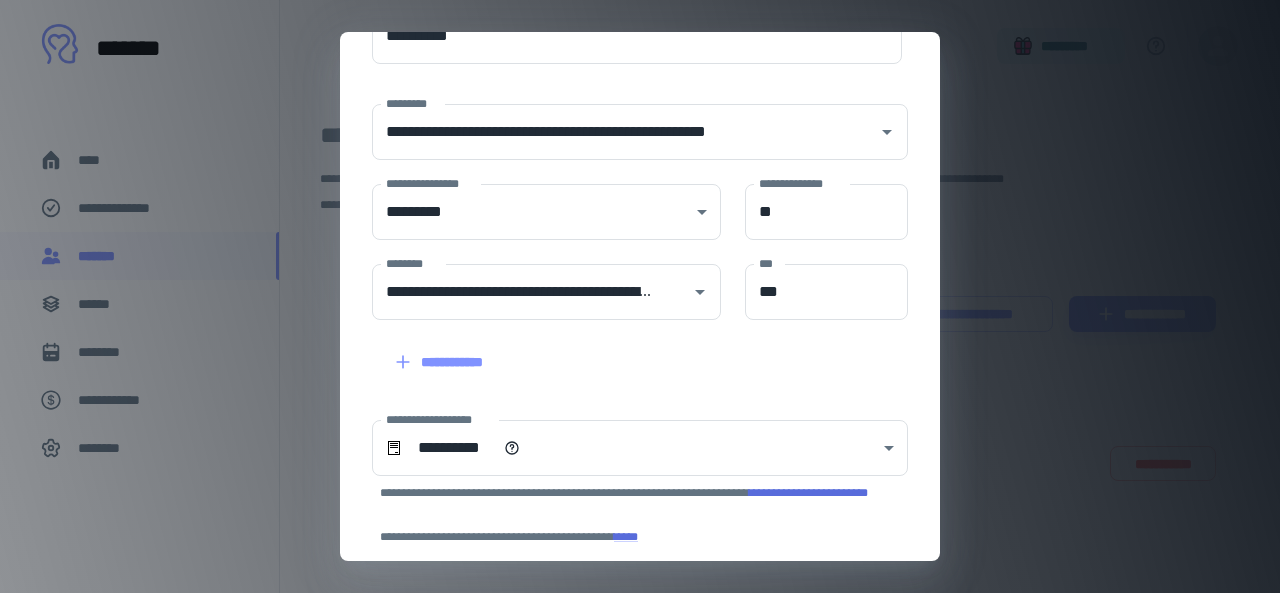 click 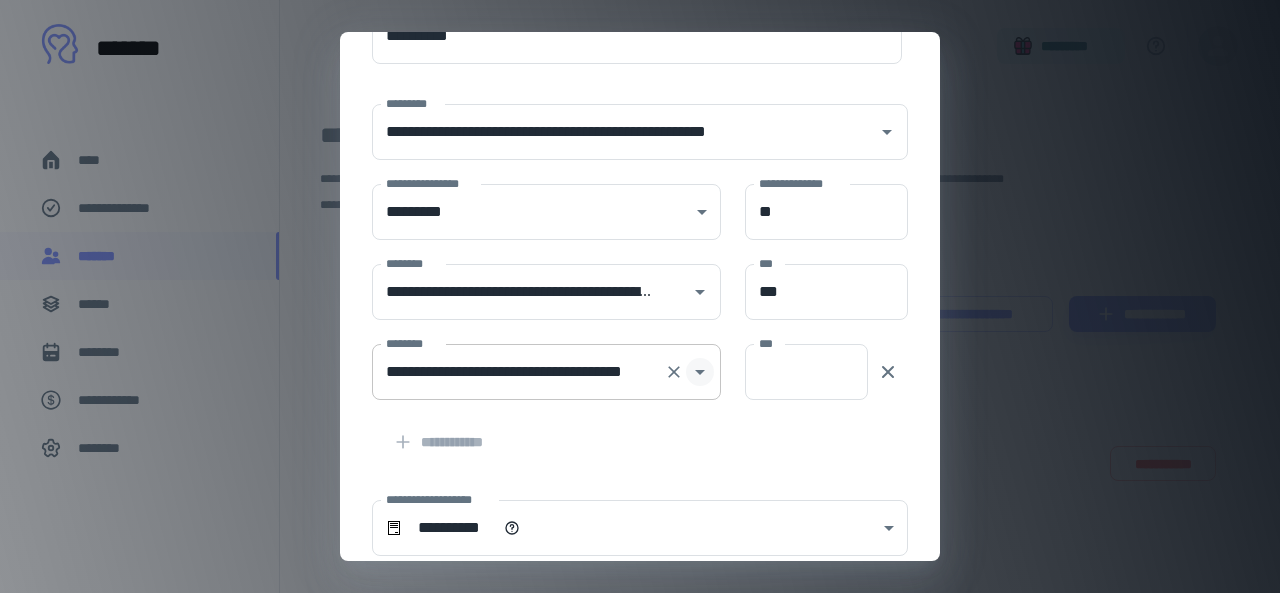 click 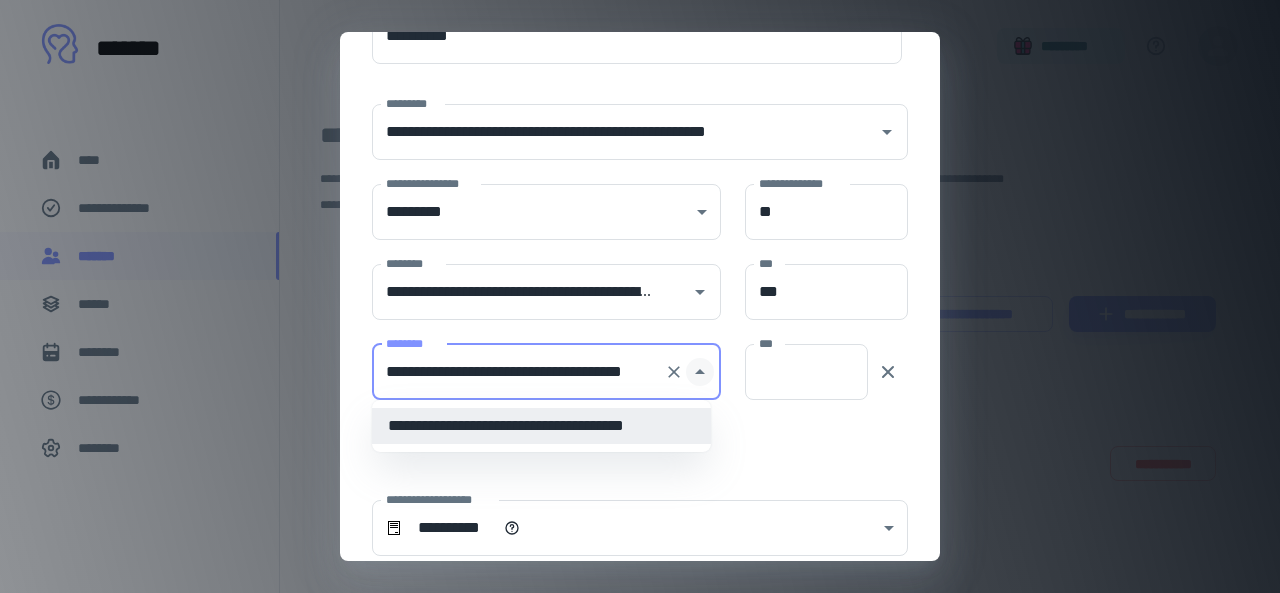 scroll, scrollTop: 0, scrollLeft: 36, axis: horizontal 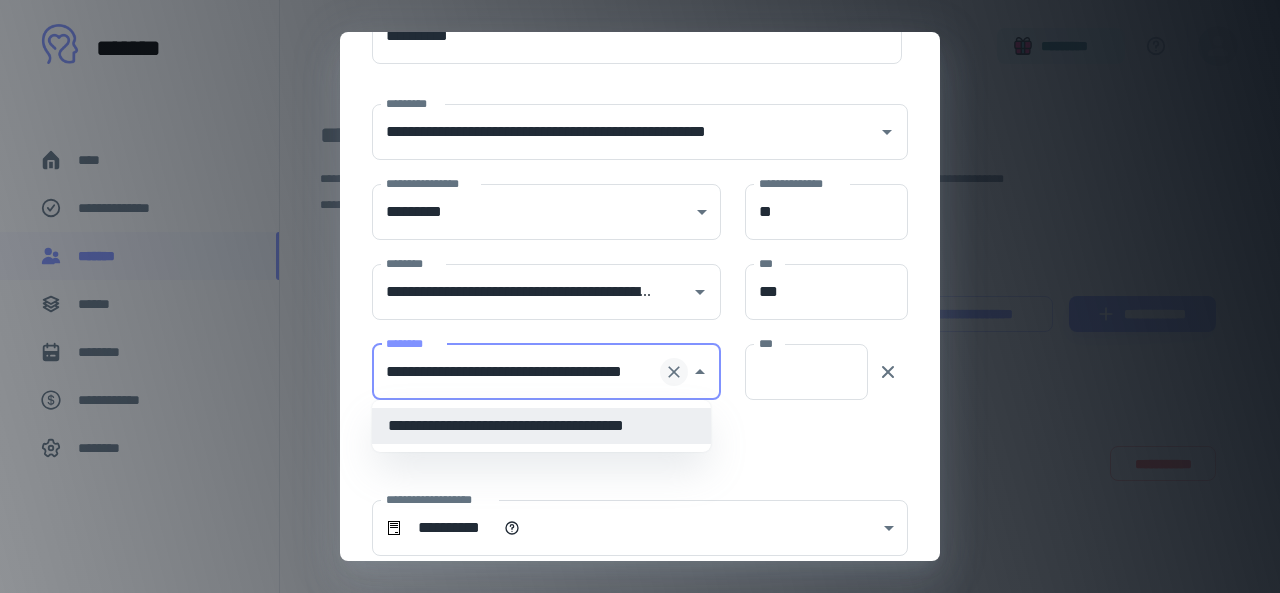 click 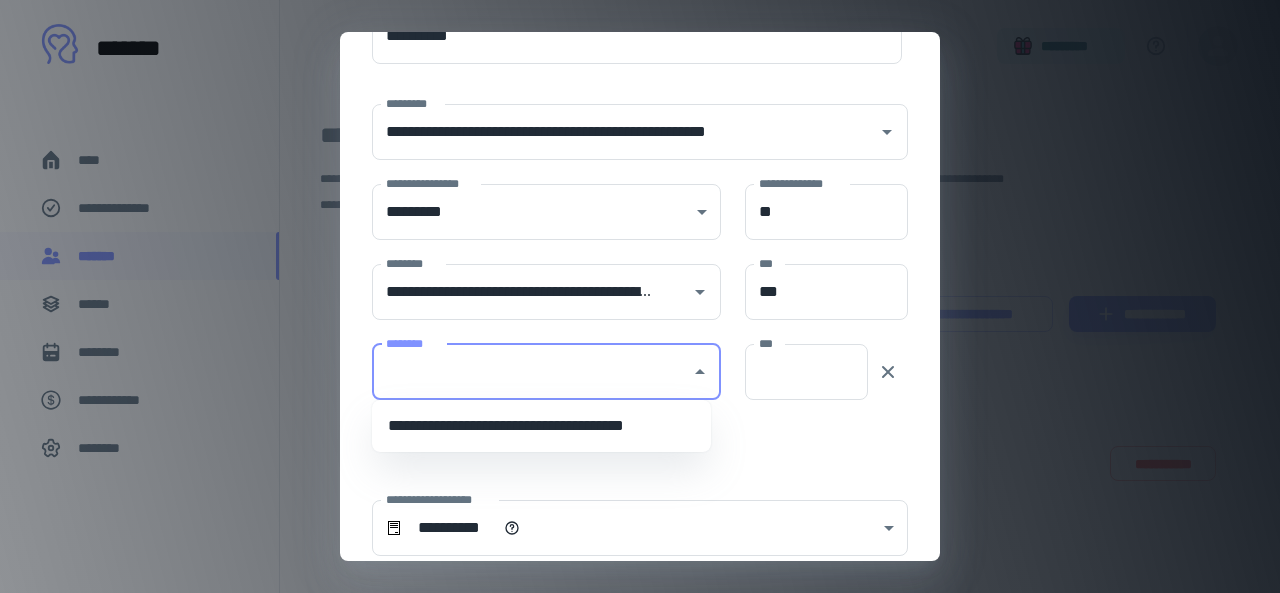 scroll, scrollTop: 0, scrollLeft: 0, axis: both 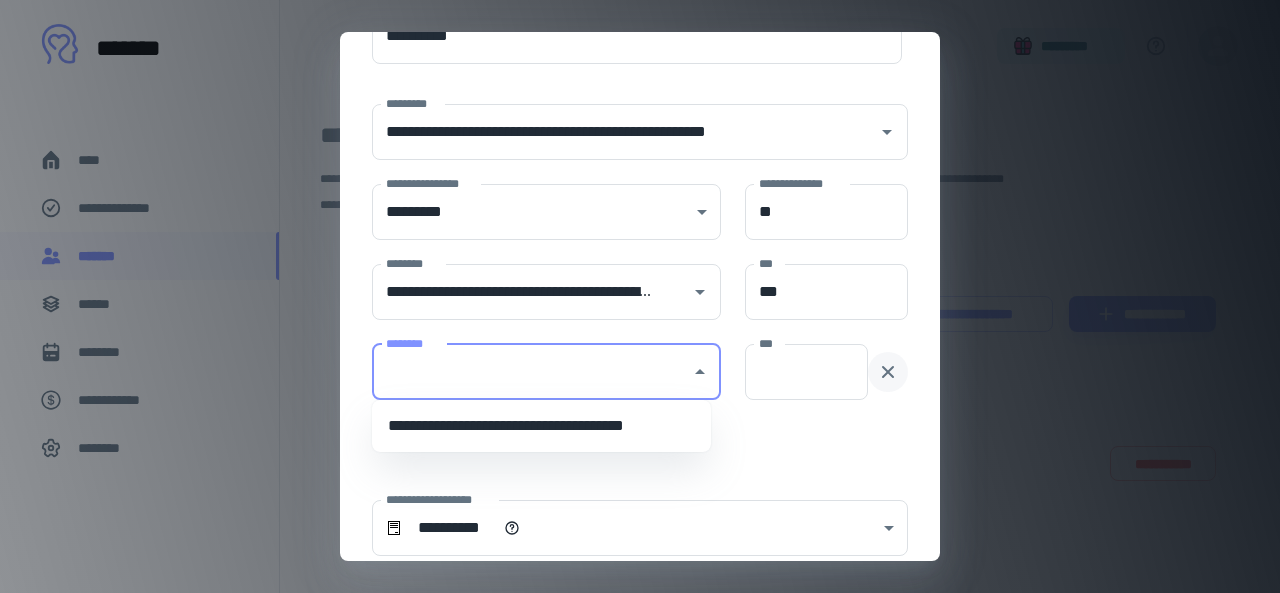 click 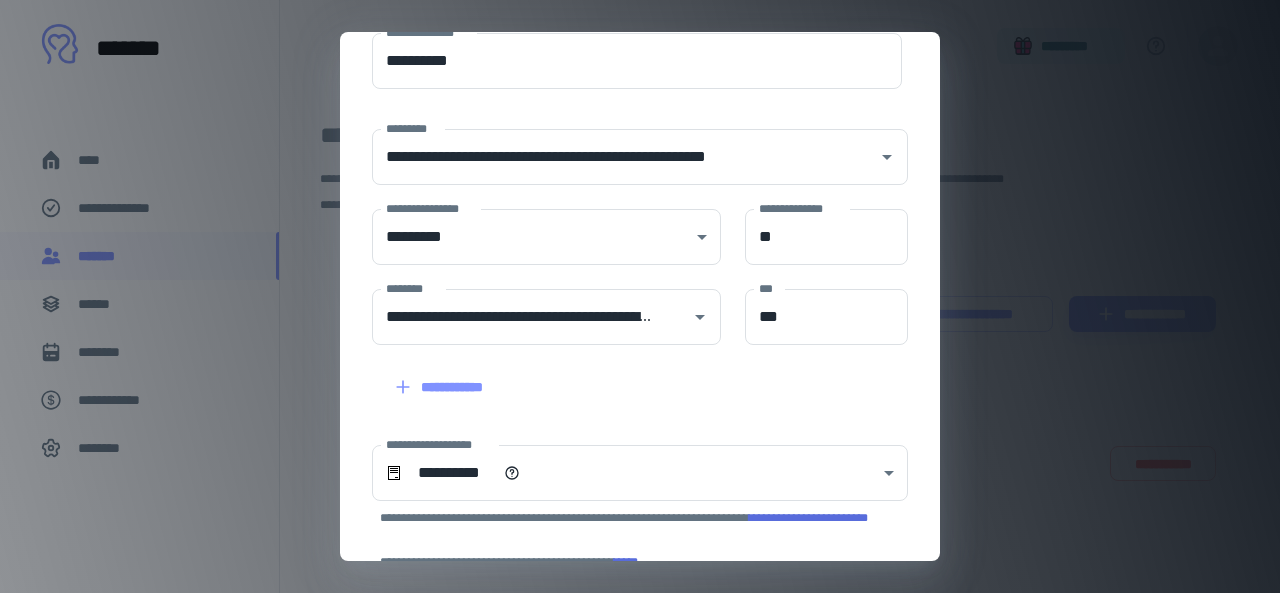 scroll, scrollTop: 174, scrollLeft: 0, axis: vertical 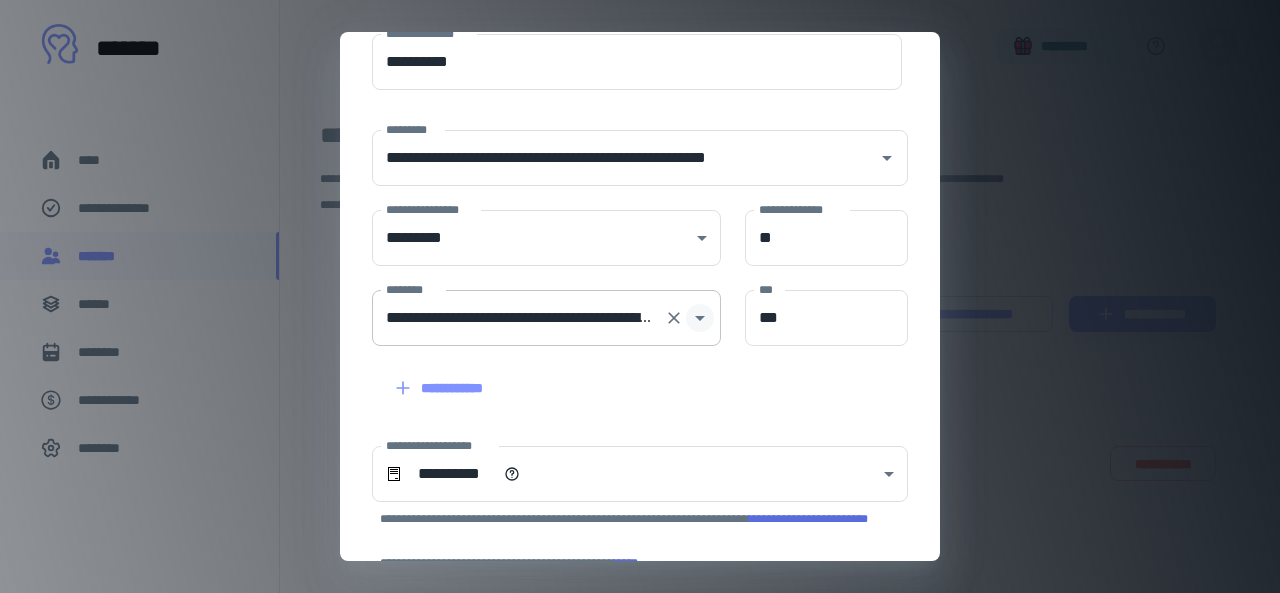 click 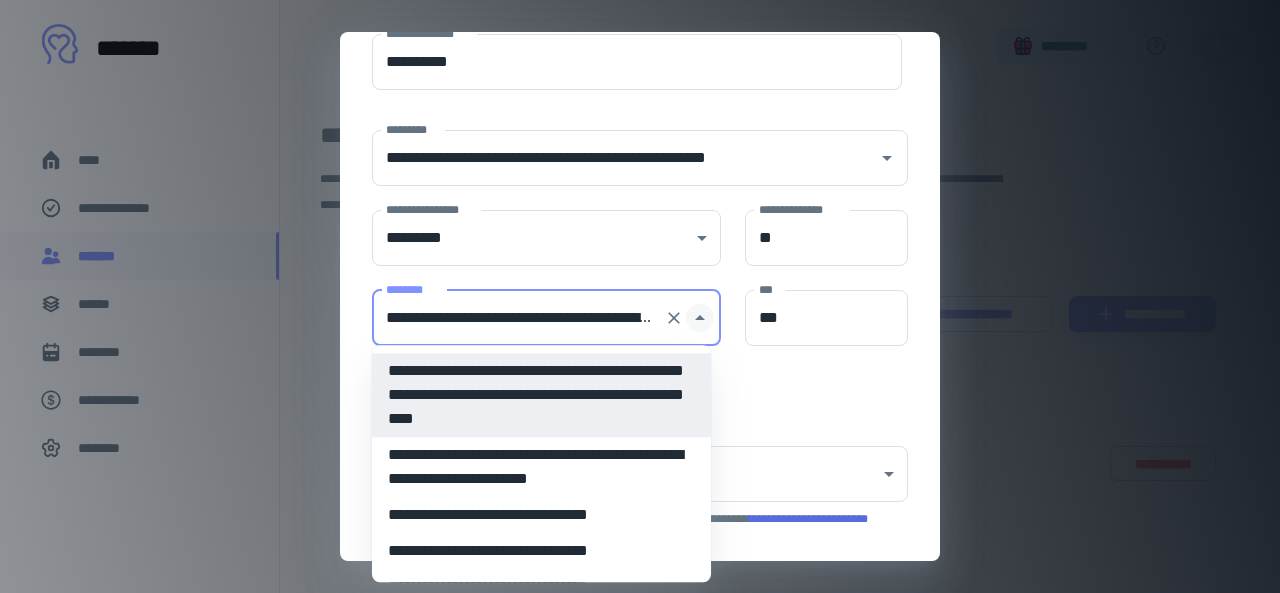scroll, scrollTop: 0, scrollLeft: 533, axis: horizontal 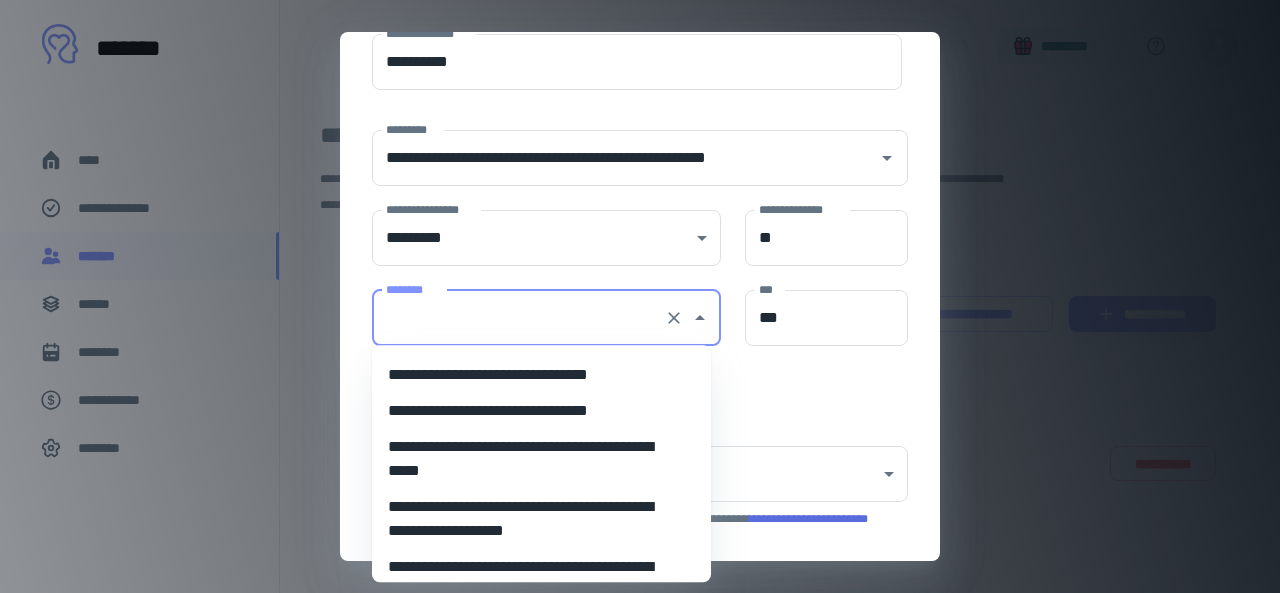 click on "**********" at bounding box center [534, 411] 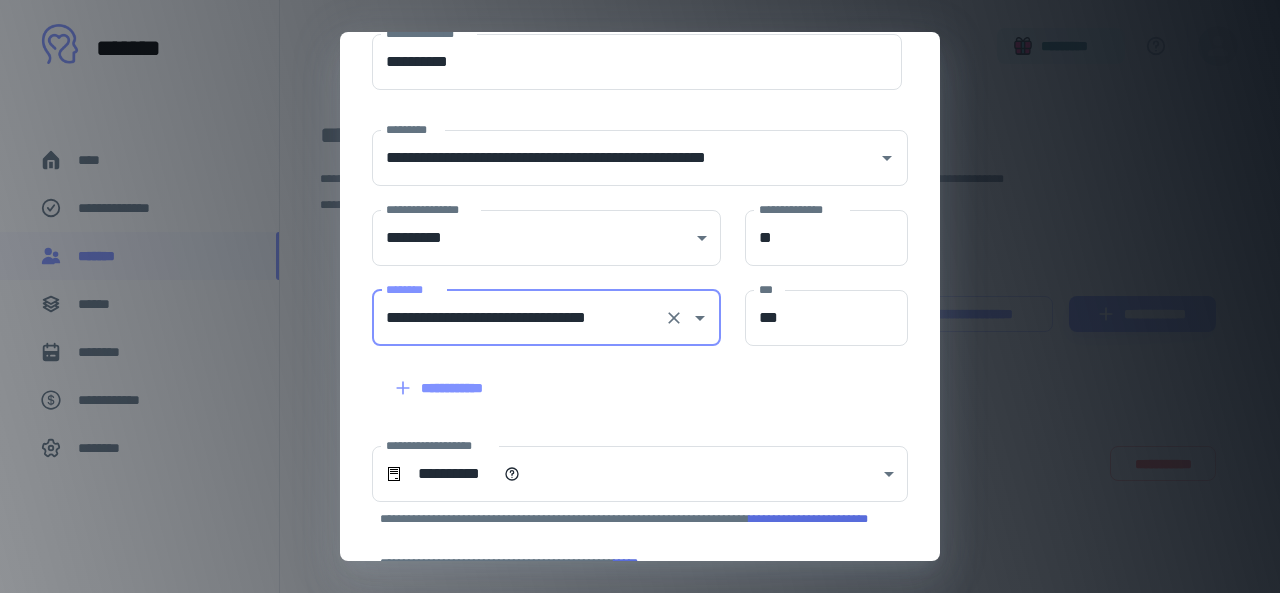 scroll, scrollTop: 0, scrollLeft: 5, axis: horizontal 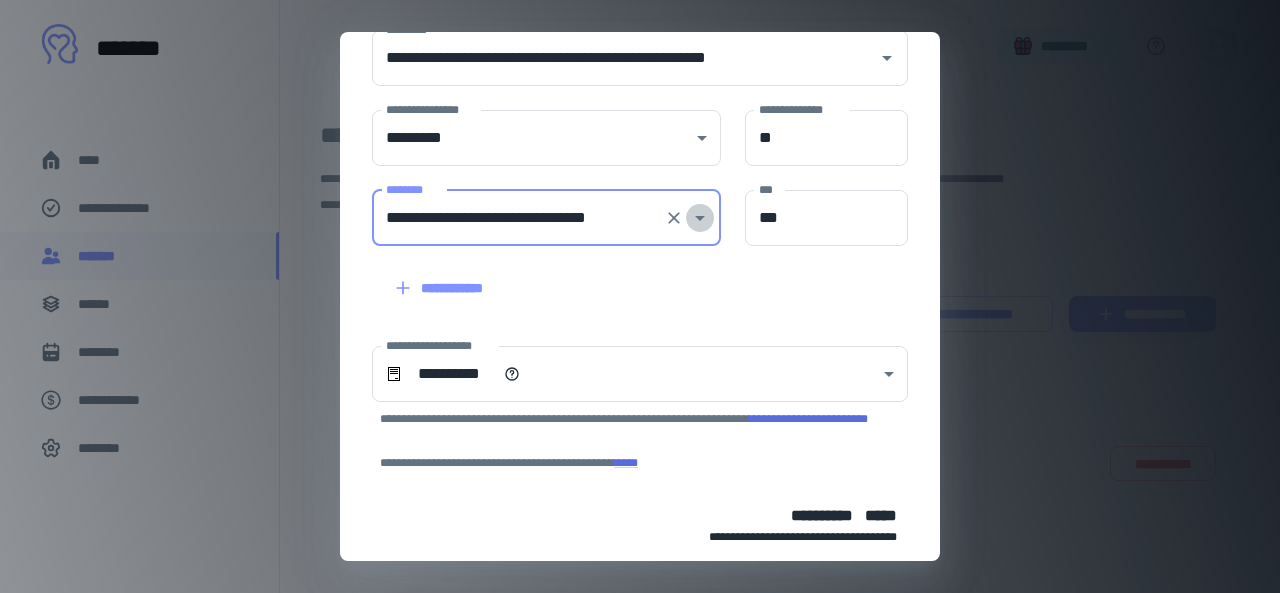 click 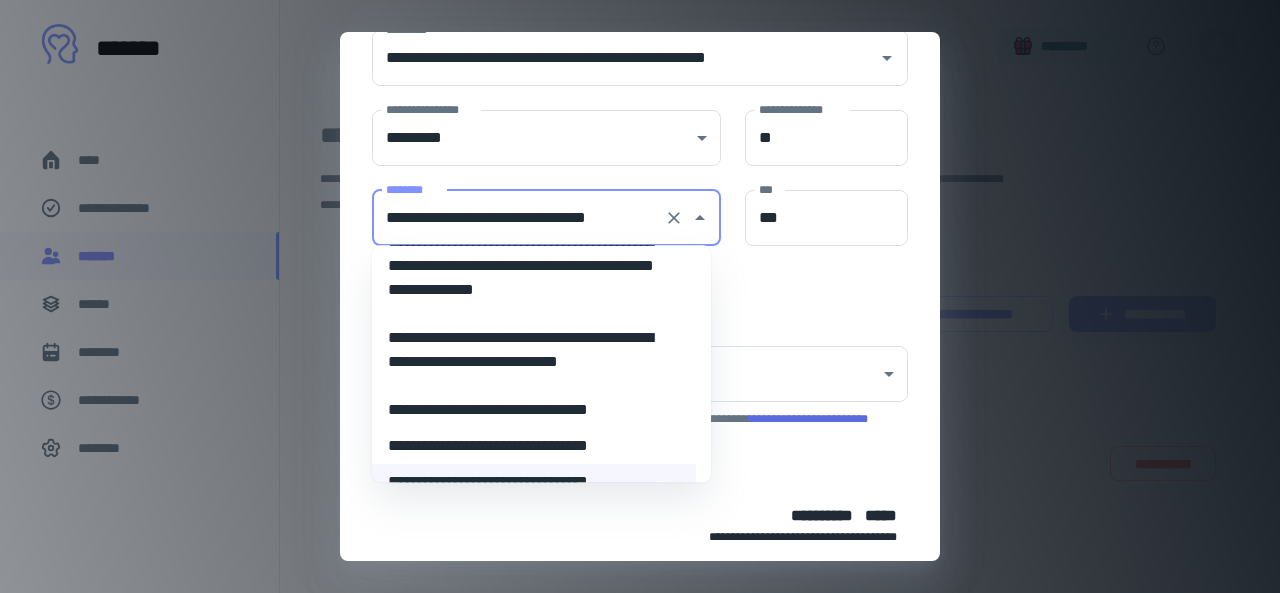 scroll, scrollTop: 0, scrollLeft: 0, axis: both 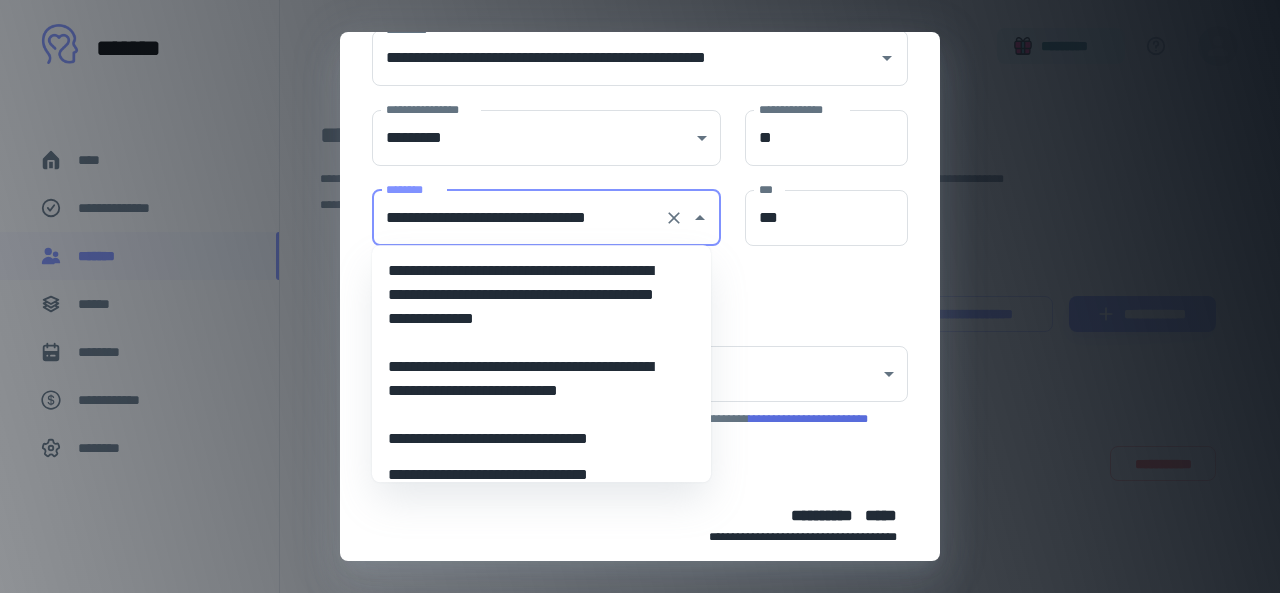 click on "**********" at bounding box center [534, 295] 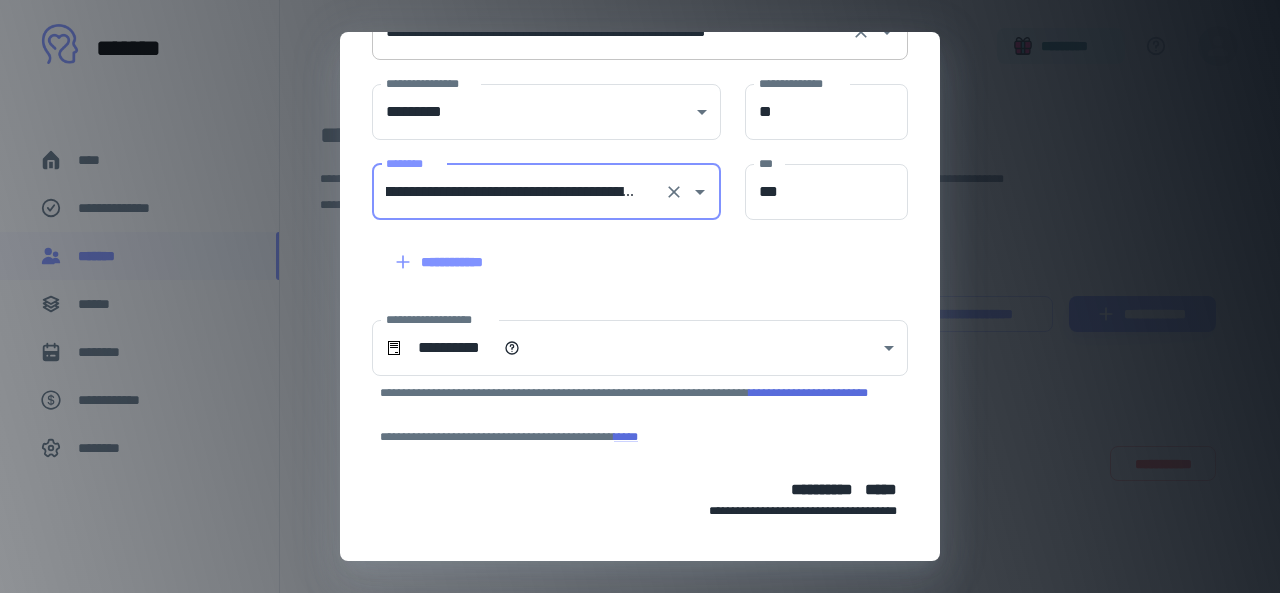 scroll, scrollTop: 0, scrollLeft: 0, axis: both 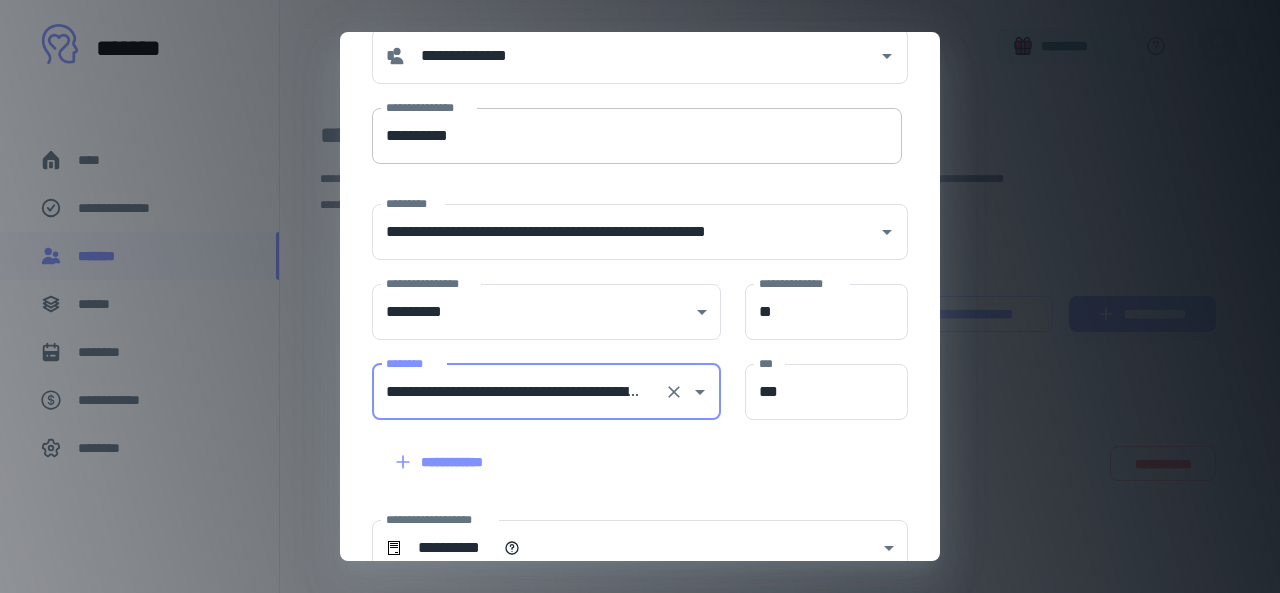 click on "**********" at bounding box center [637, 136] 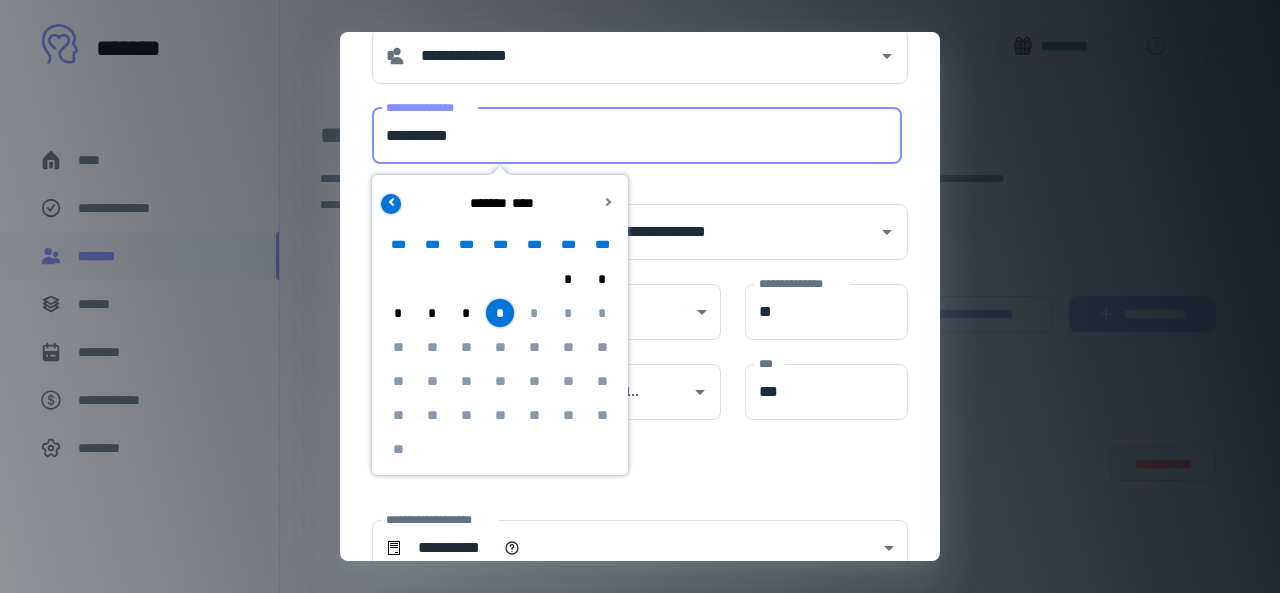 click at bounding box center [391, 203] 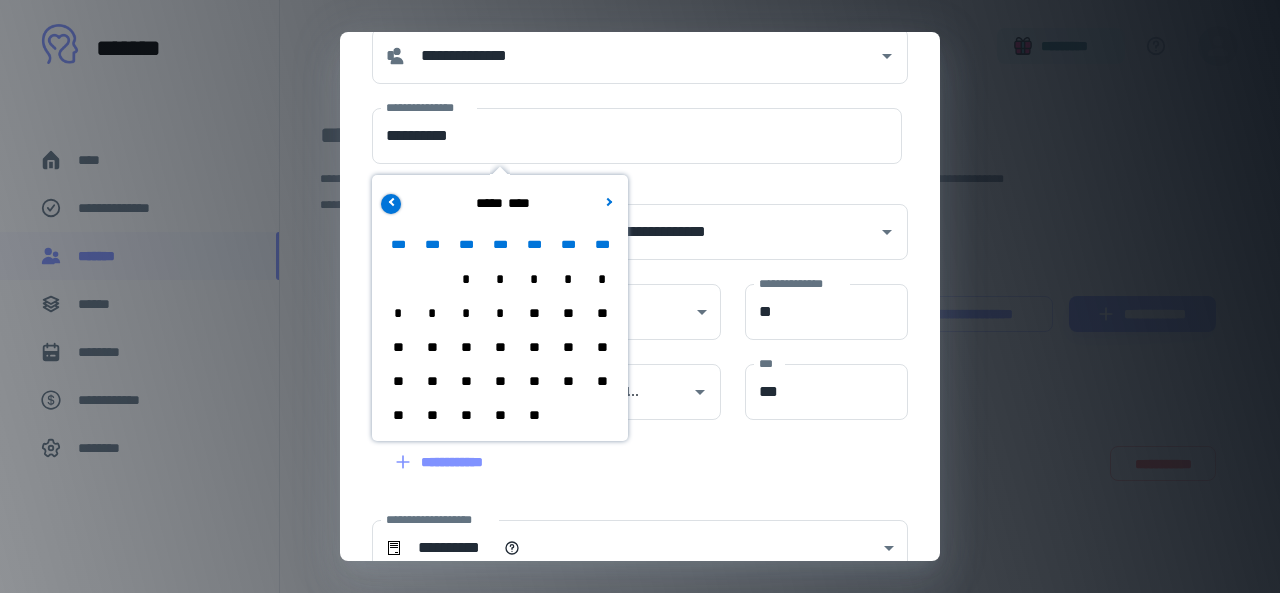 click at bounding box center [391, 203] 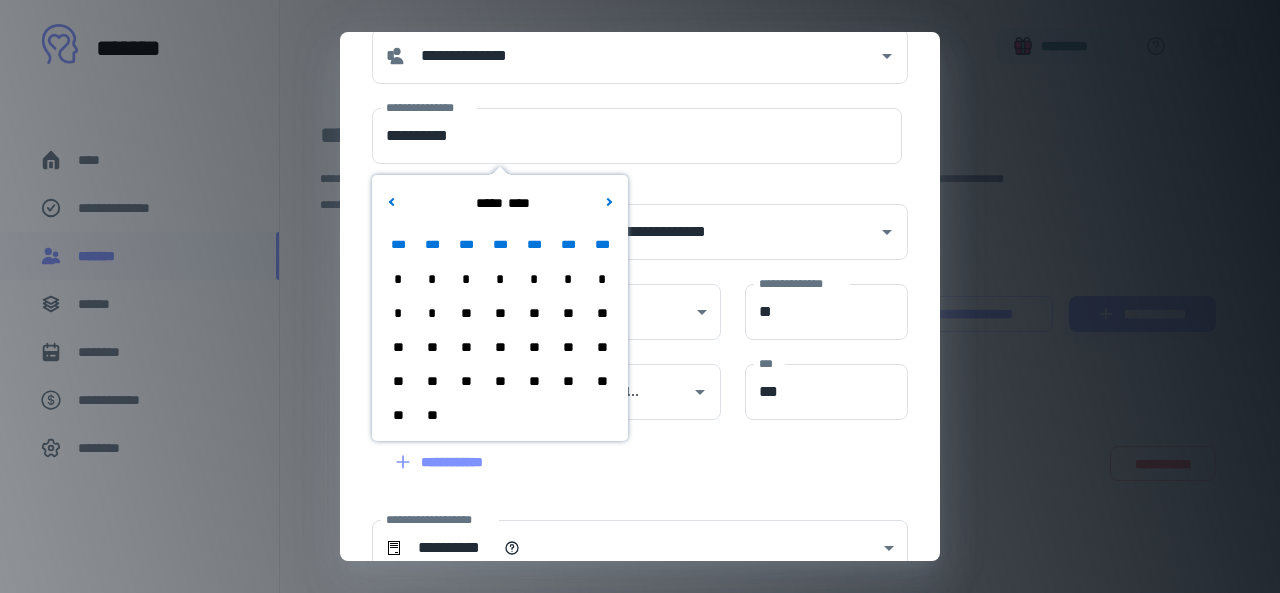click on "**" at bounding box center [466, 381] 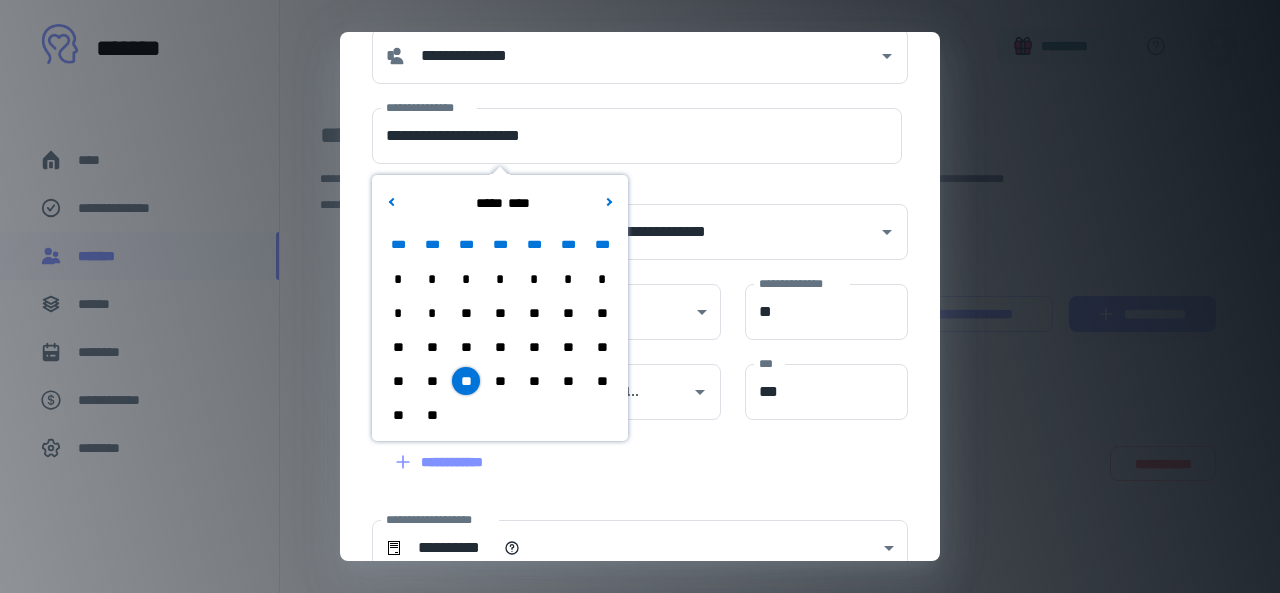 click on "**********" at bounding box center (628, 220) 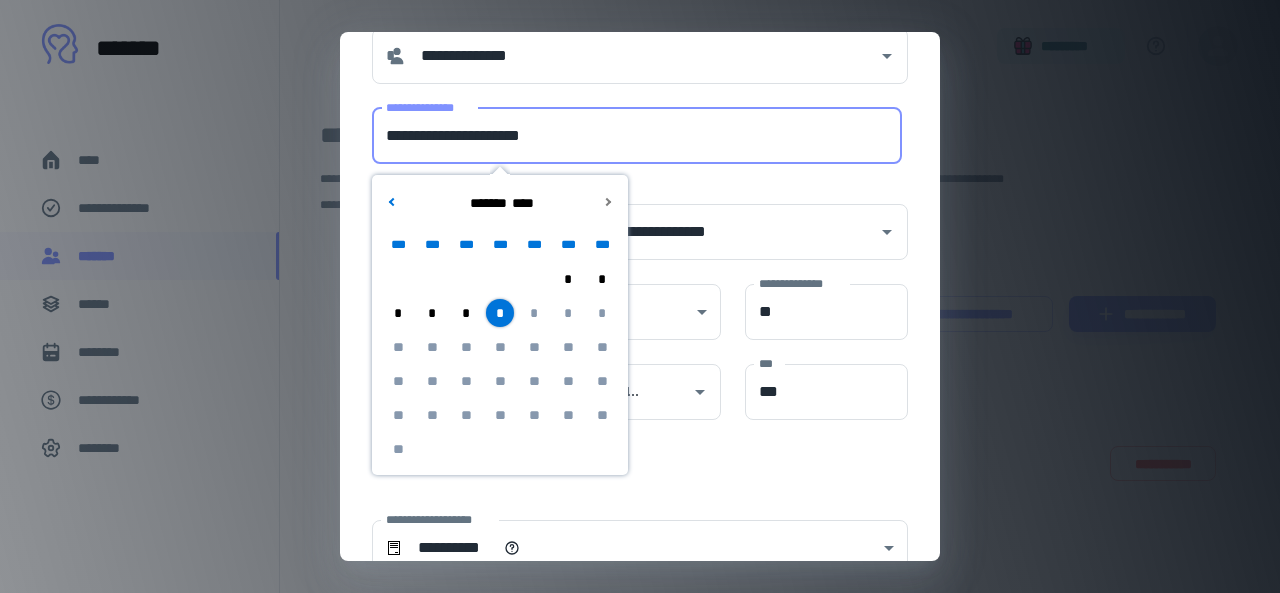 drag, startPoint x: 477, startPoint y: 135, endPoint x: 370, endPoint y: 135, distance: 107 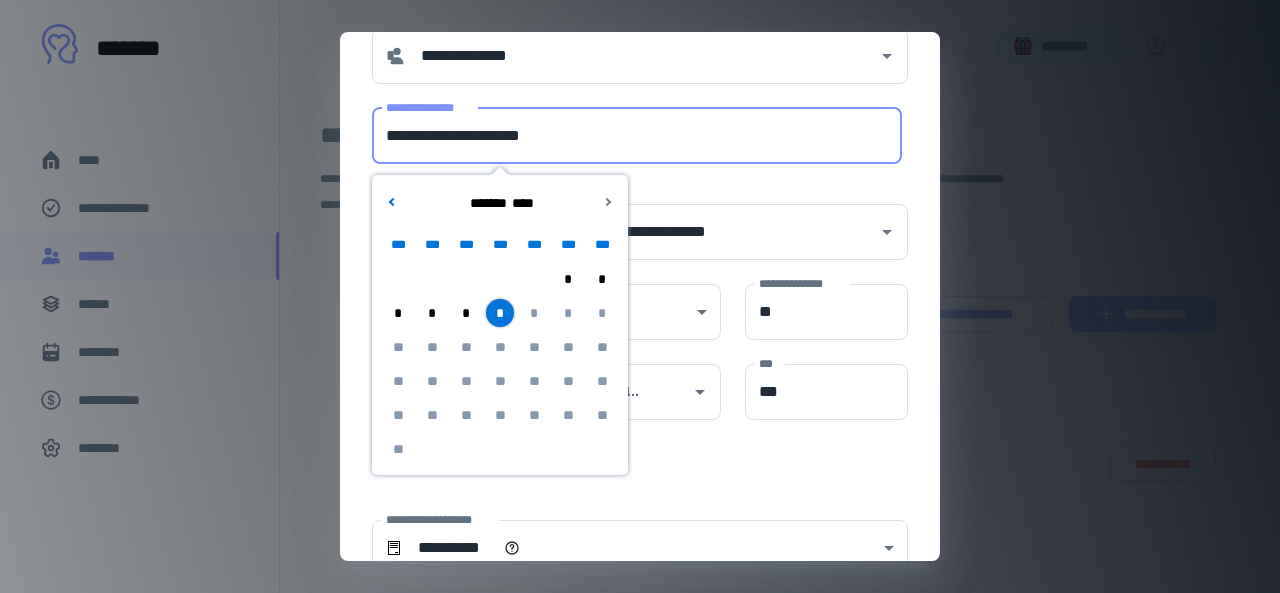 click on "**********" at bounding box center [637, 136] 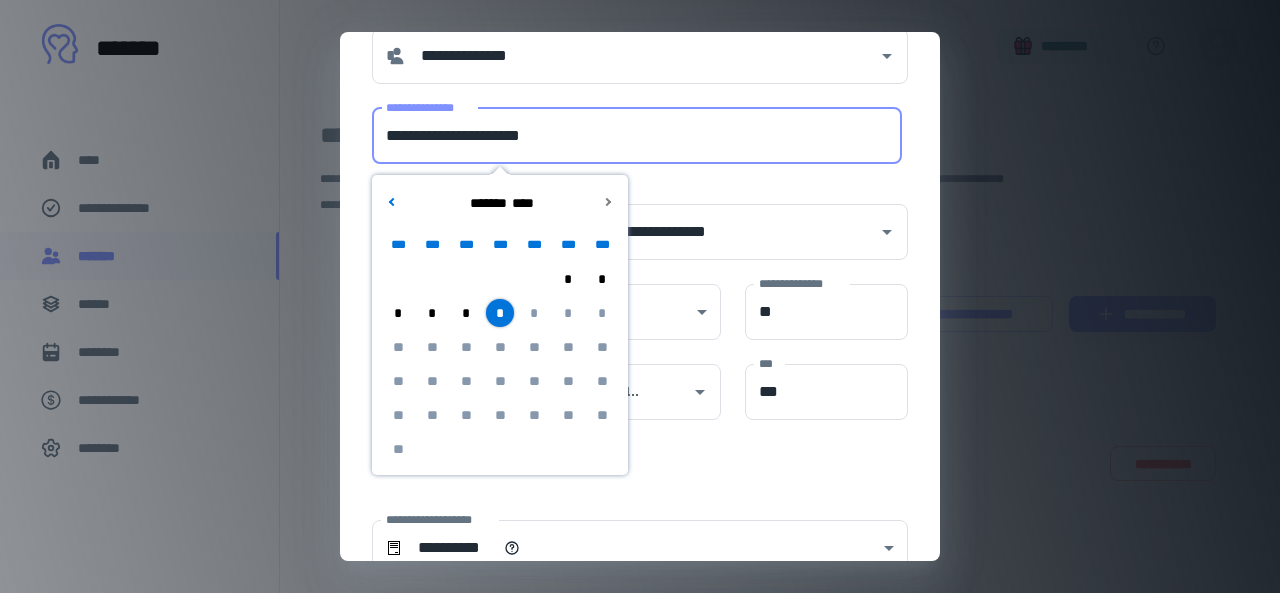 click on "**********" at bounding box center (637, 136) 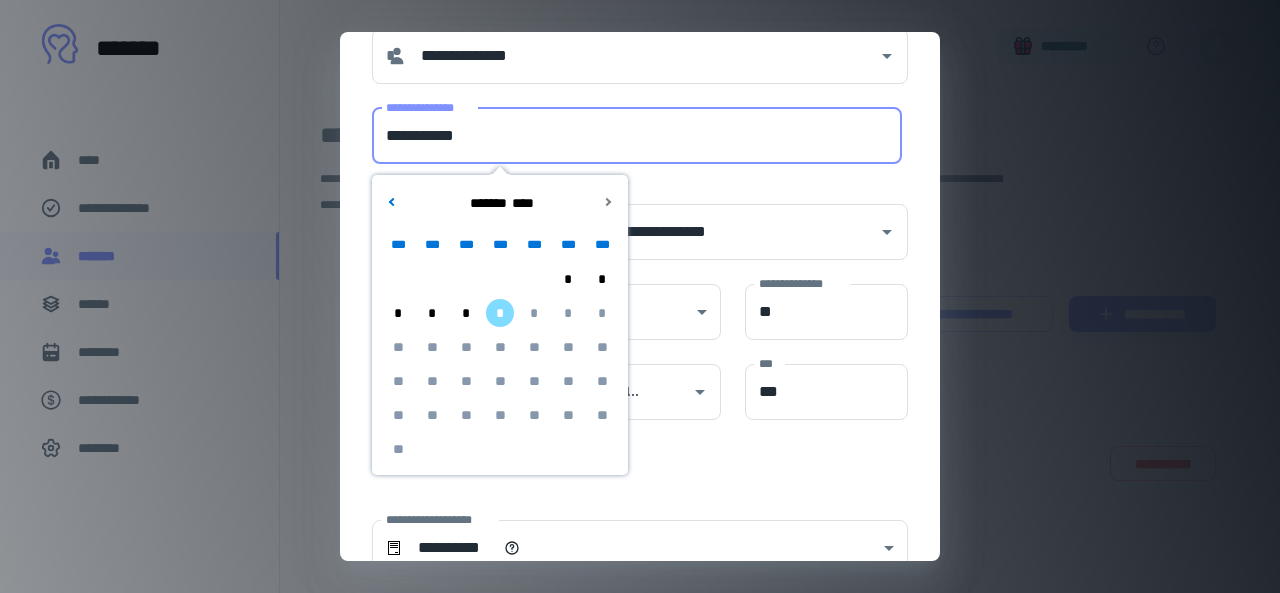 click on "**********" at bounding box center [637, 136] 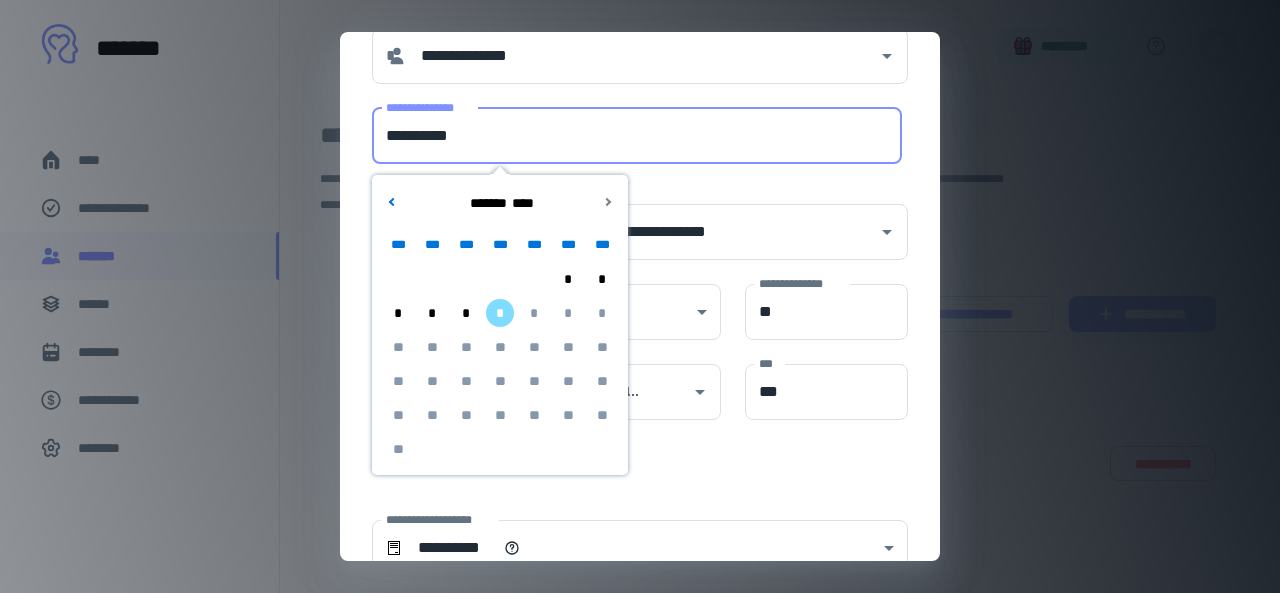 type on "**********" 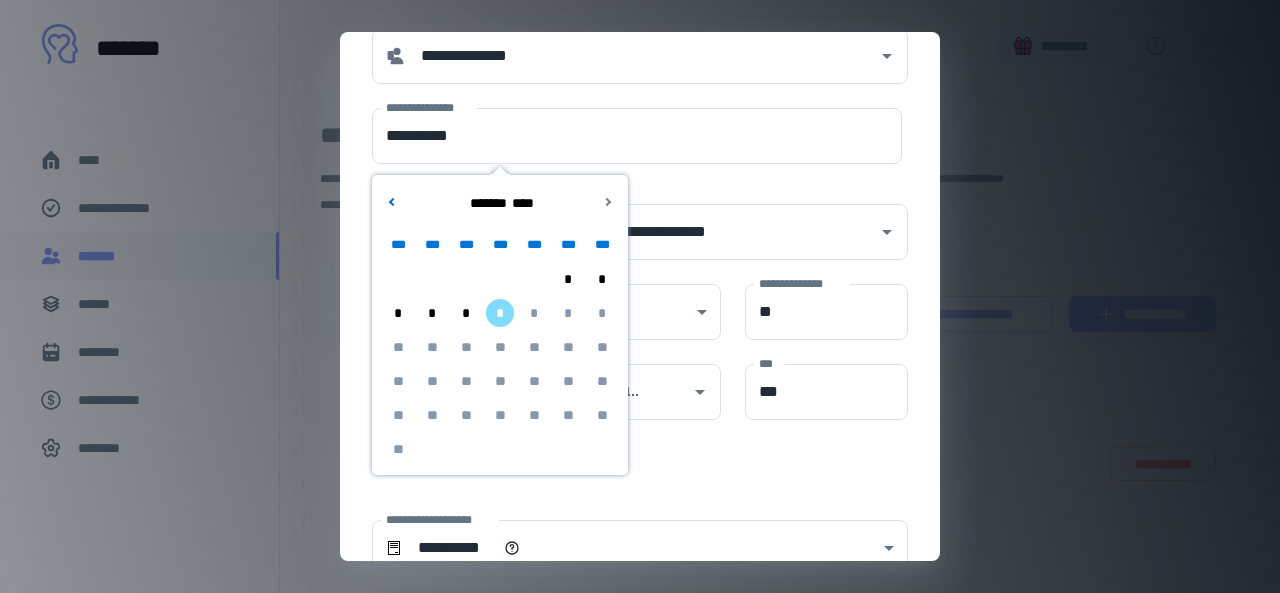 click on "**********" at bounding box center (628, 220) 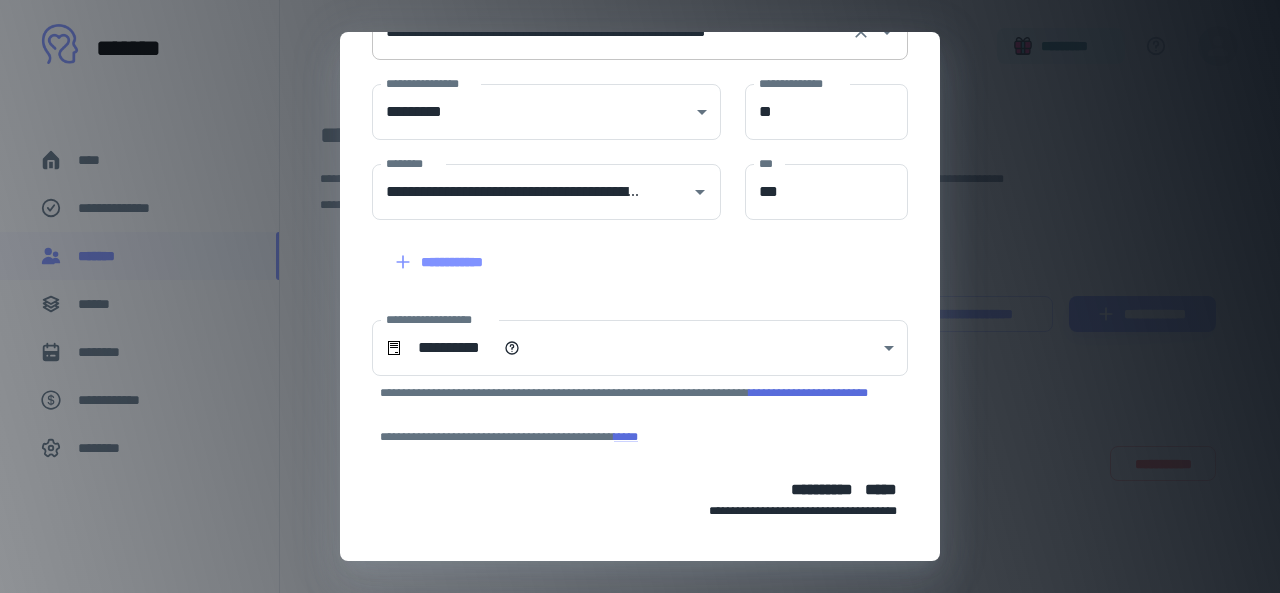 scroll, scrollTop: 374, scrollLeft: 0, axis: vertical 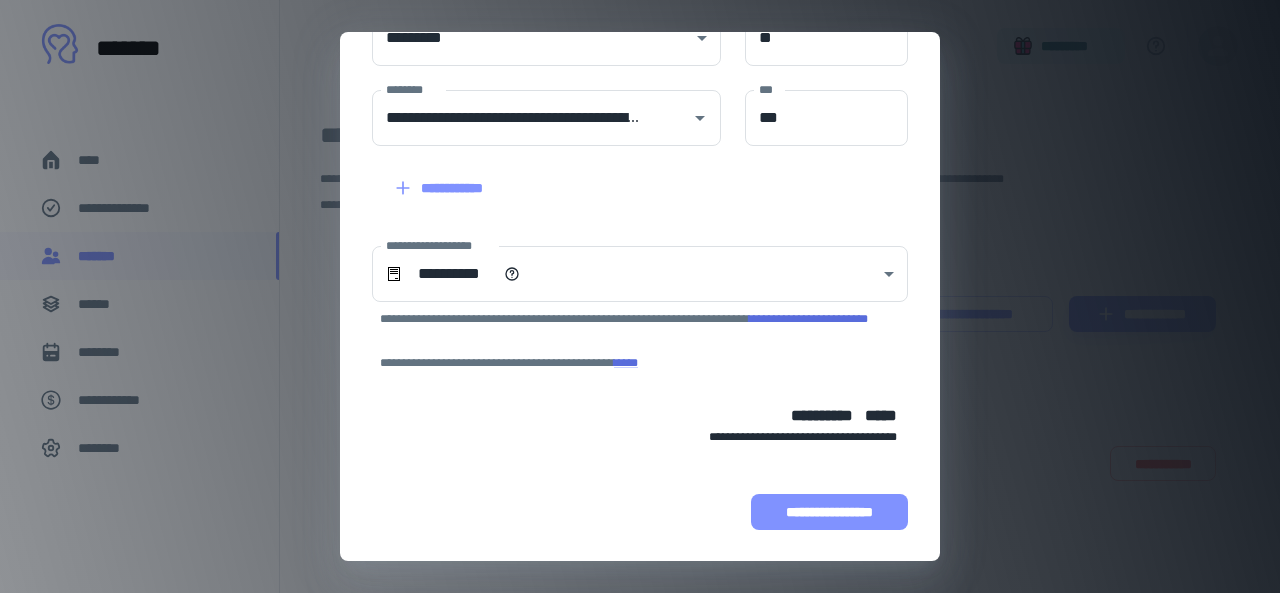click on "**********" at bounding box center [829, 512] 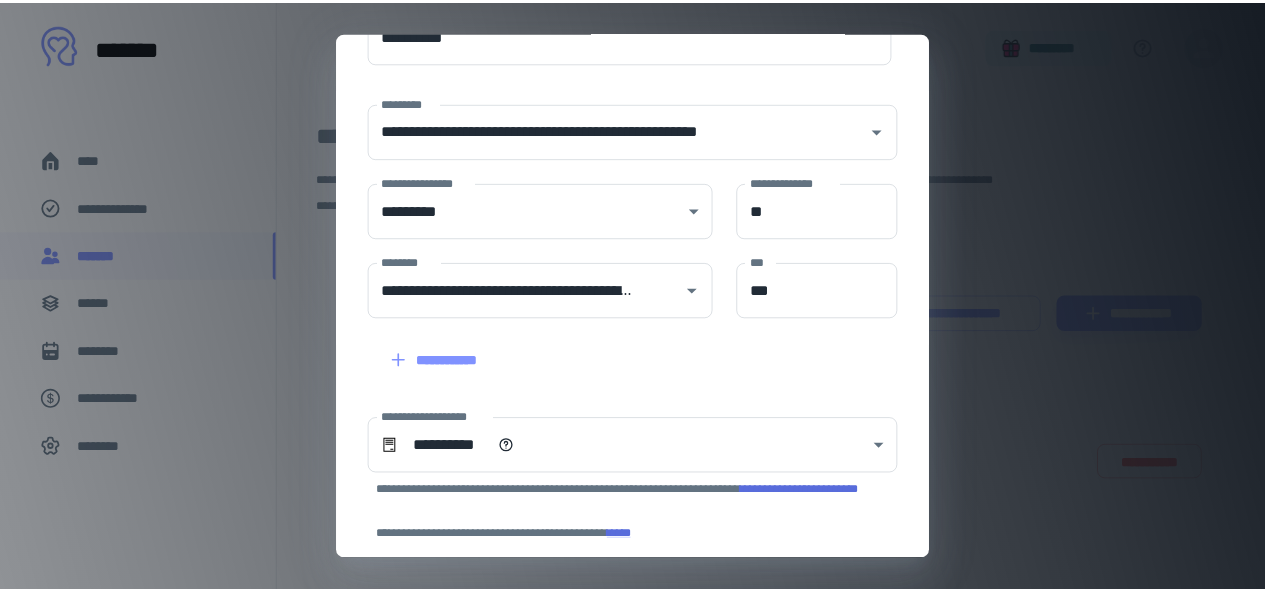 scroll, scrollTop: 174, scrollLeft: 0, axis: vertical 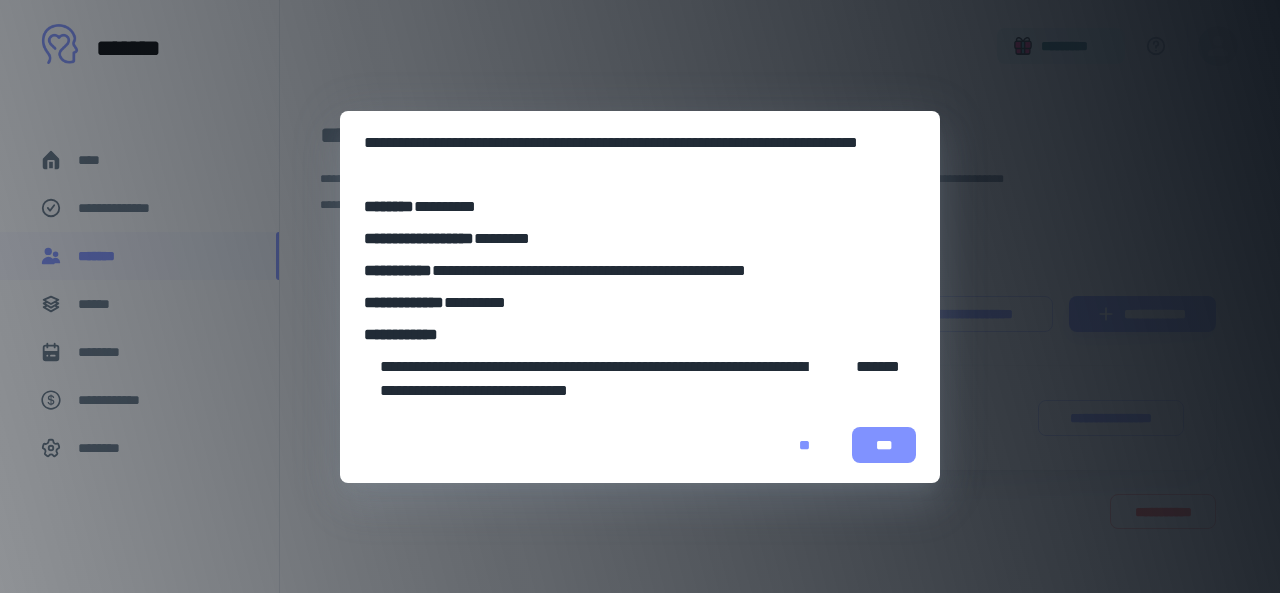 click on "***" at bounding box center [884, 445] 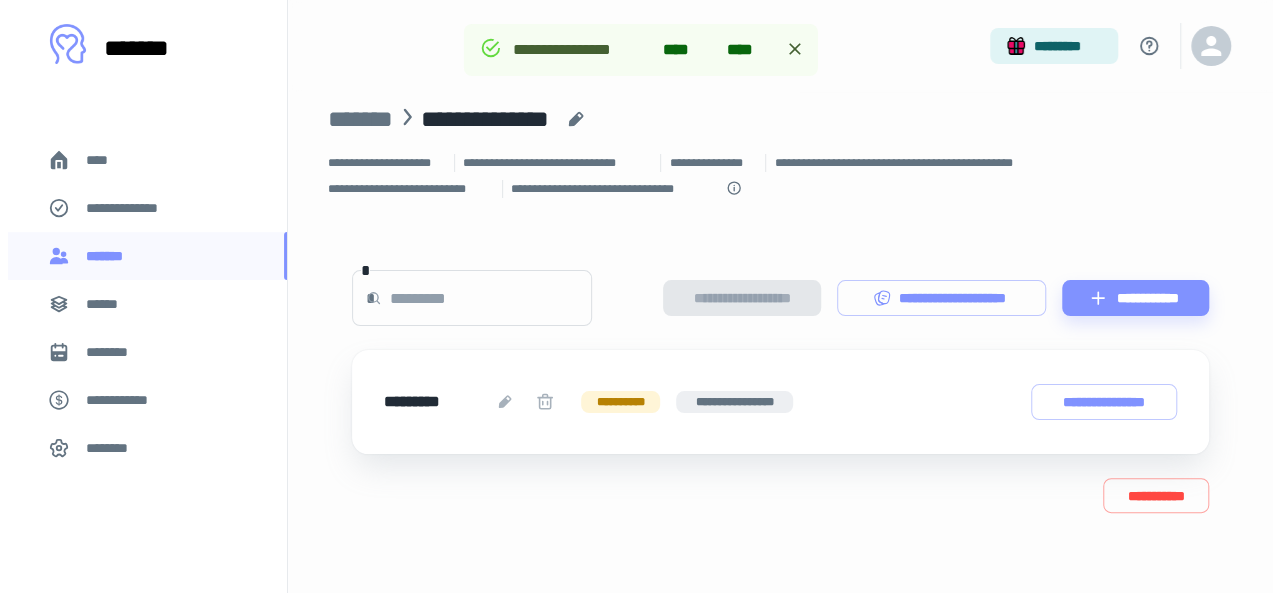 scroll, scrollTop: 0, scrollLeft: 0, axis: both 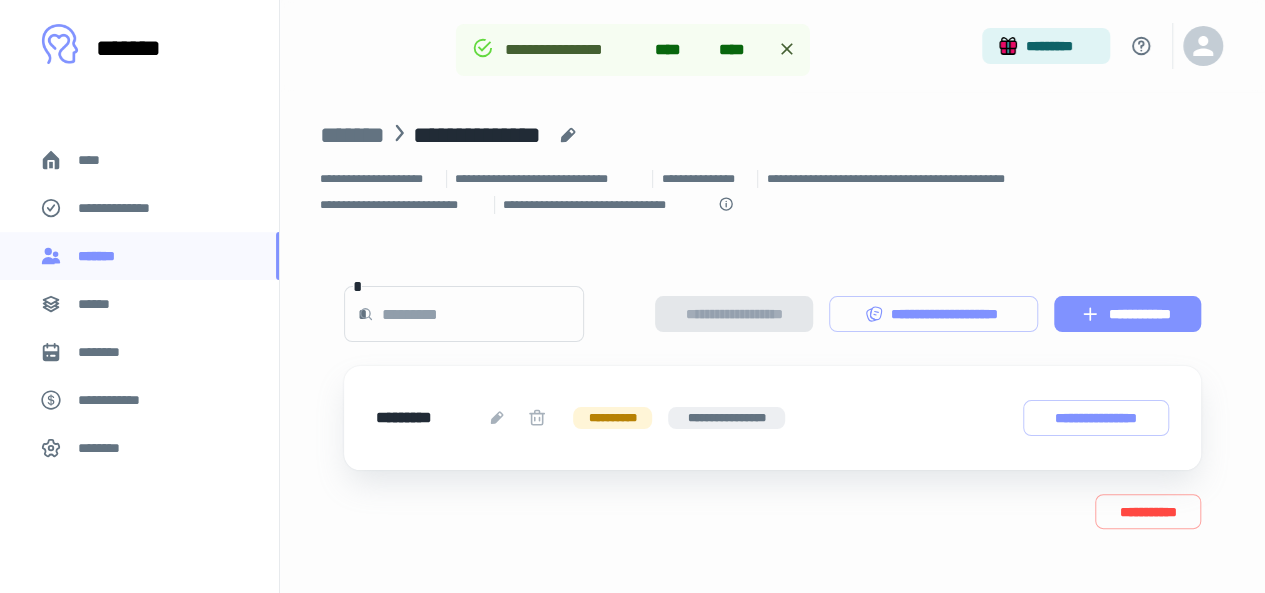 click on "**********" at bounding box center [1127, 314] 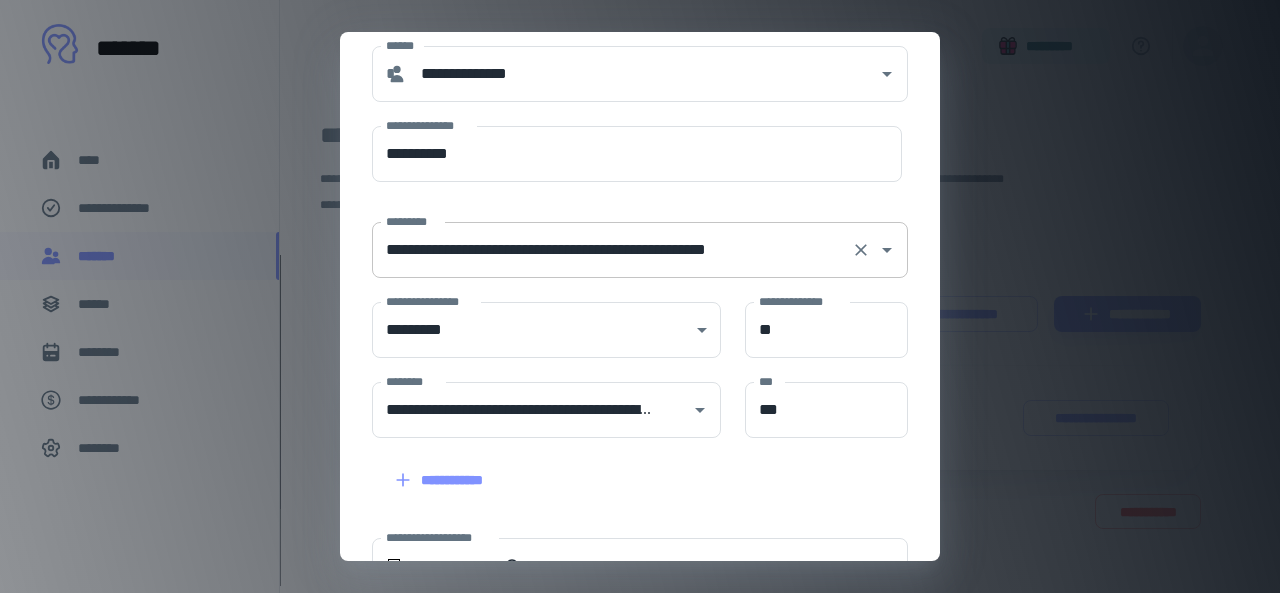 scroll, scrollTop: 100, scrollLeft: 0, axis: vertical 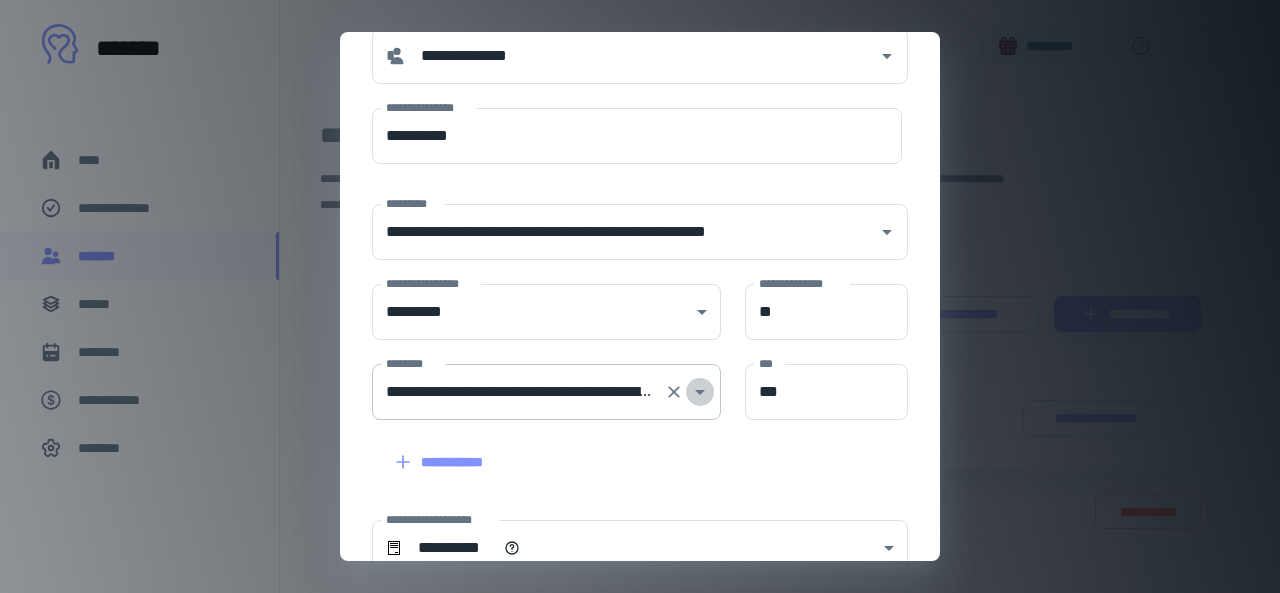 click 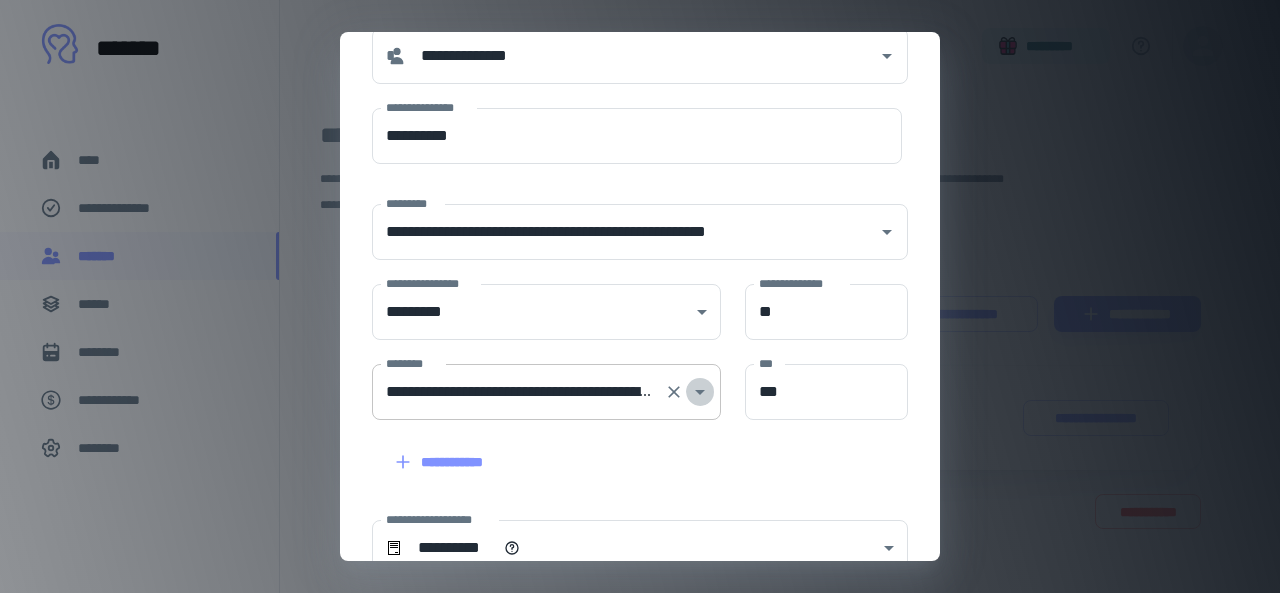 scroll, scrollTop: 0, scrollLeft: 533, axis: horizontal 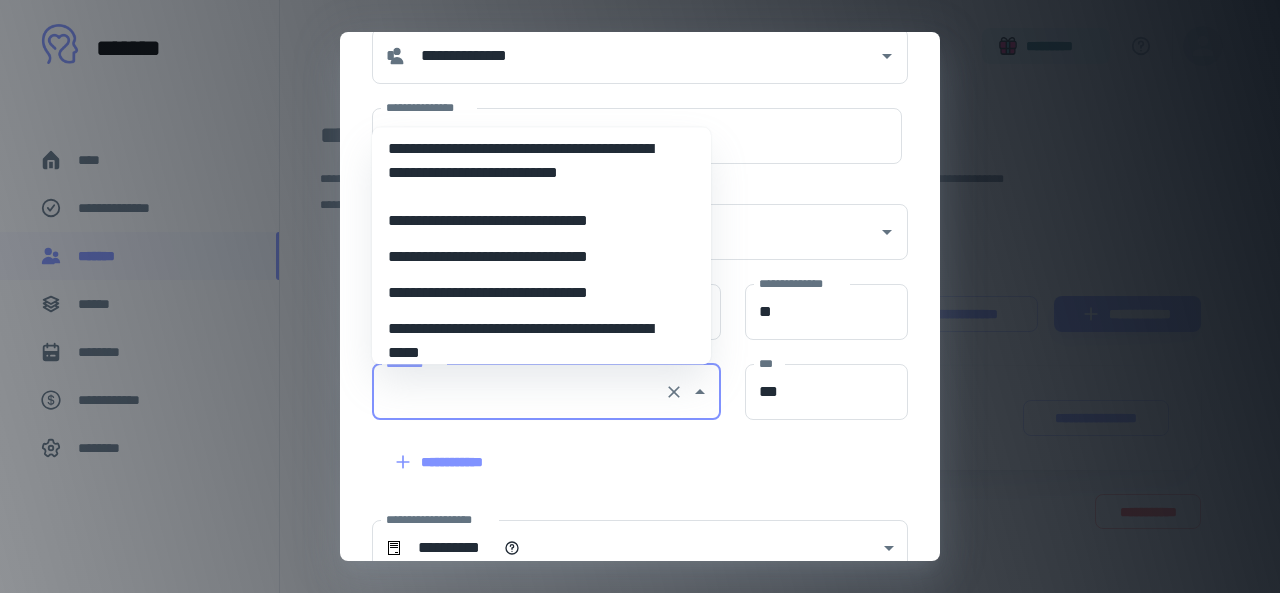 click on "**********" at bounding box center (534, 293) 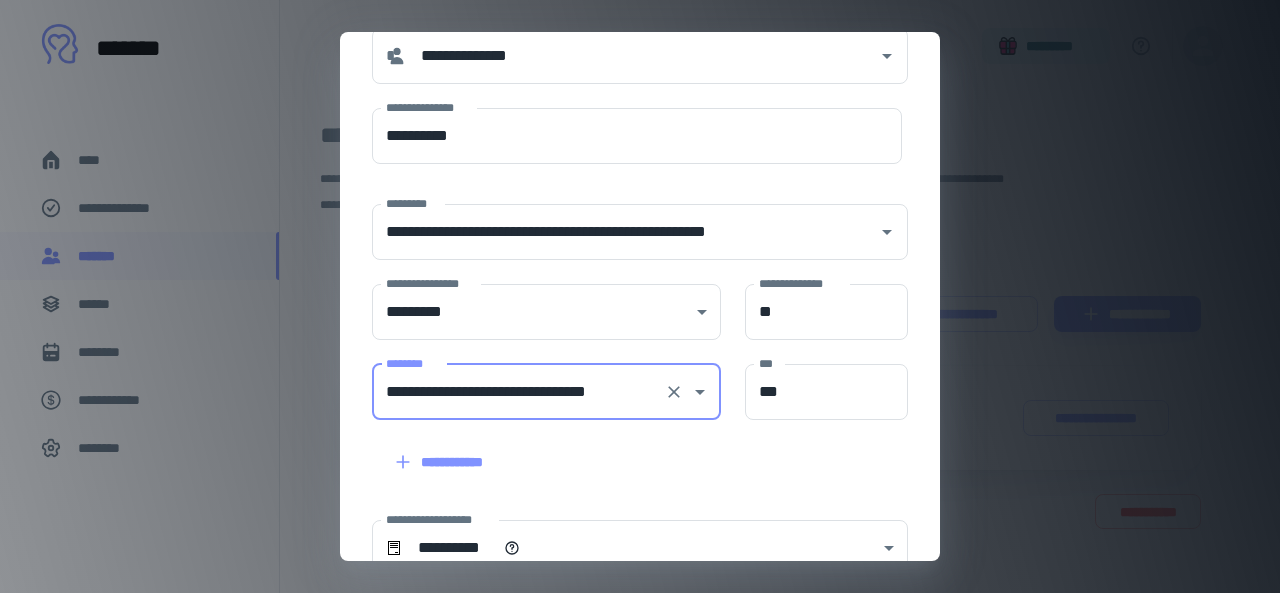 scroll, scrollTop: 0, scrollLeft: 5, axis: horizontal 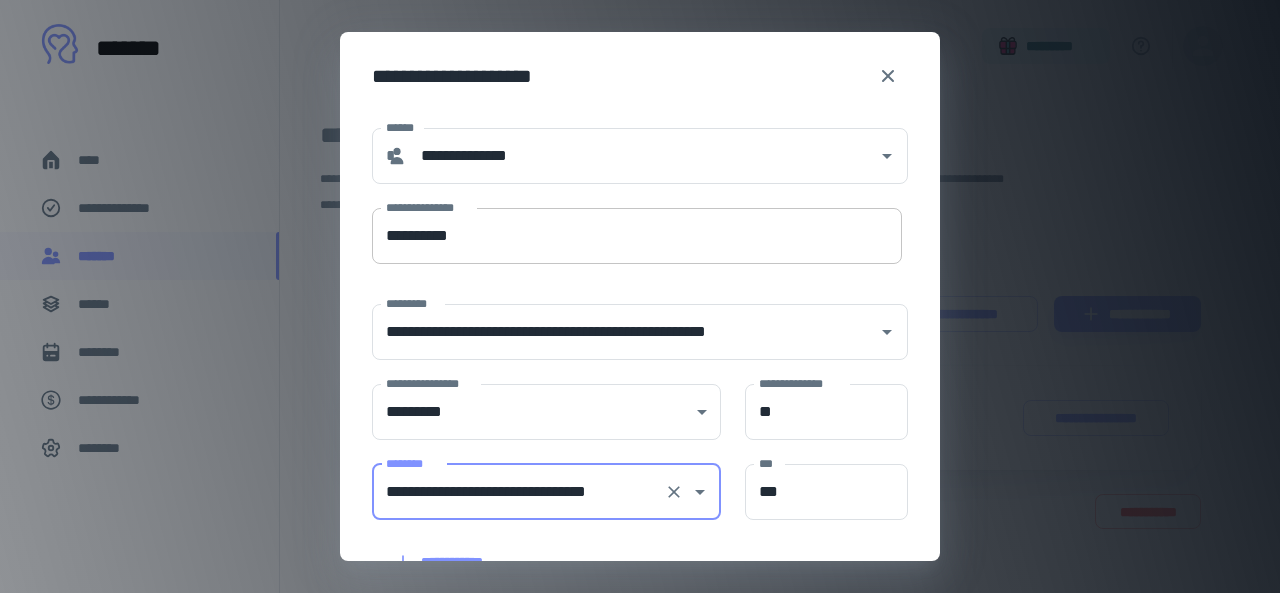 click on "**********" at bounding box center [637, 236] 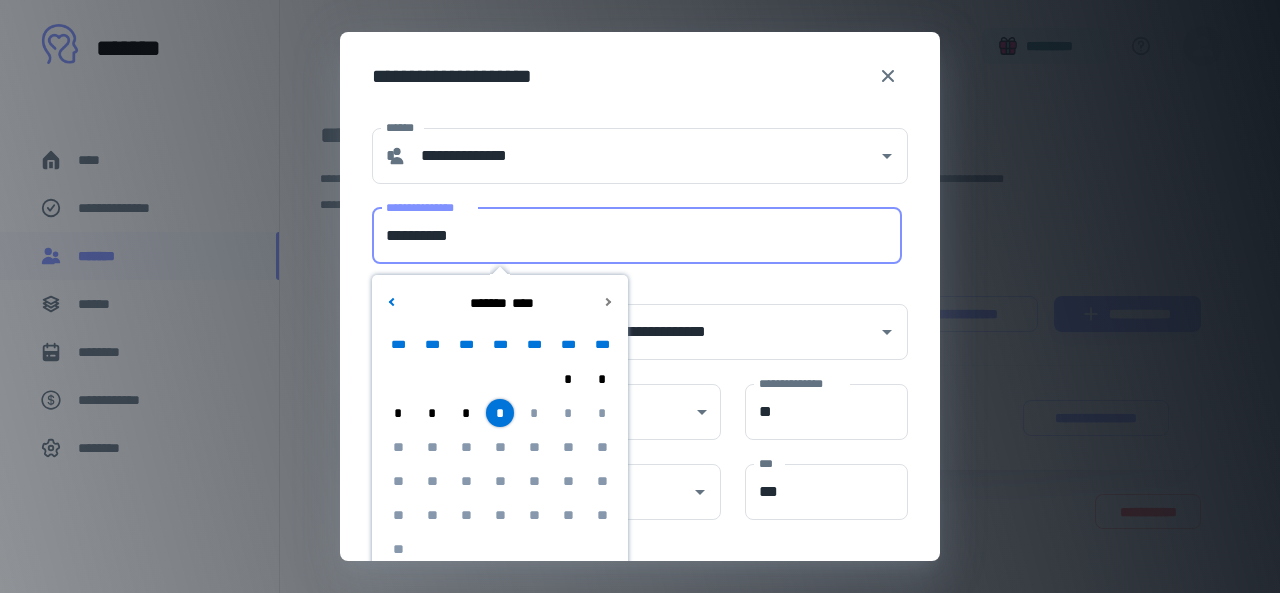 drag, startPoint x: 532, startPoint y: 243, endPoint x: 416, endPoint y: 240, distance: 116.03879 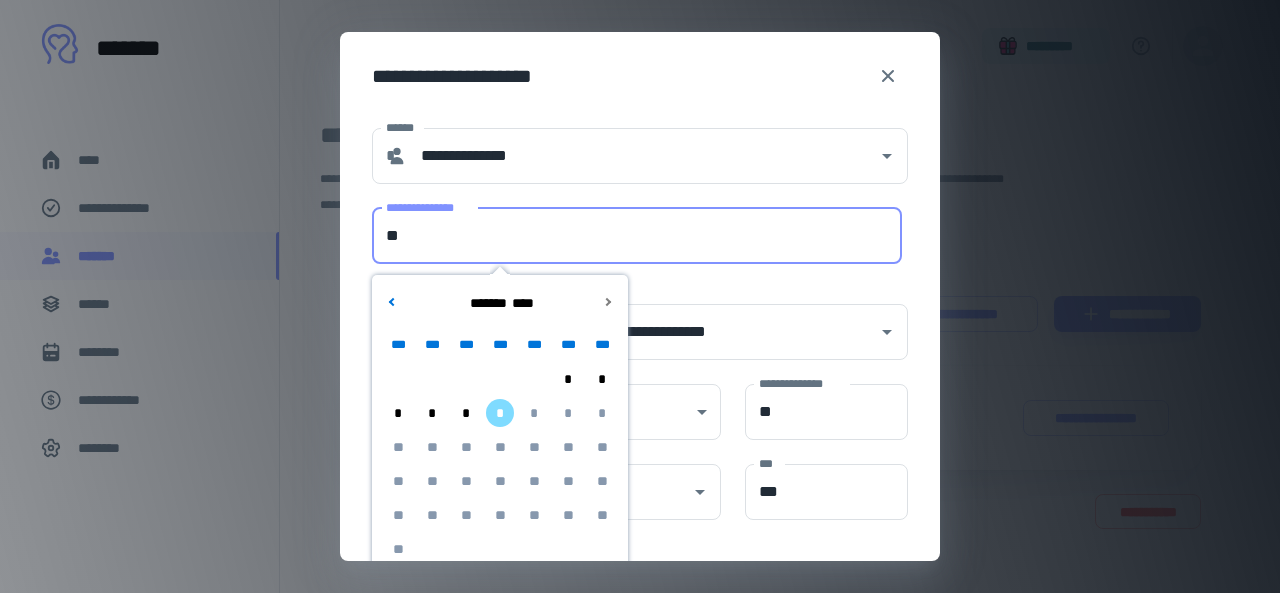 type on "*" 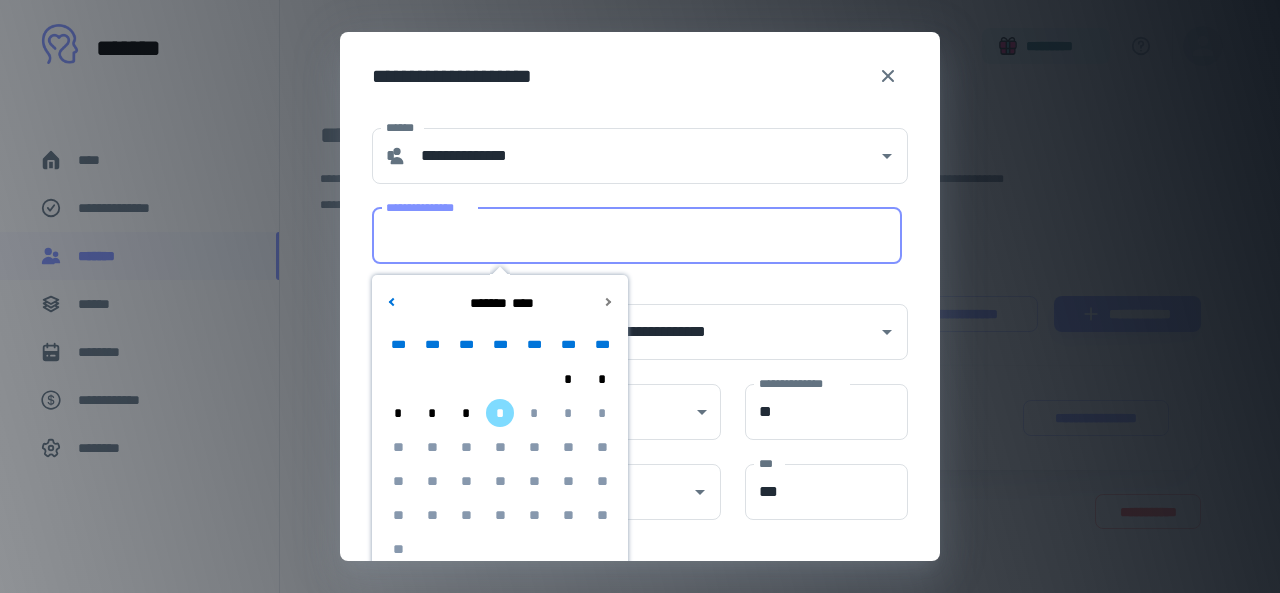 click on "****** * ****" at bounding box center (500, 303) 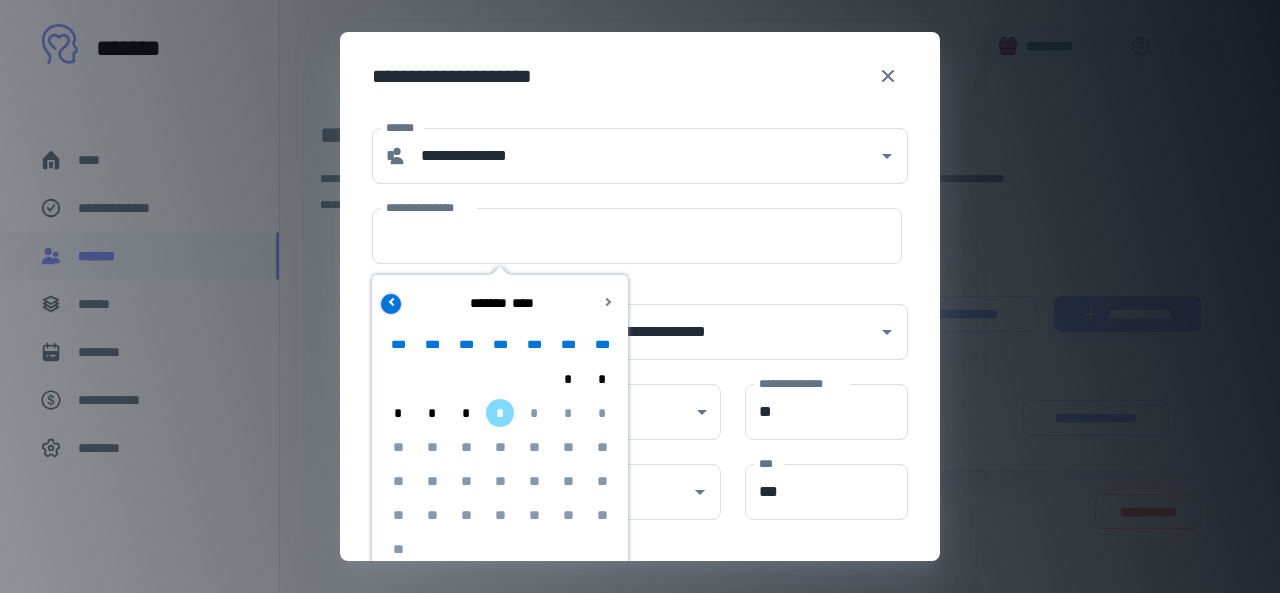 click at bounding box center (391, 303) 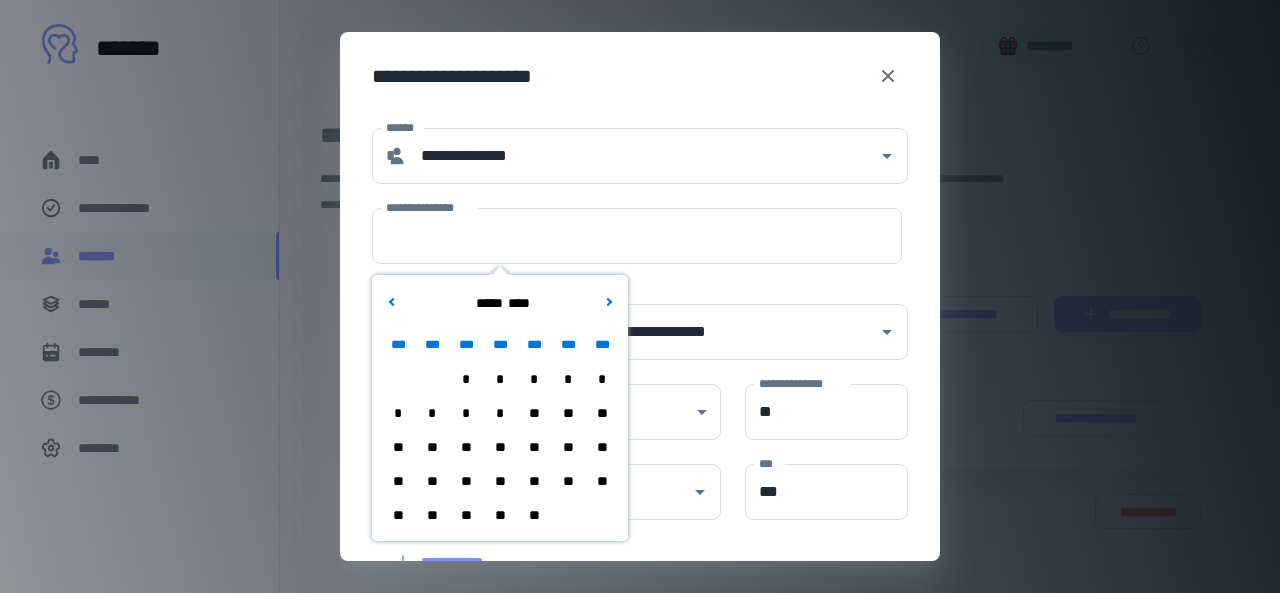 click on "*" at bounding box center [568, 379] 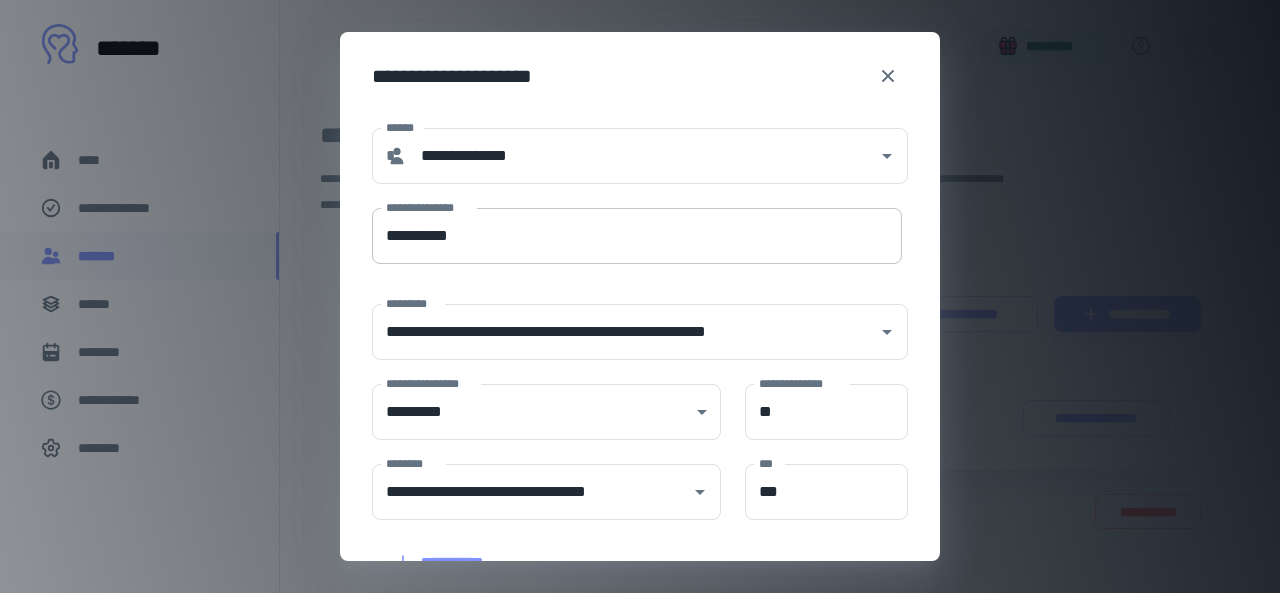 click on "**********" at bounding box center (637, 236) 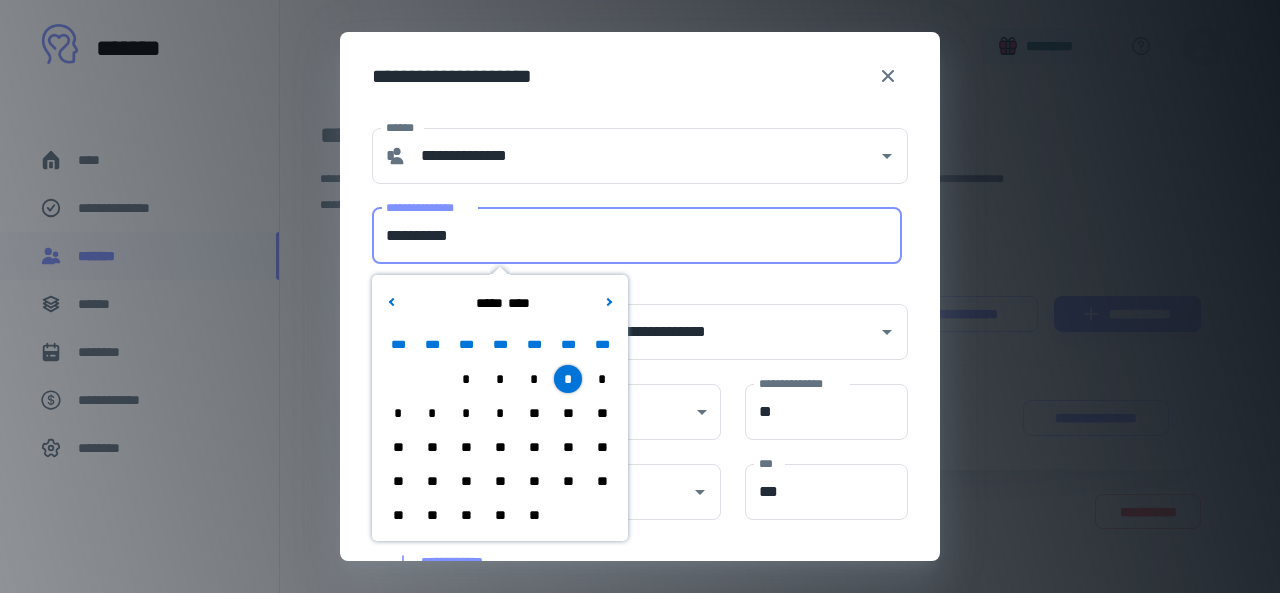 click on "*" at bounding box center (466, 413) 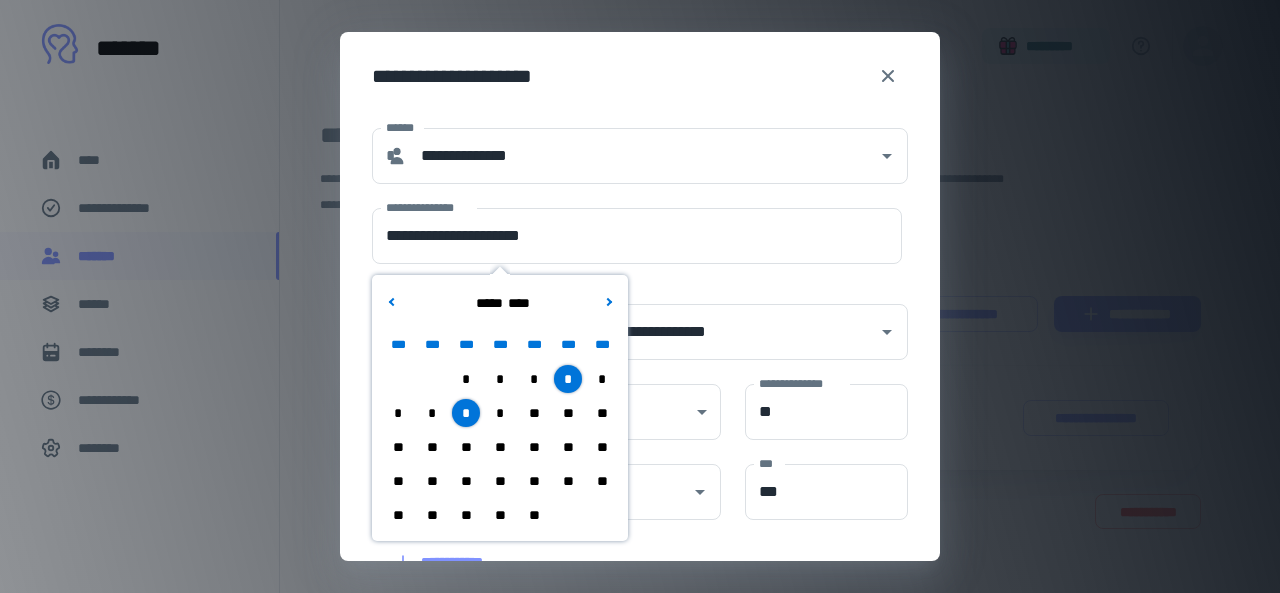 click on "**" at bounding box center (466, 447) 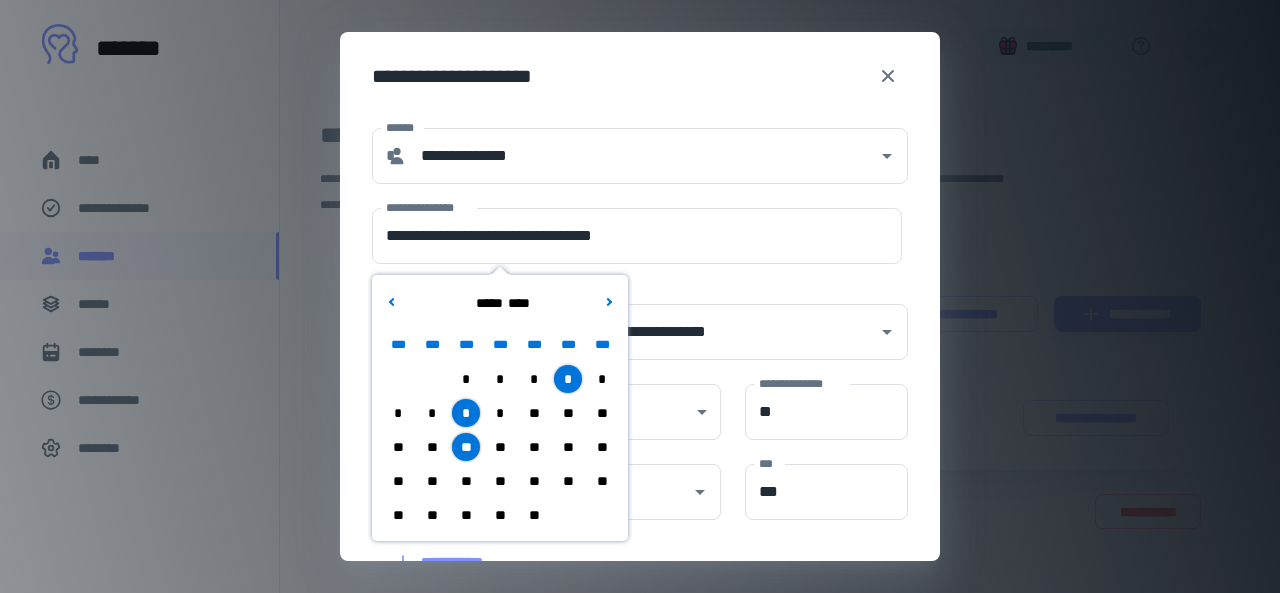 click on "**" at bounding box center [466, 481] 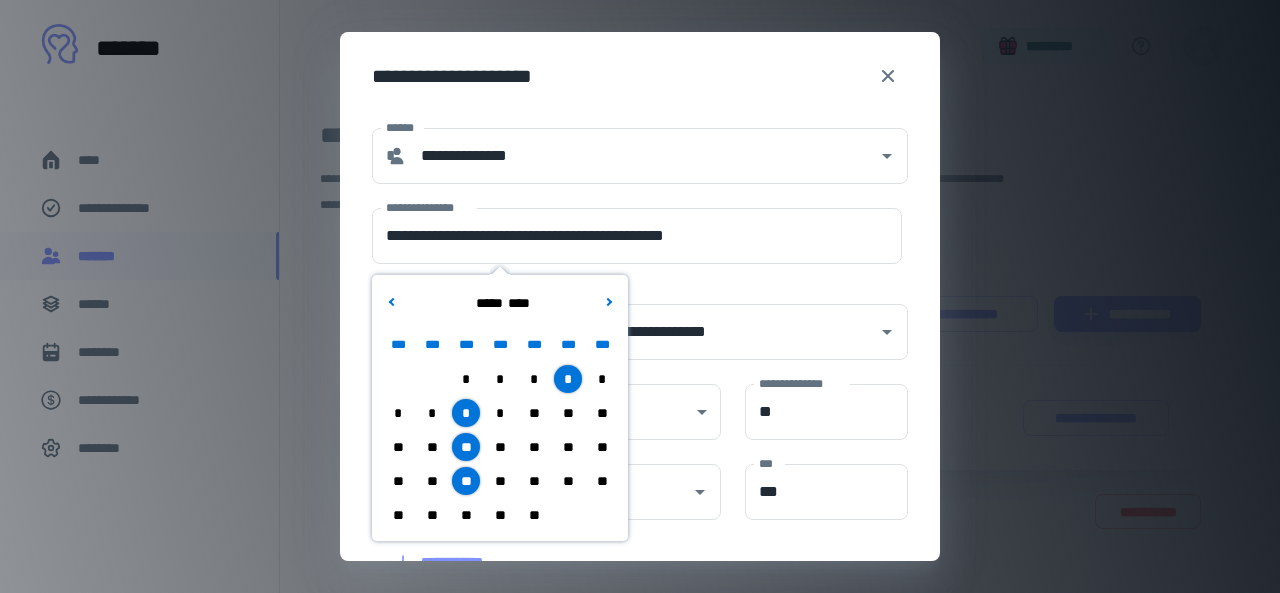 click on "**" at bounding box center [466, 515] 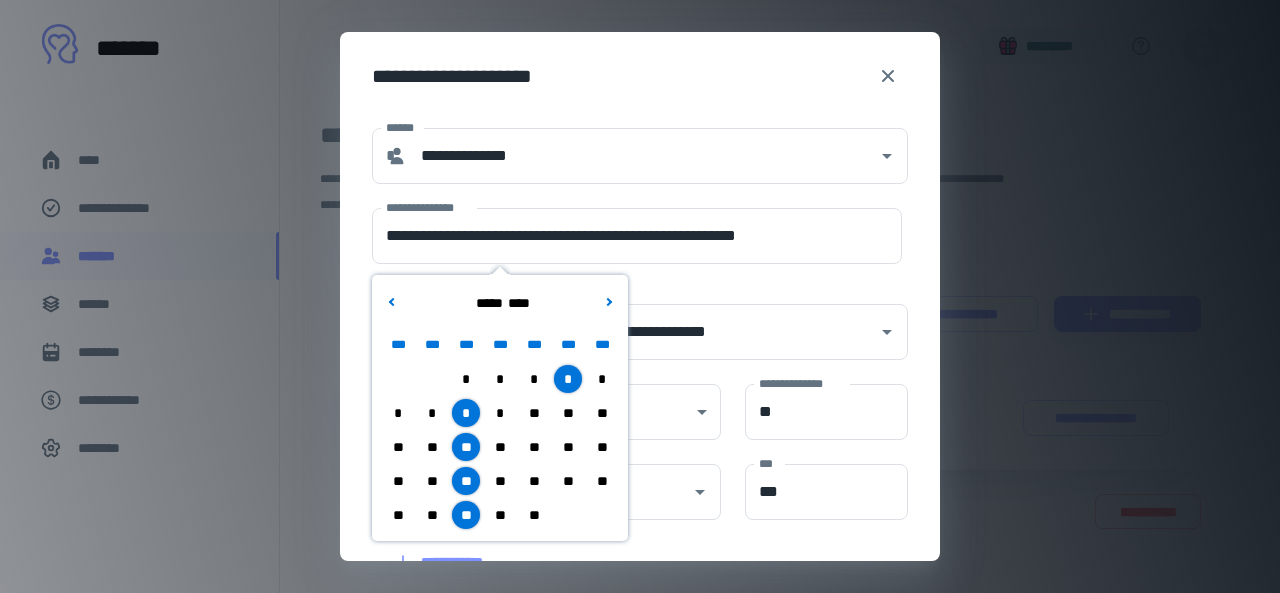 click on "**********" at bounding box center (640, 422) 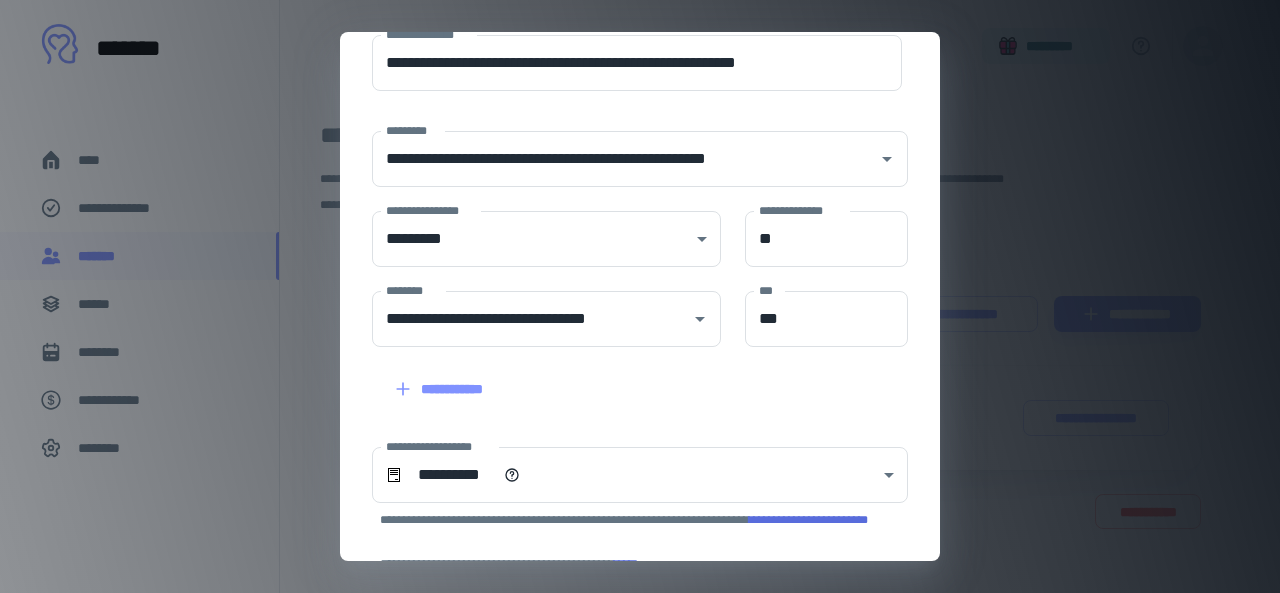 scroll, scrollTop: 374, scrollLeft: 0, axis: vertical 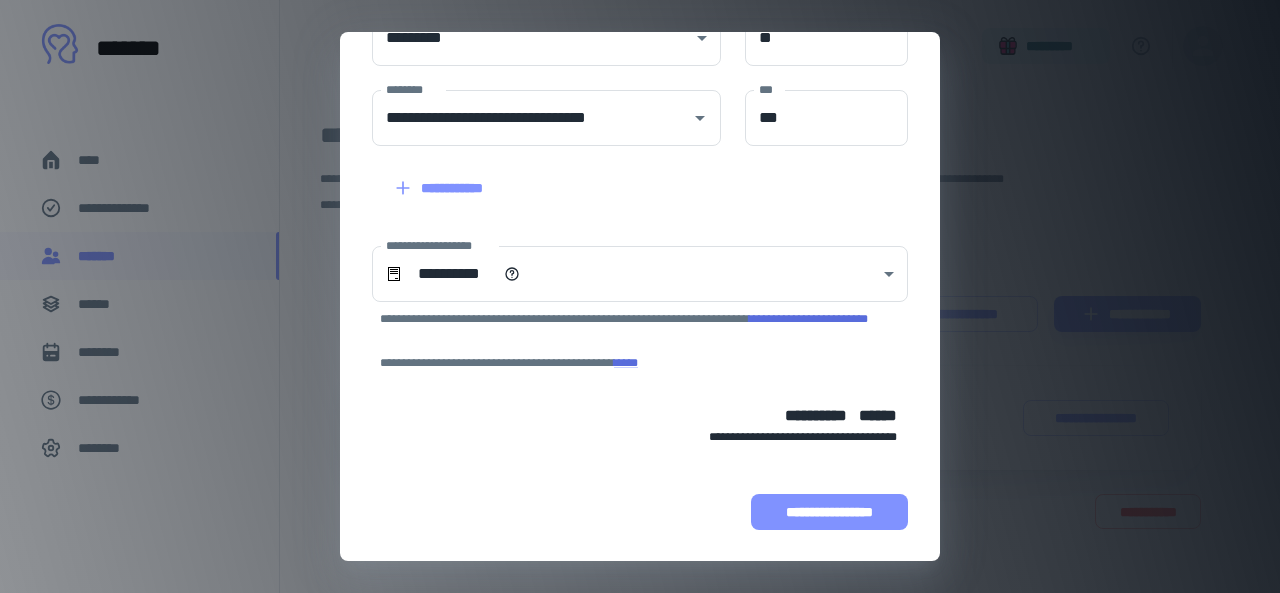 click on "**********" at bounding box center [829, 512] 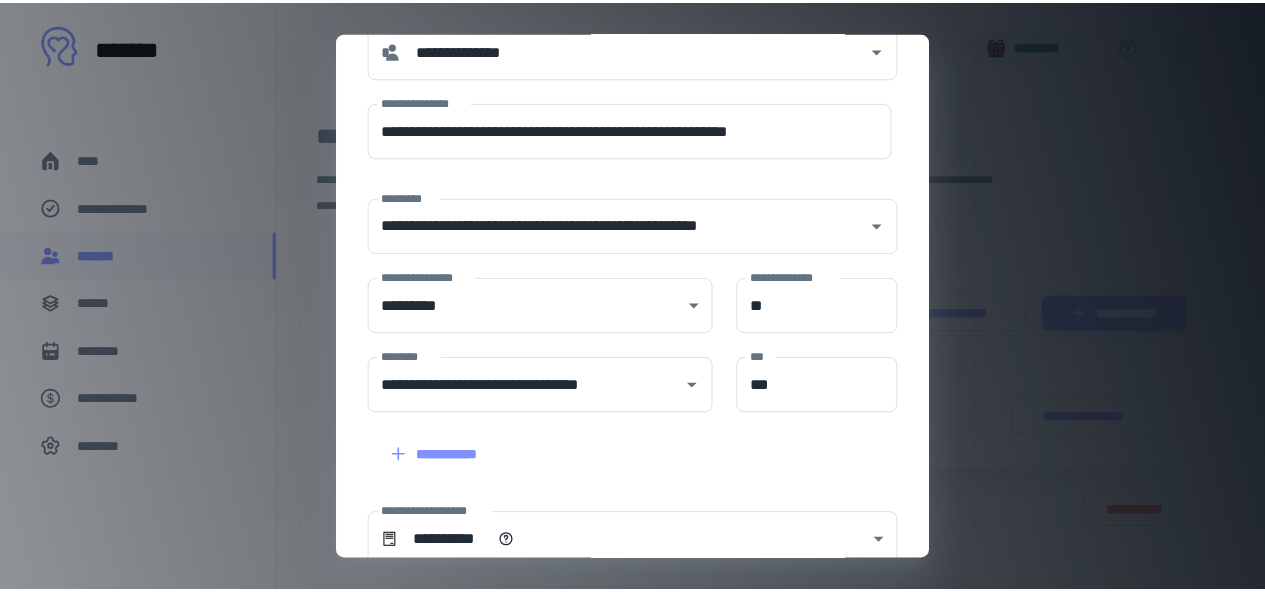 scroll, scrollTop: 74, scrollLeft: 0, axis: vertical 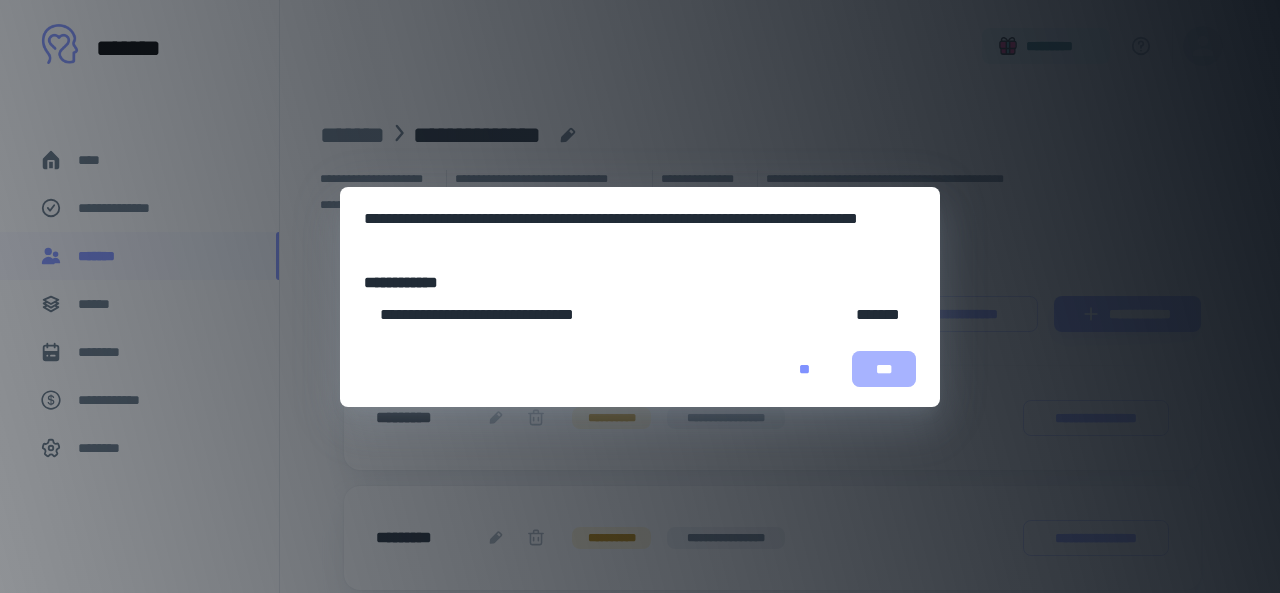 click on "***" at bounding box center [884, 369] 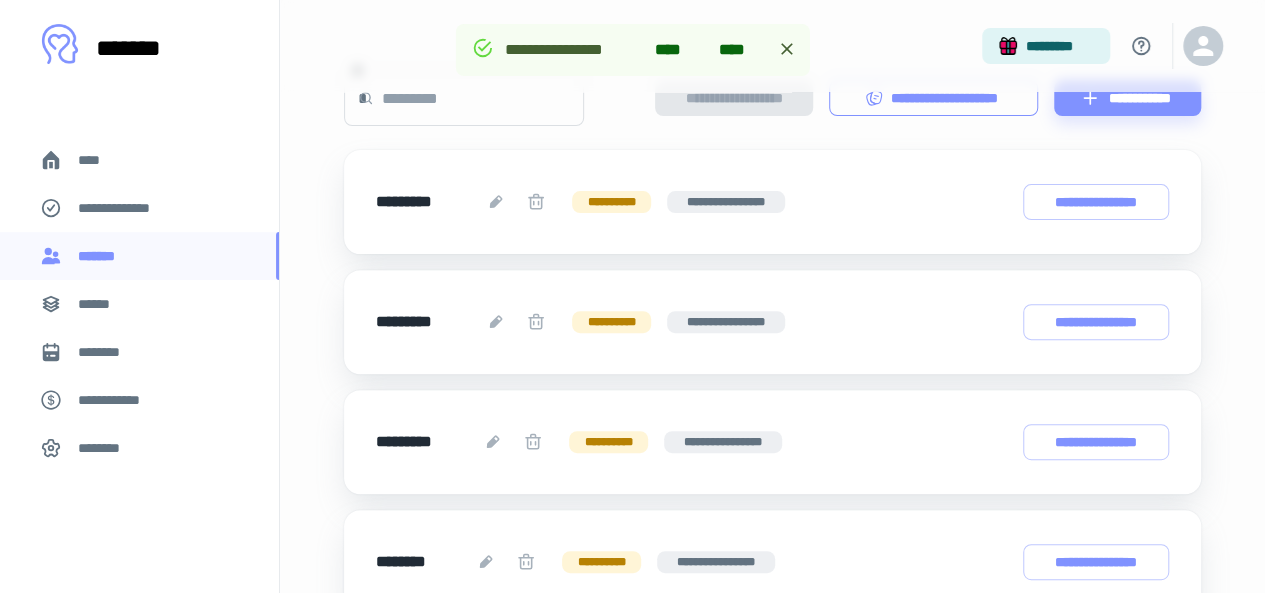 scroll, scrollTop: 0, scrollLeft: 0, axis: both 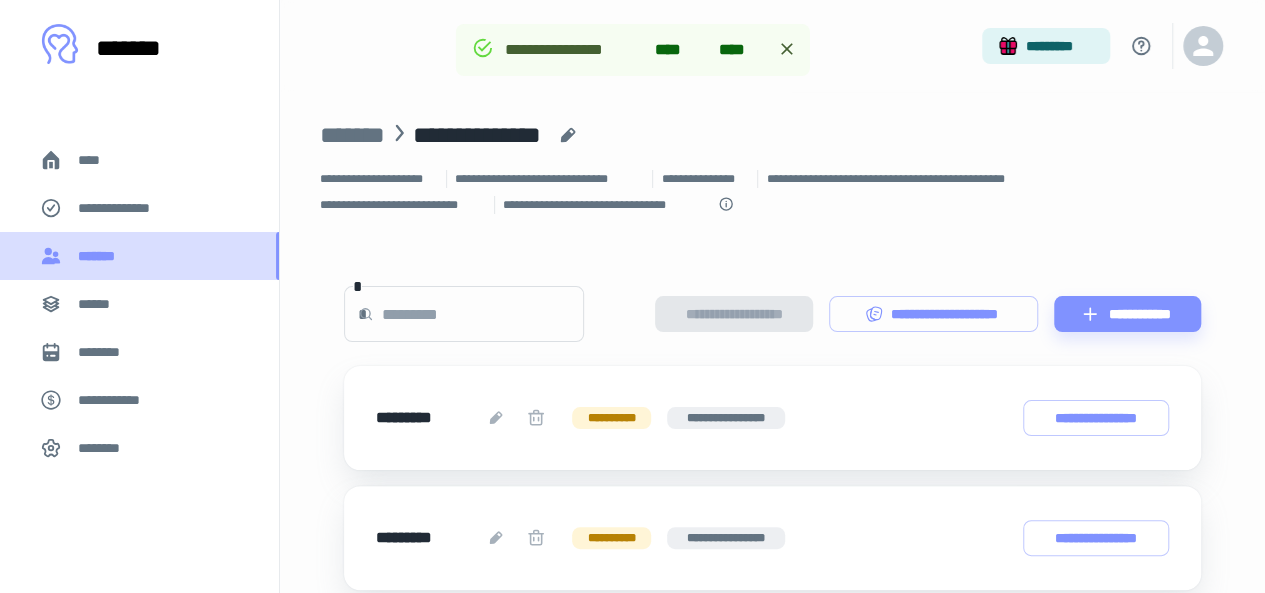 click on "*******" at bounding box center (139, 256) 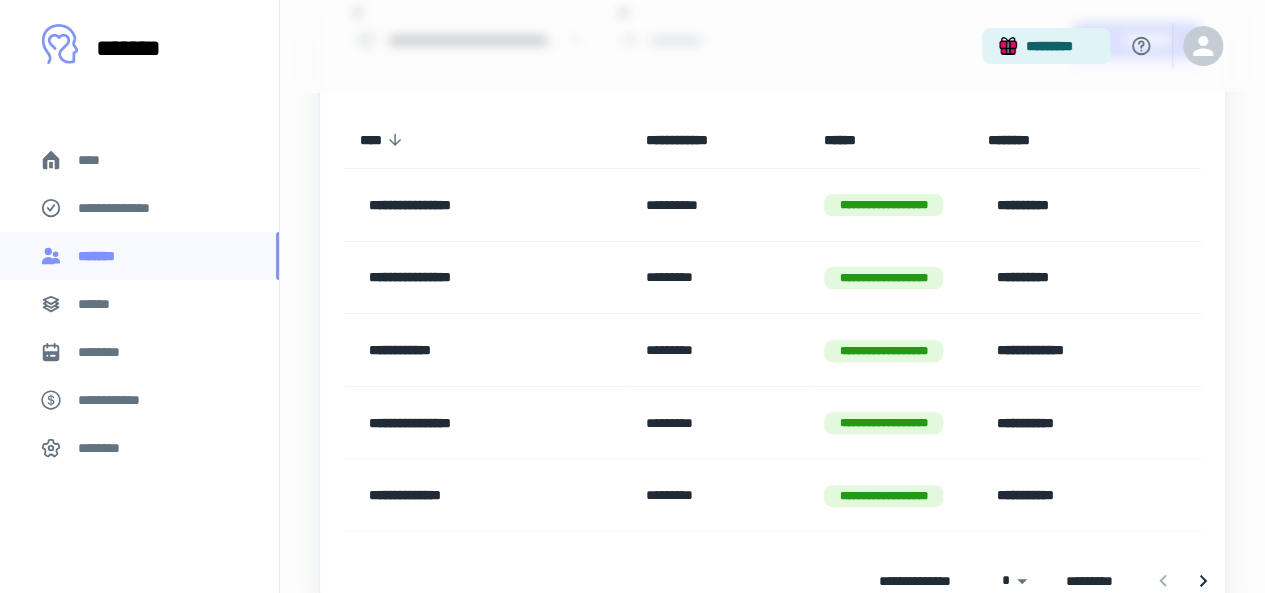 scroll, scrollTop: 300, scrollLeft: 0, axis: vertical 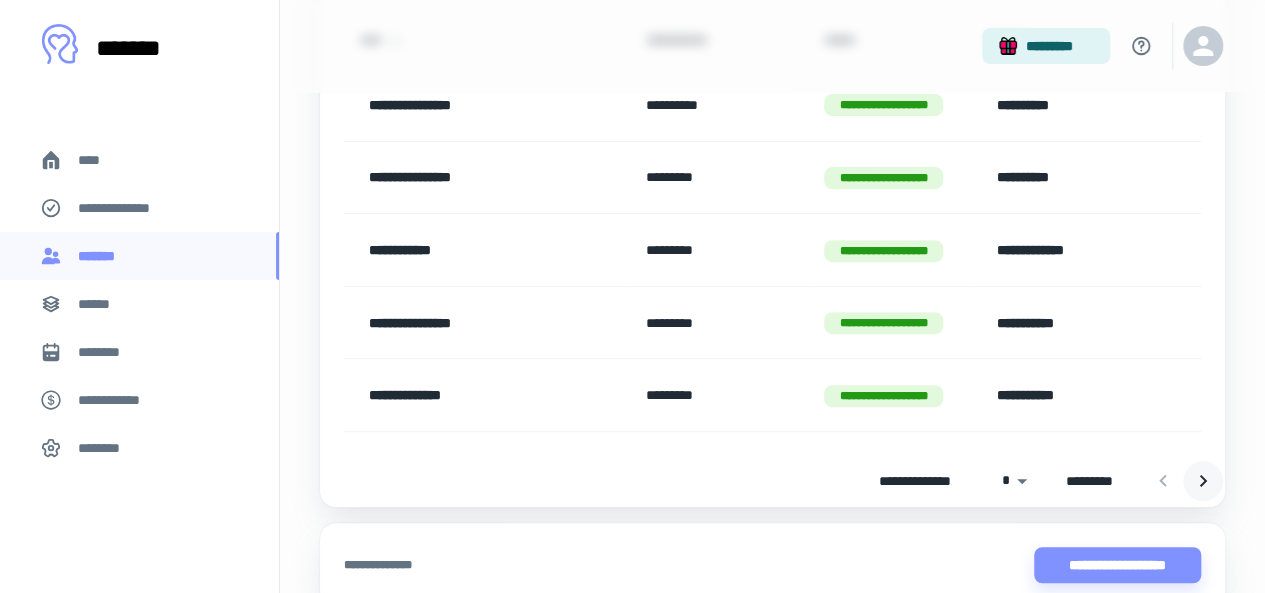 click 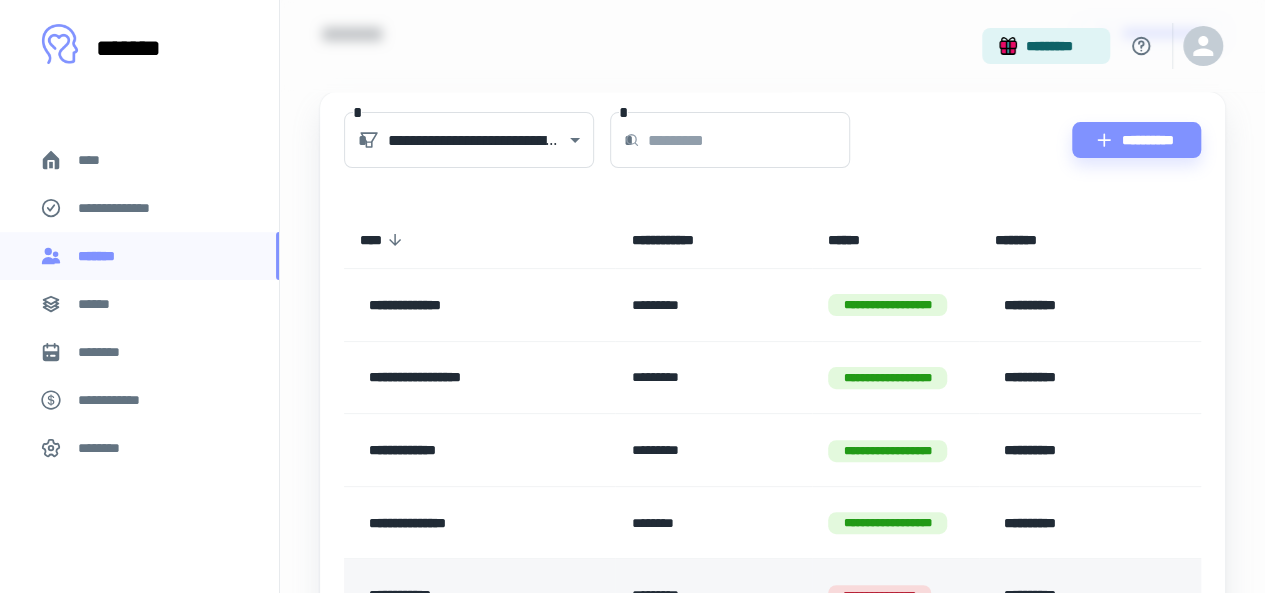scroll, scrollTop: 0, scrollLeft: 0, axis: both 